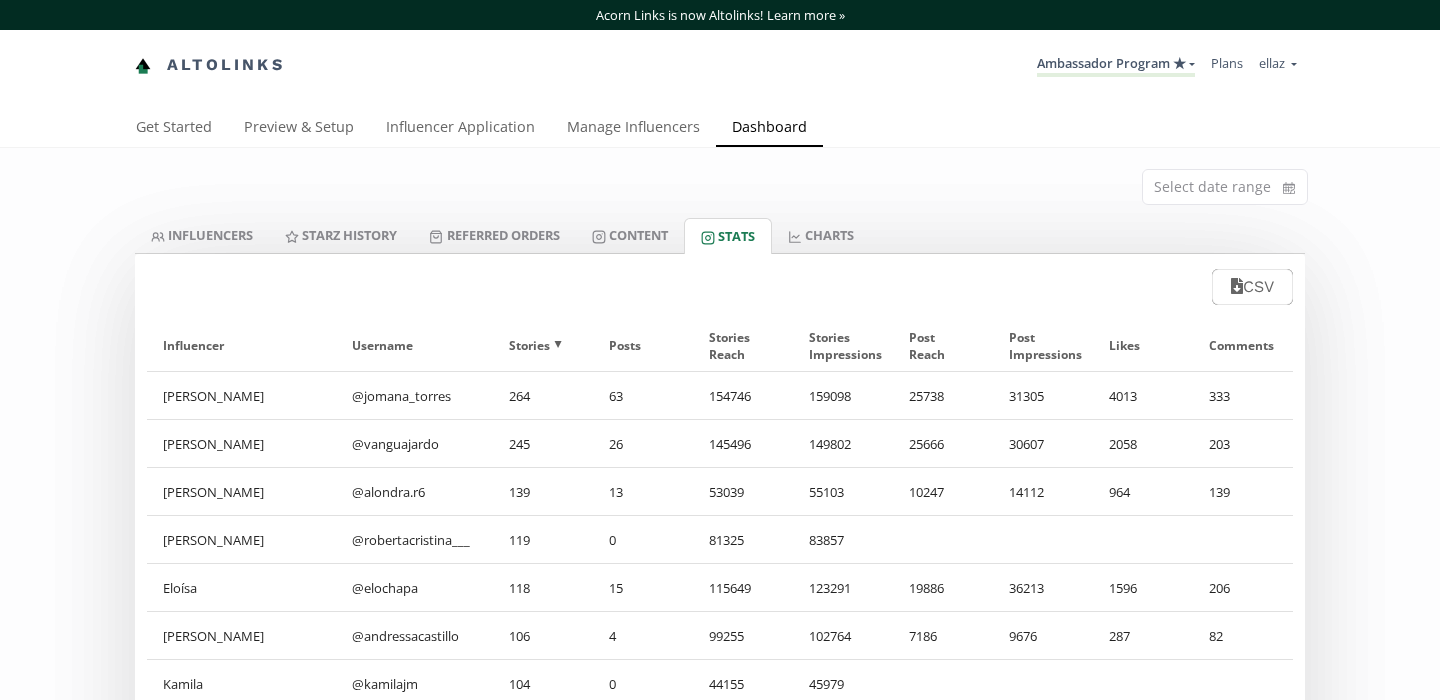 scroll, scrollTop: 0, scrollLeft: 0, axis: both 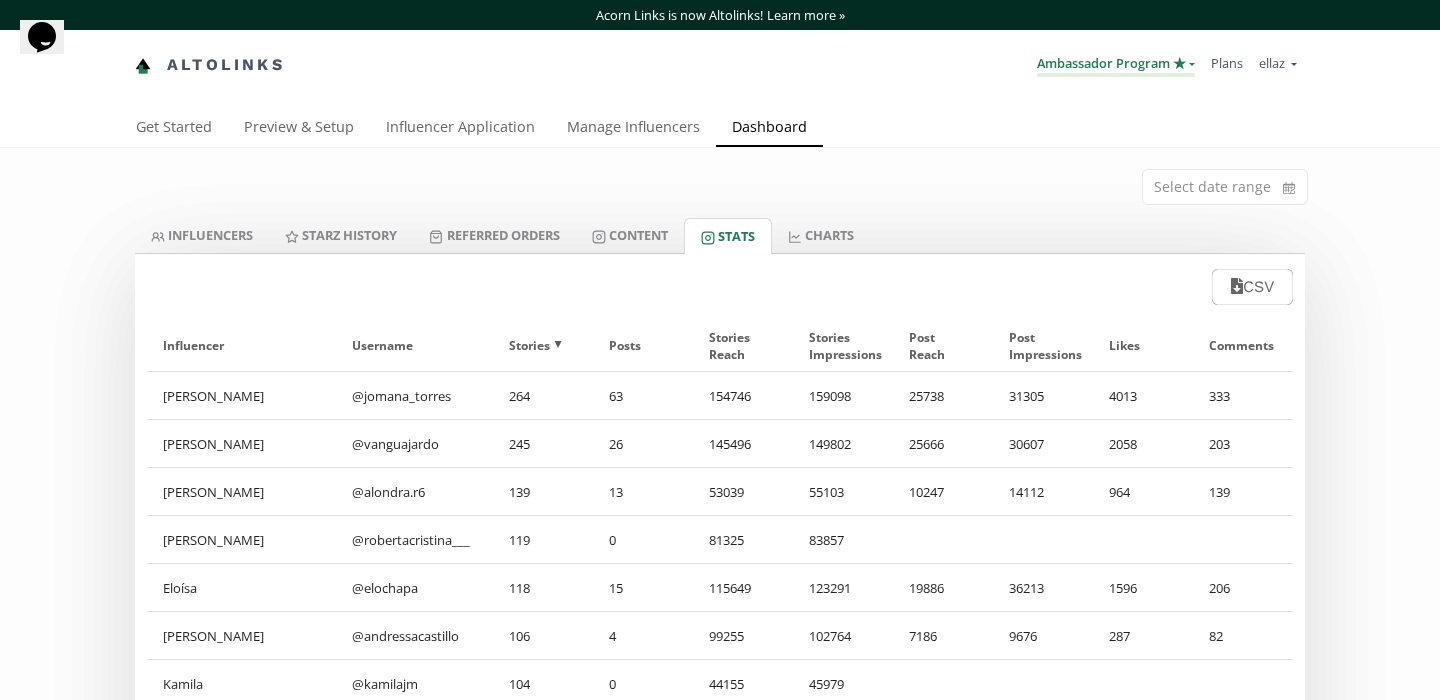 click on "Ambassador Program ★" at bounding box center (1116, 65) 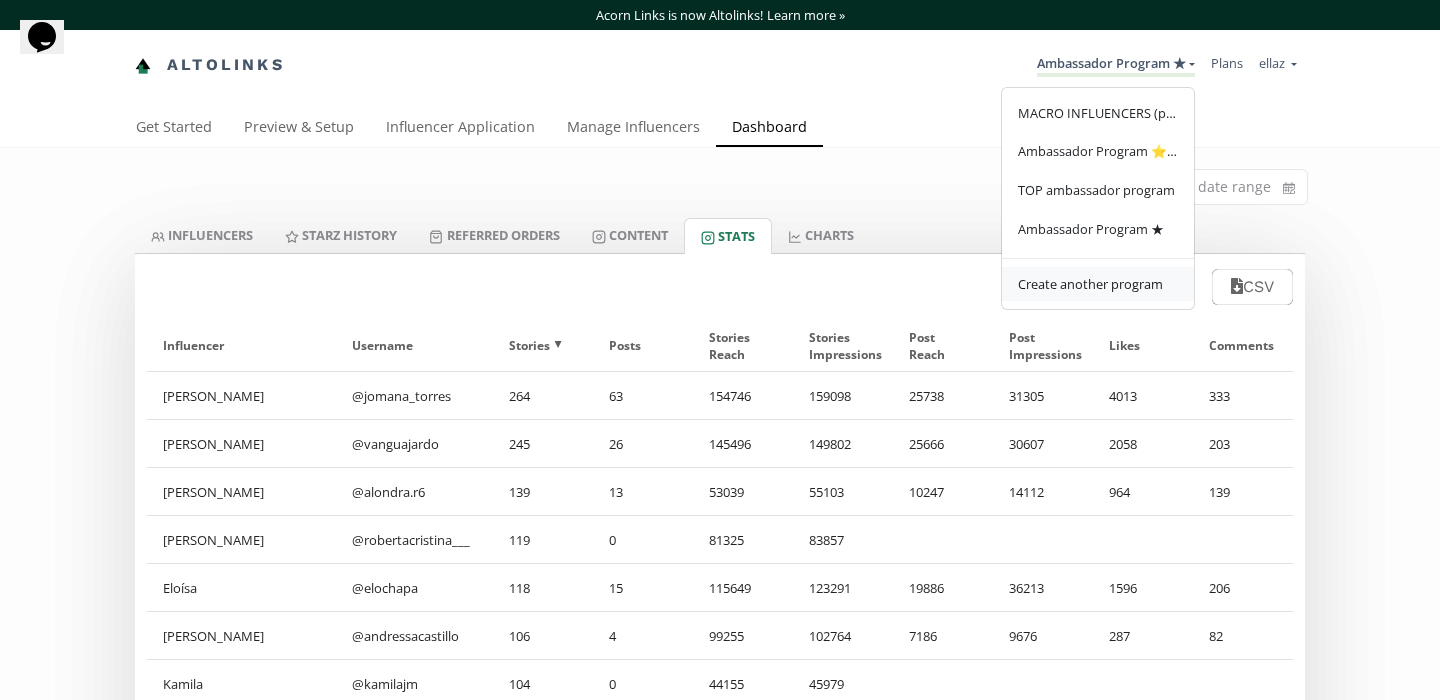 click on "Create another program" at bounding box center [1098, 284] 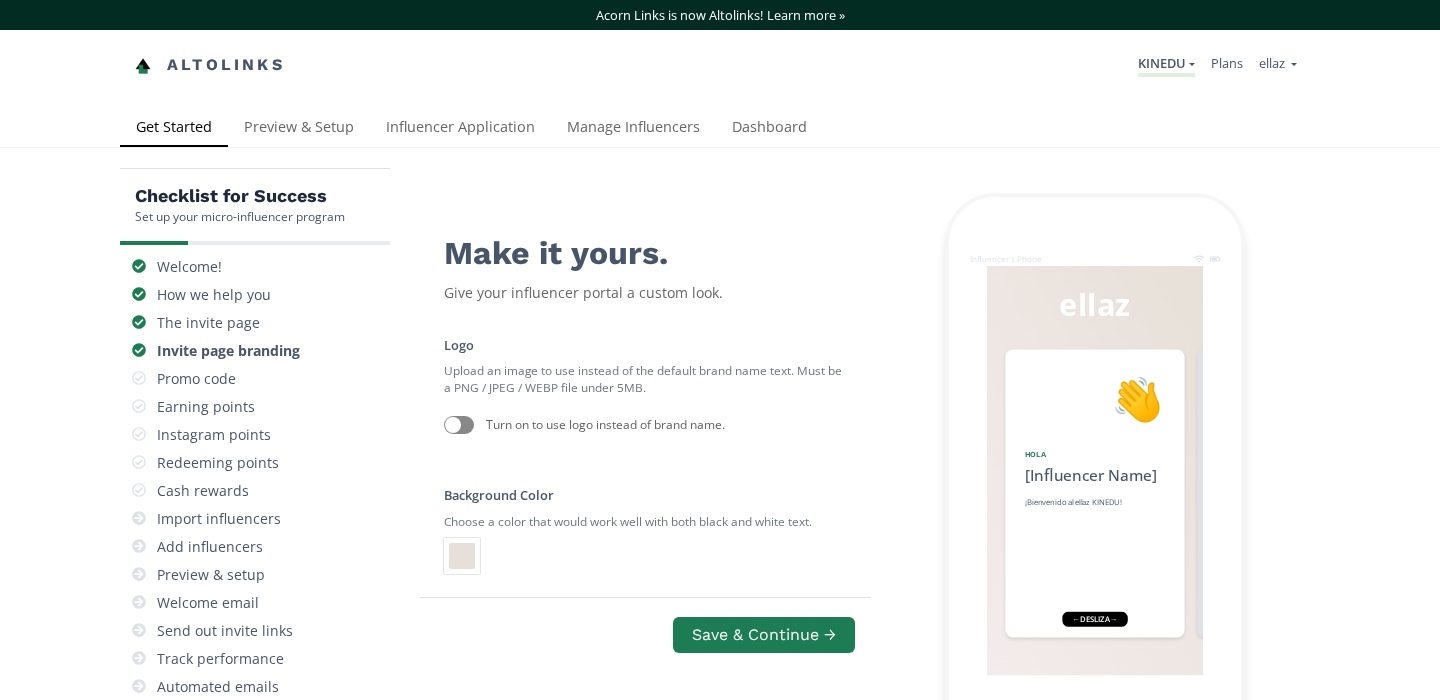 scroll, scrollTop: 0, scrollLeft: 0, axis: both 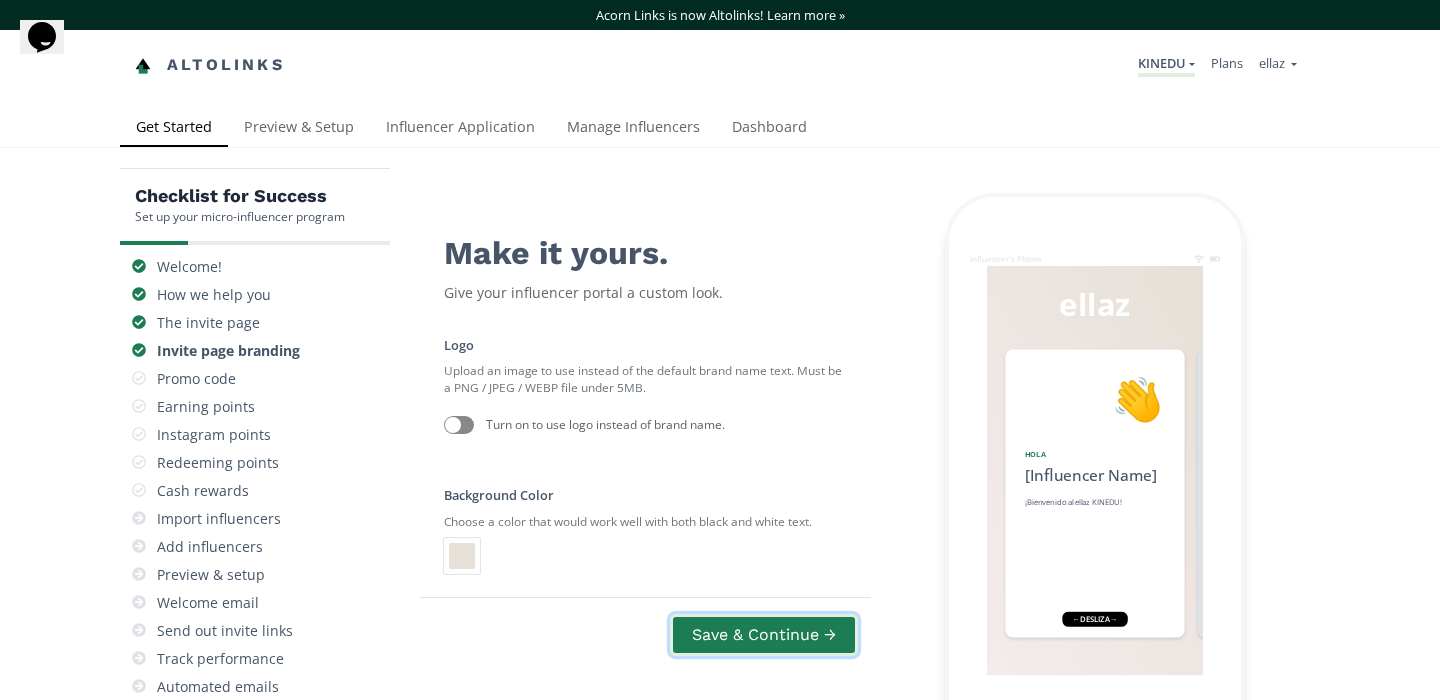 click on "Save & Continue →" at bounding box center [764, 634] 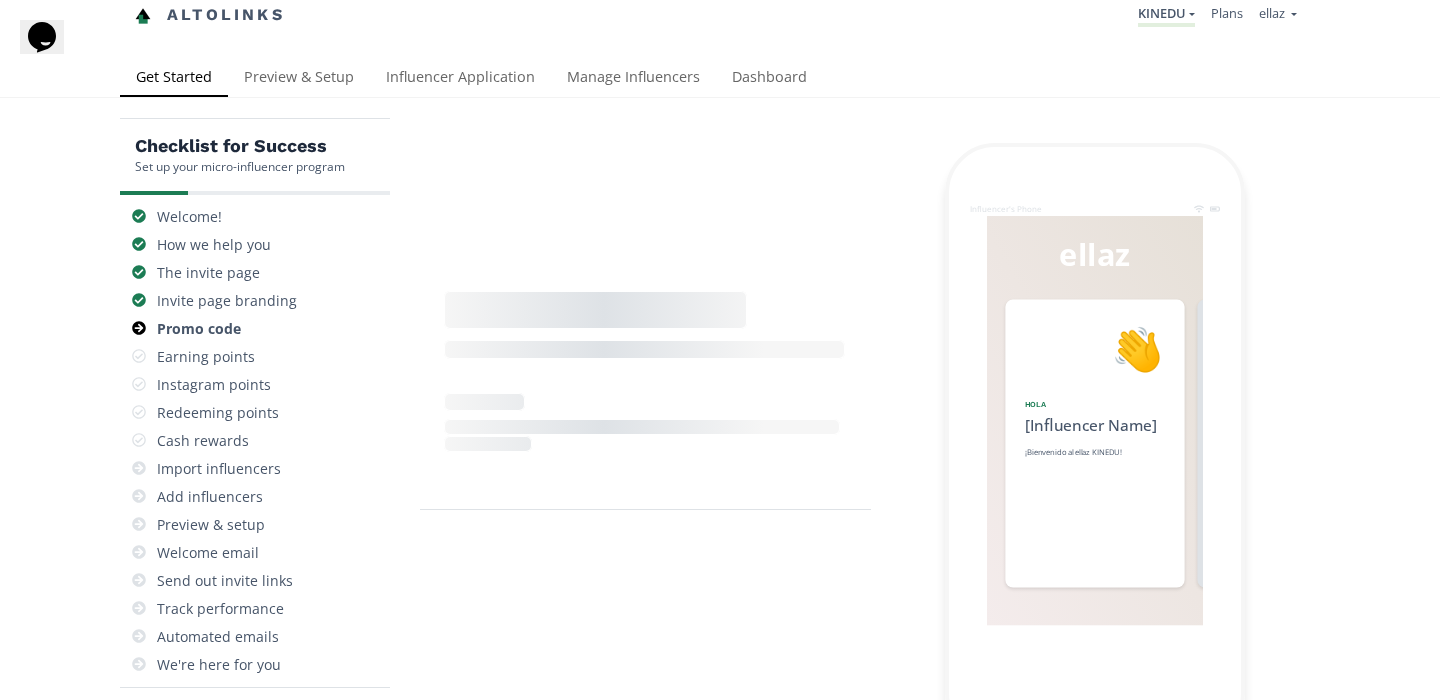 scroll, scrollTop: 107, scrollLeft: 0, axis: vertical 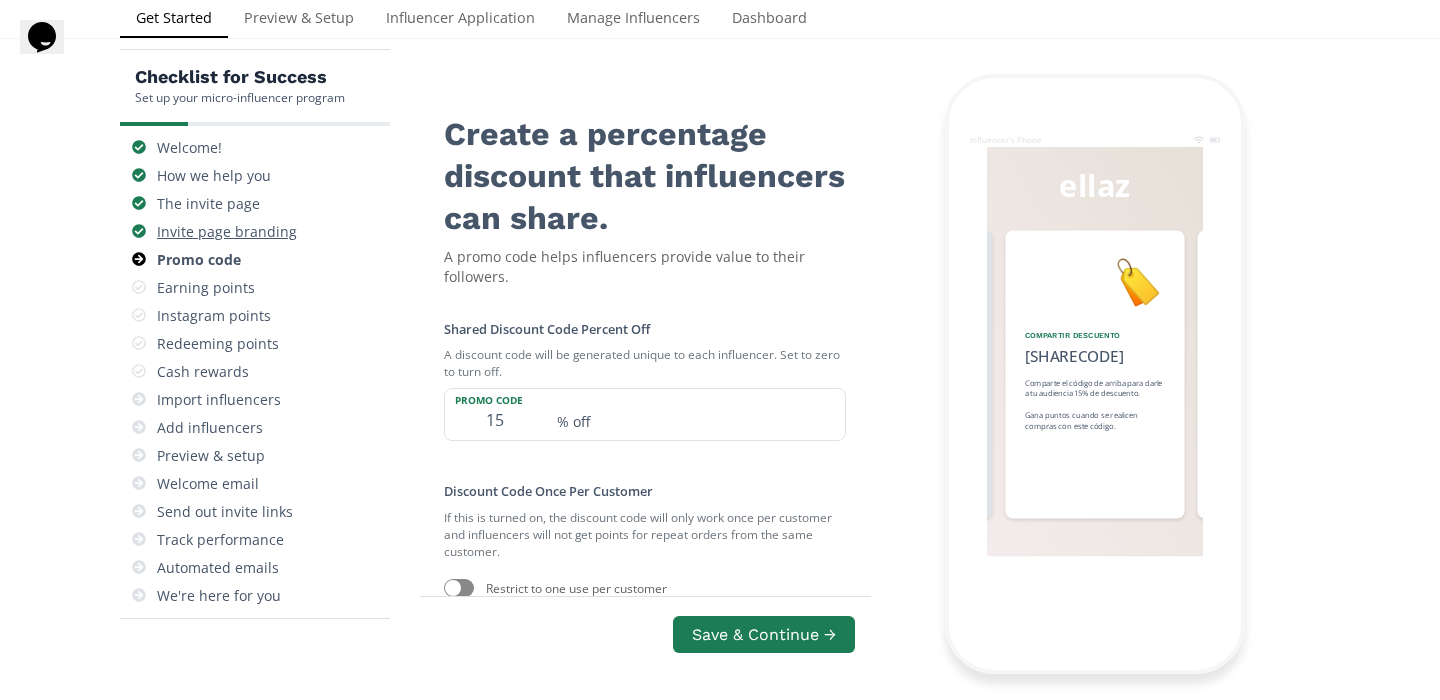 click on "Invite page branding" at bounding box center (227, 232) 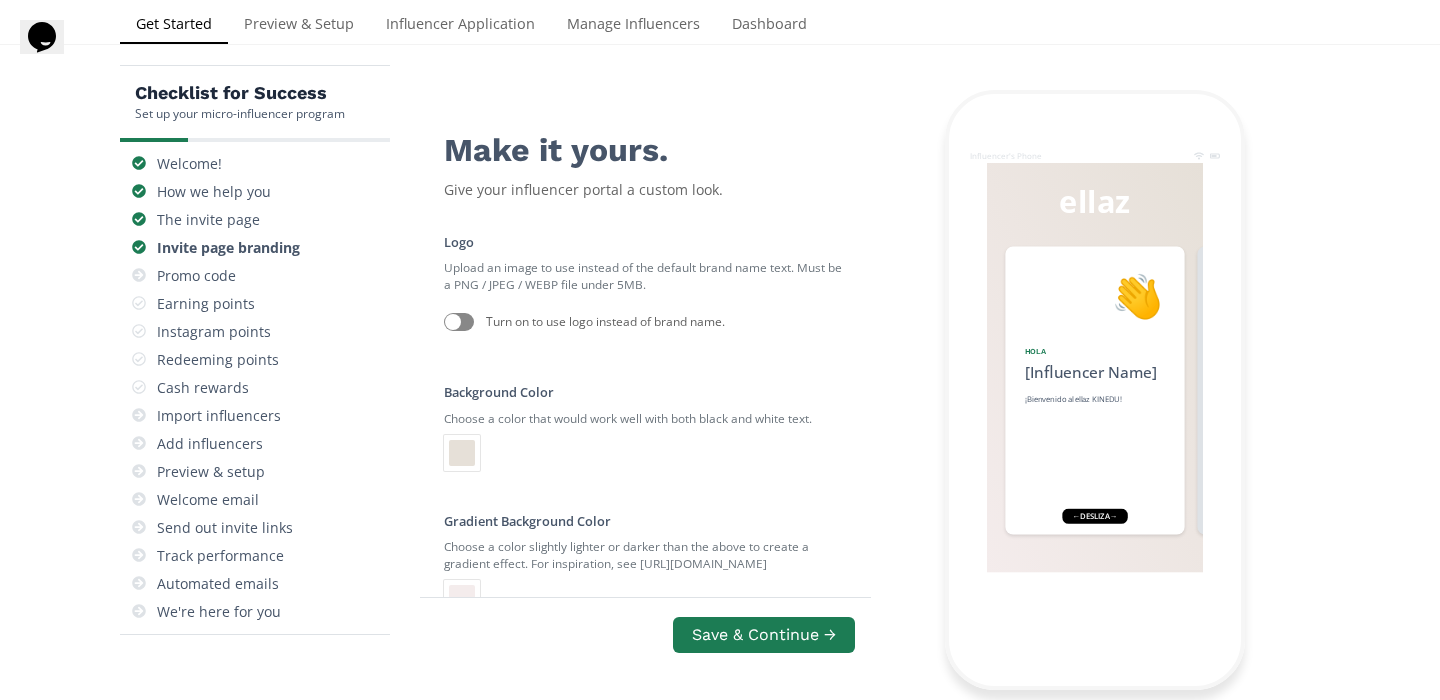 scroll, scrollTop: 101, scrollLeft: 0, axis: vertical 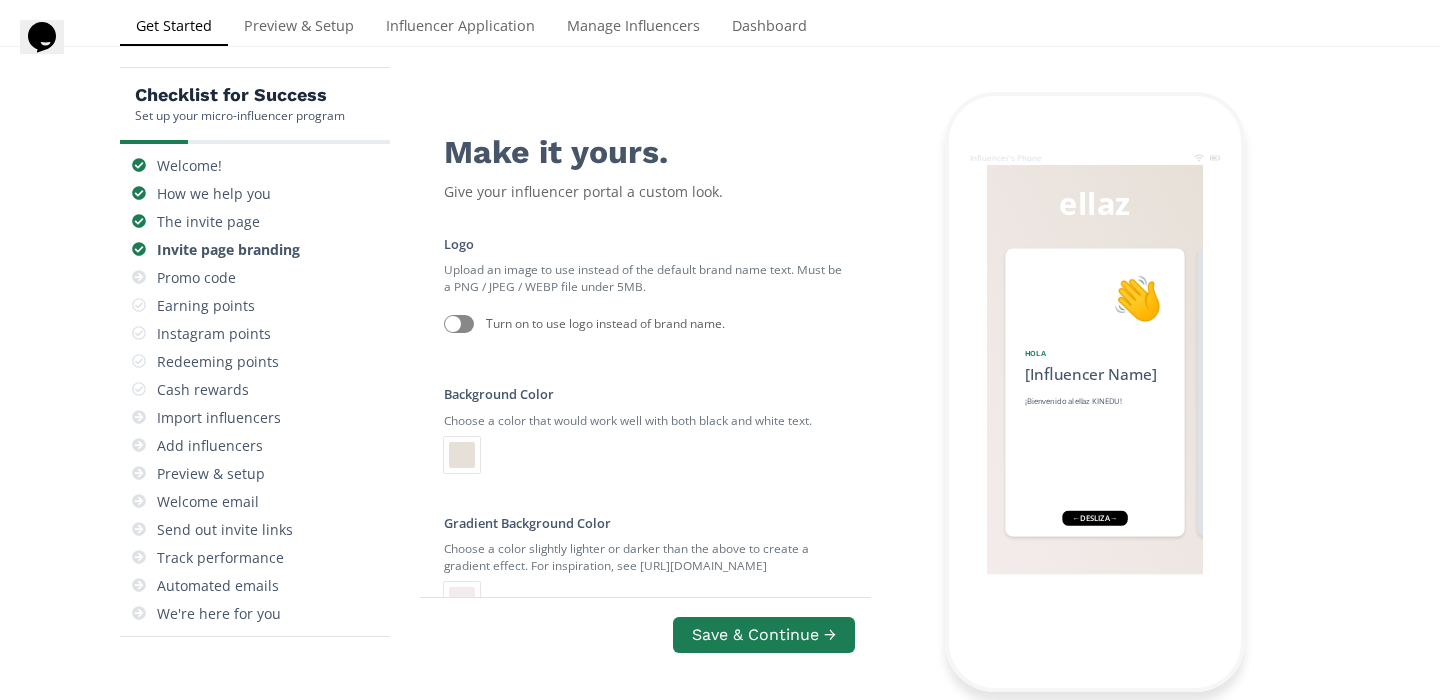click at bounding box center [462, 455] 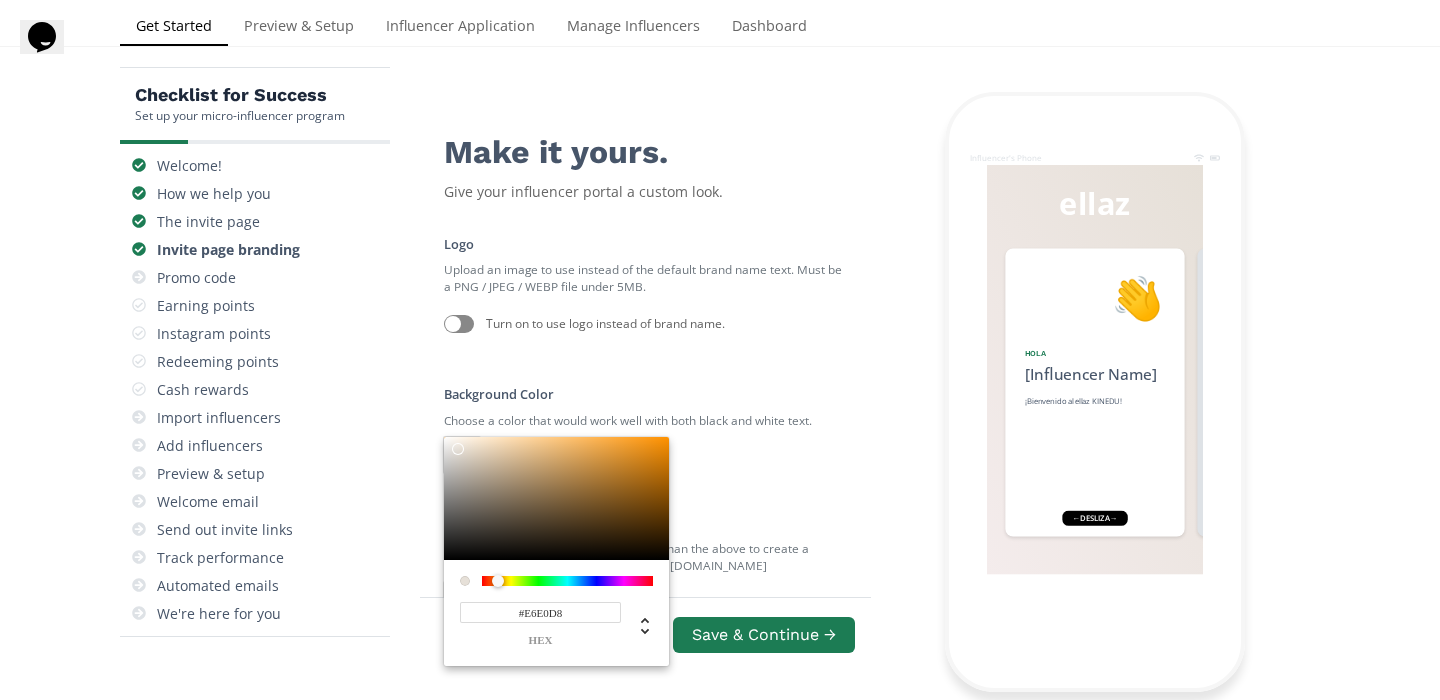 click on "#E6E0D8" at bounding box center [540, 612] 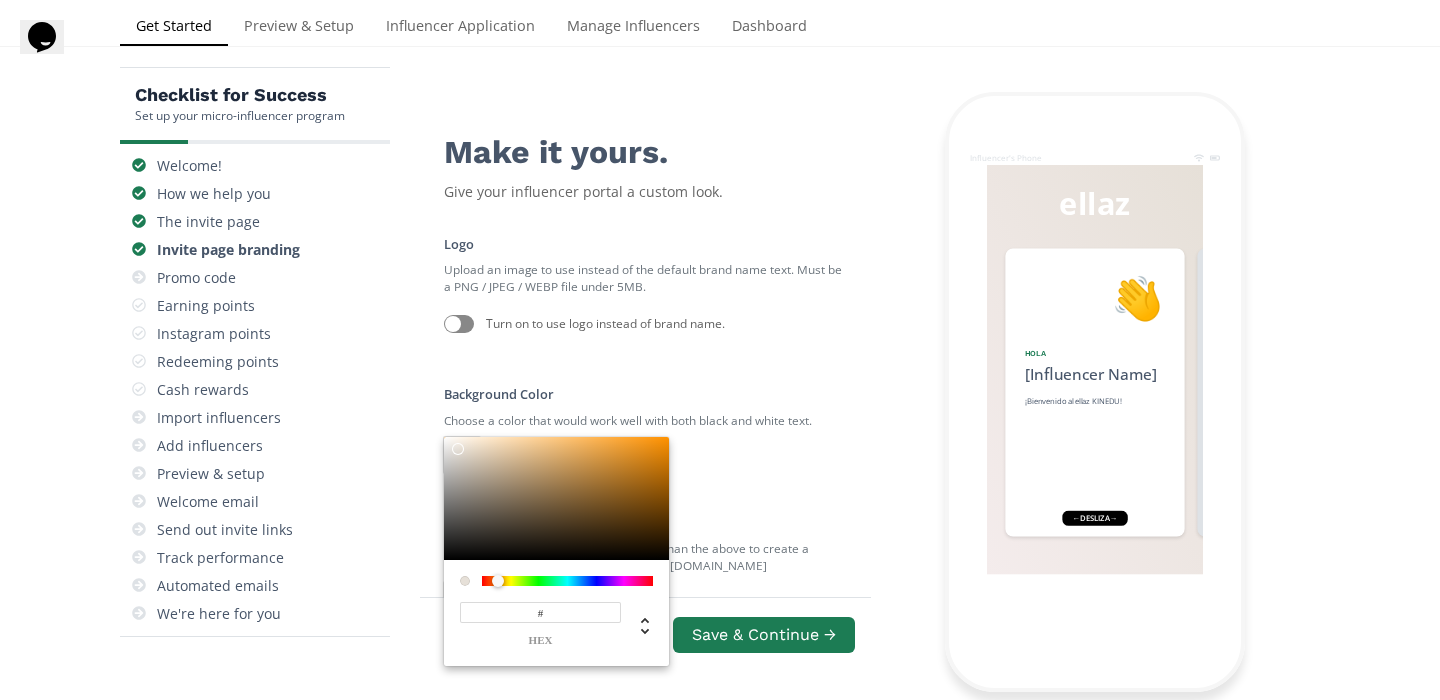 paste on "7B0005" 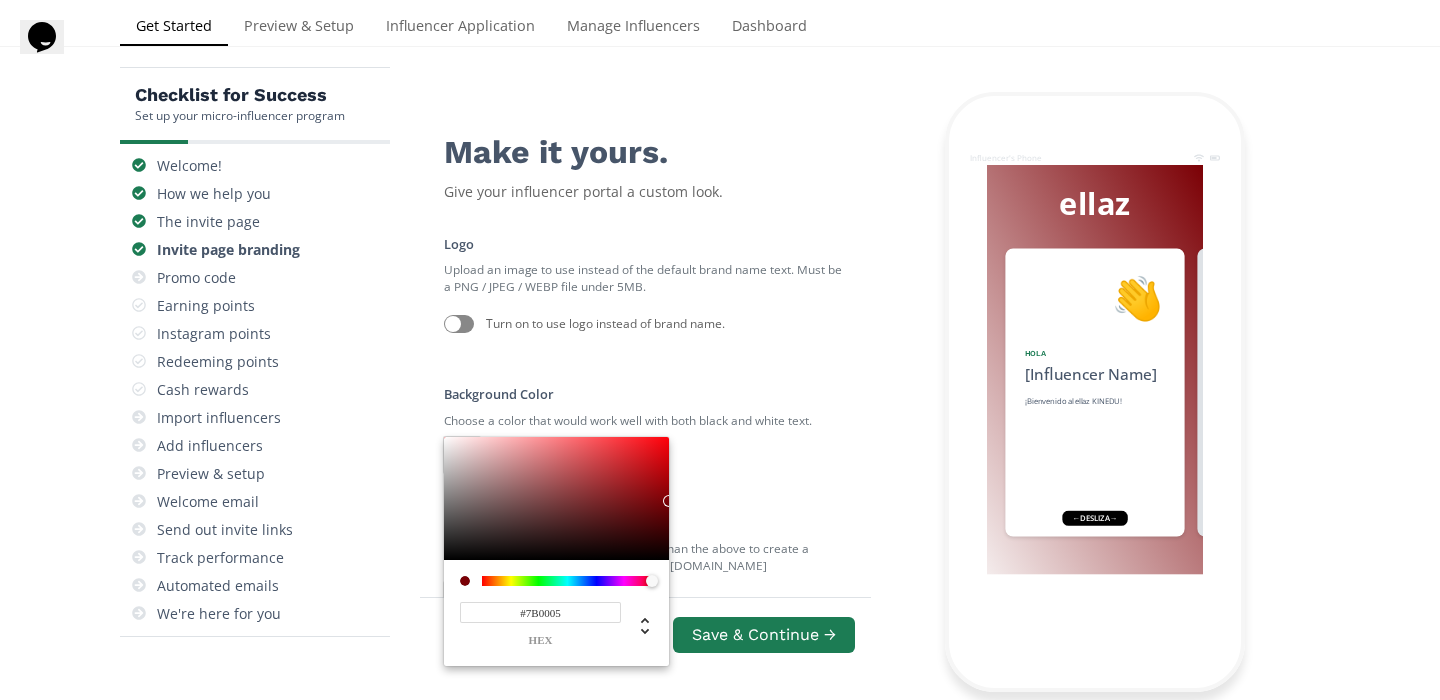 type on "#7B0005" 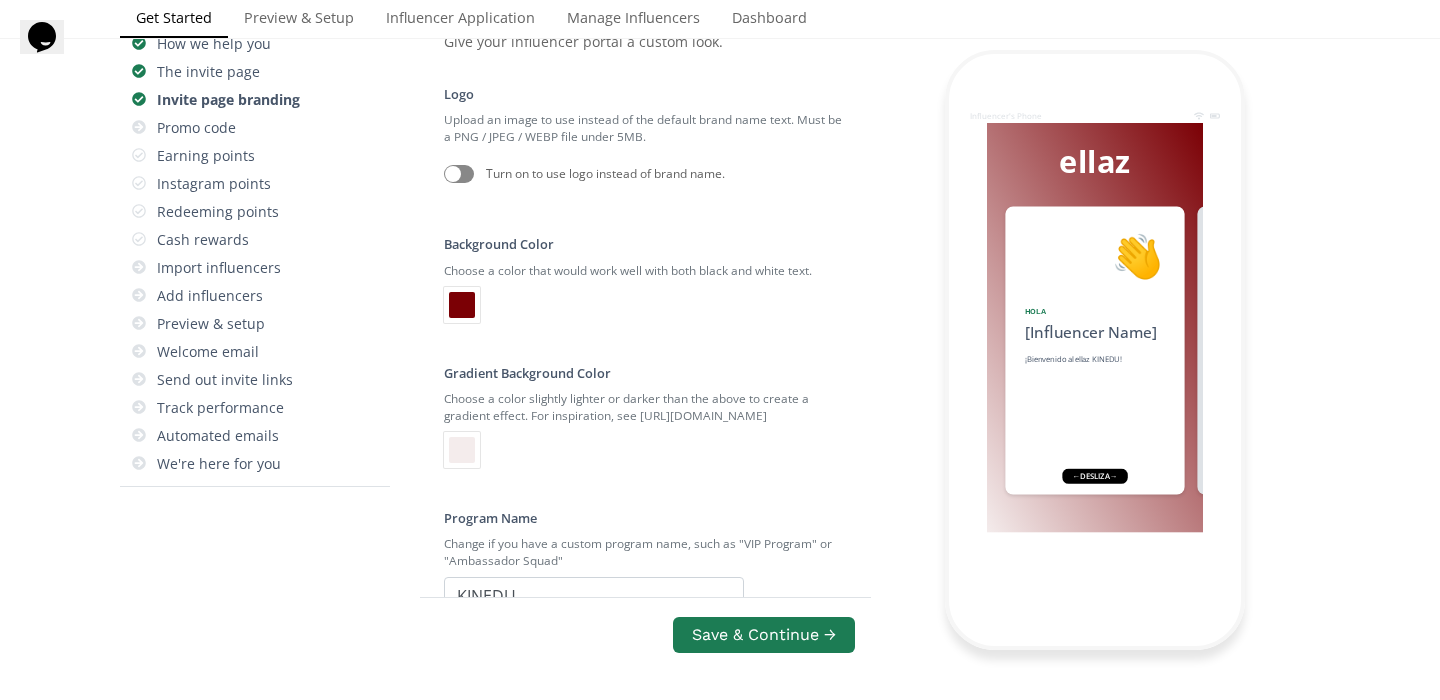 scroll, scrollTop: 267, scrollLeft: 0, axis: vertical 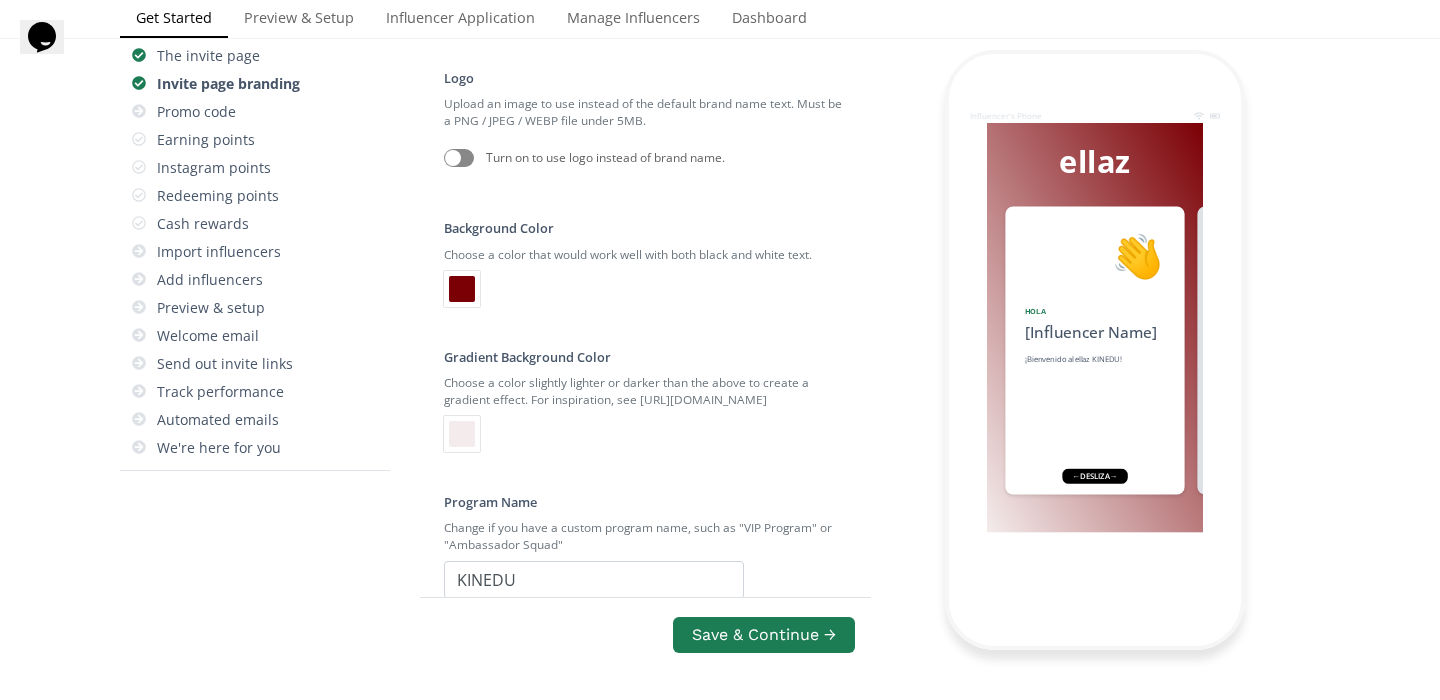 click at bounding box center [462, 434] 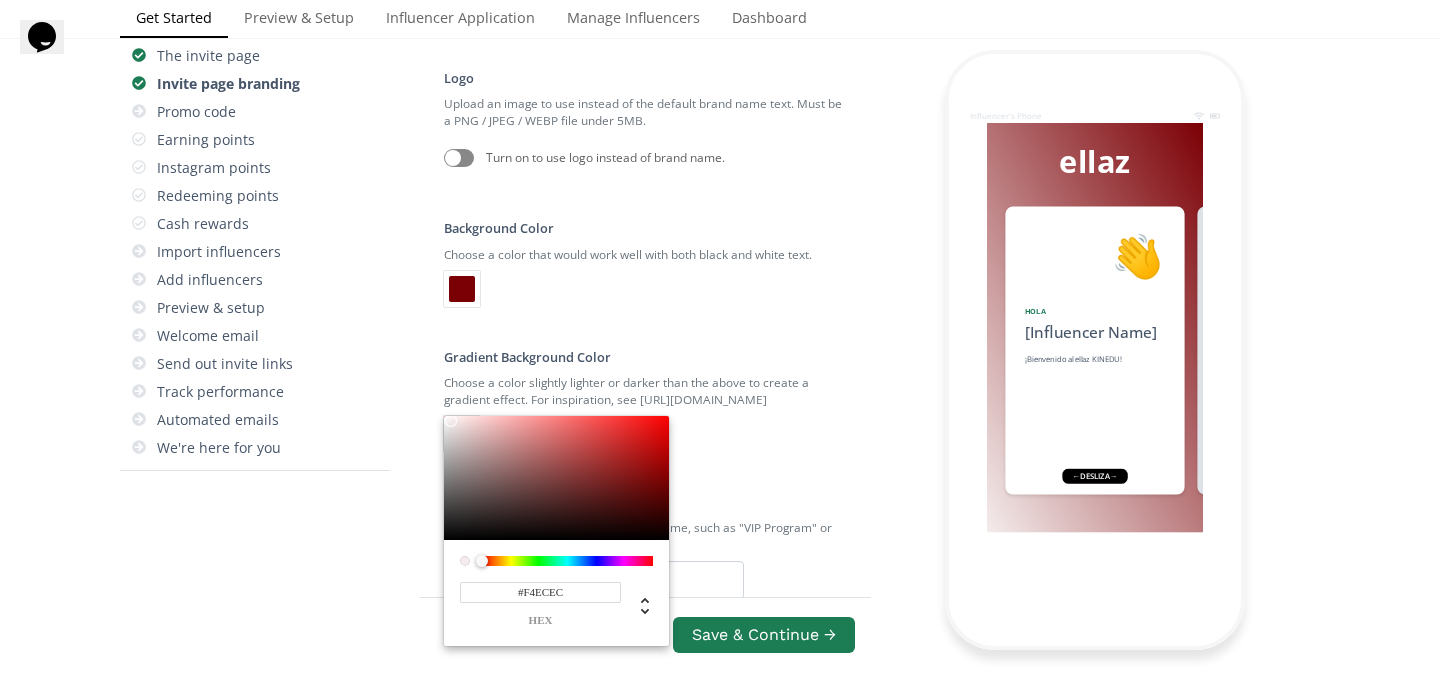 click on "#F4ECEC" at bounding box center (540, 592) 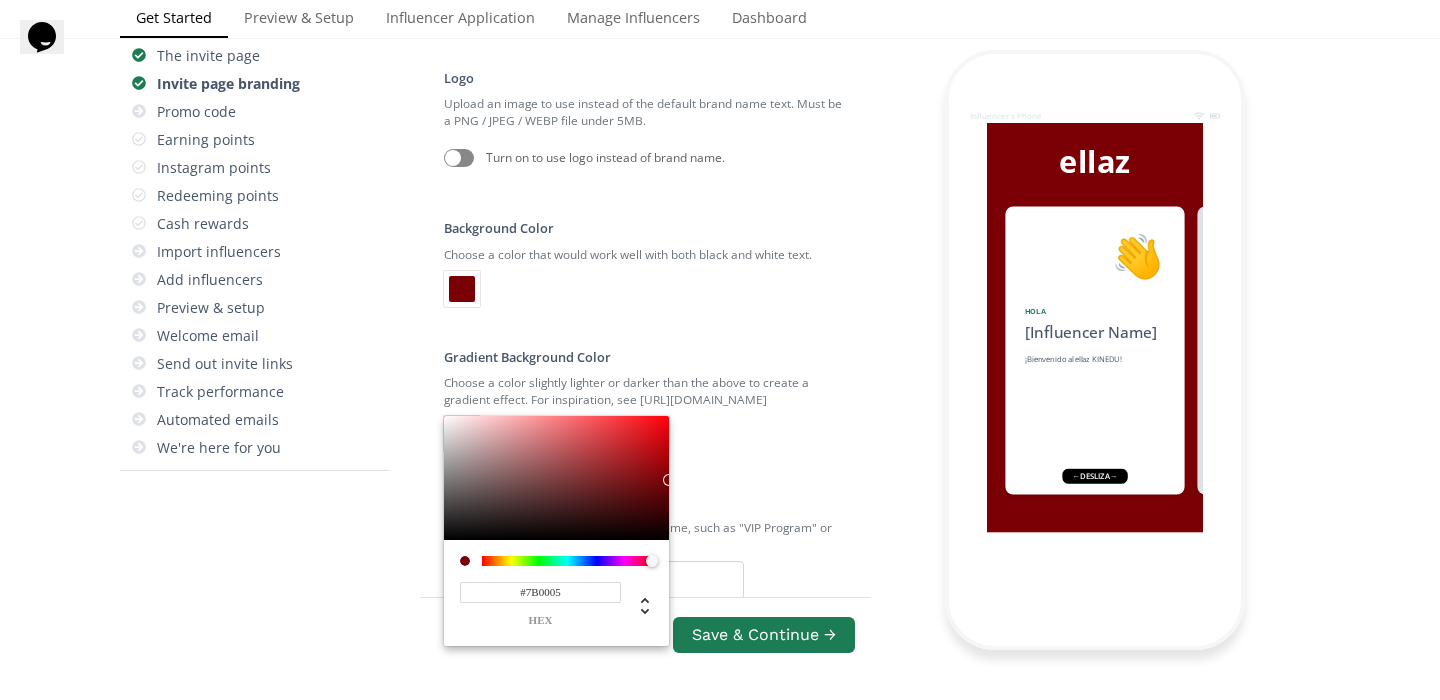type on "#7B0005" 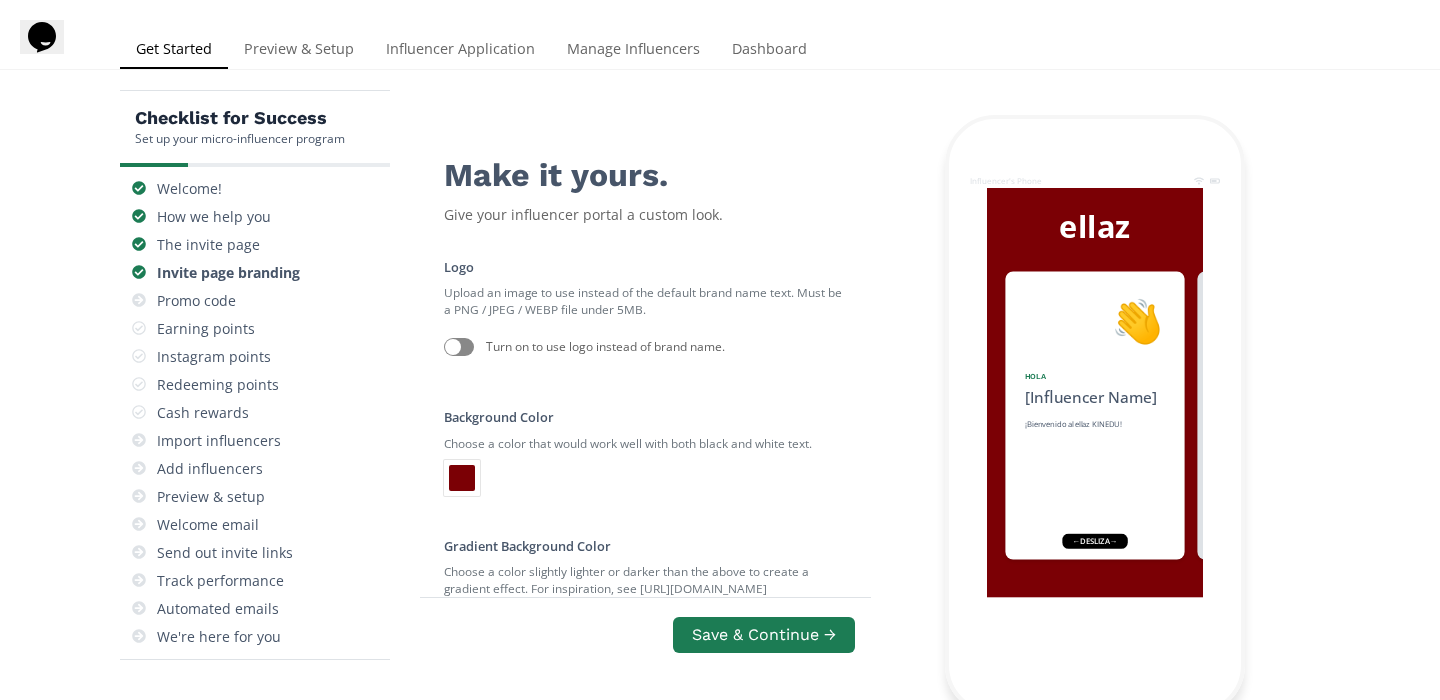 scroll, scrollTop: 77, scrollLeft: 0, axis: vertical 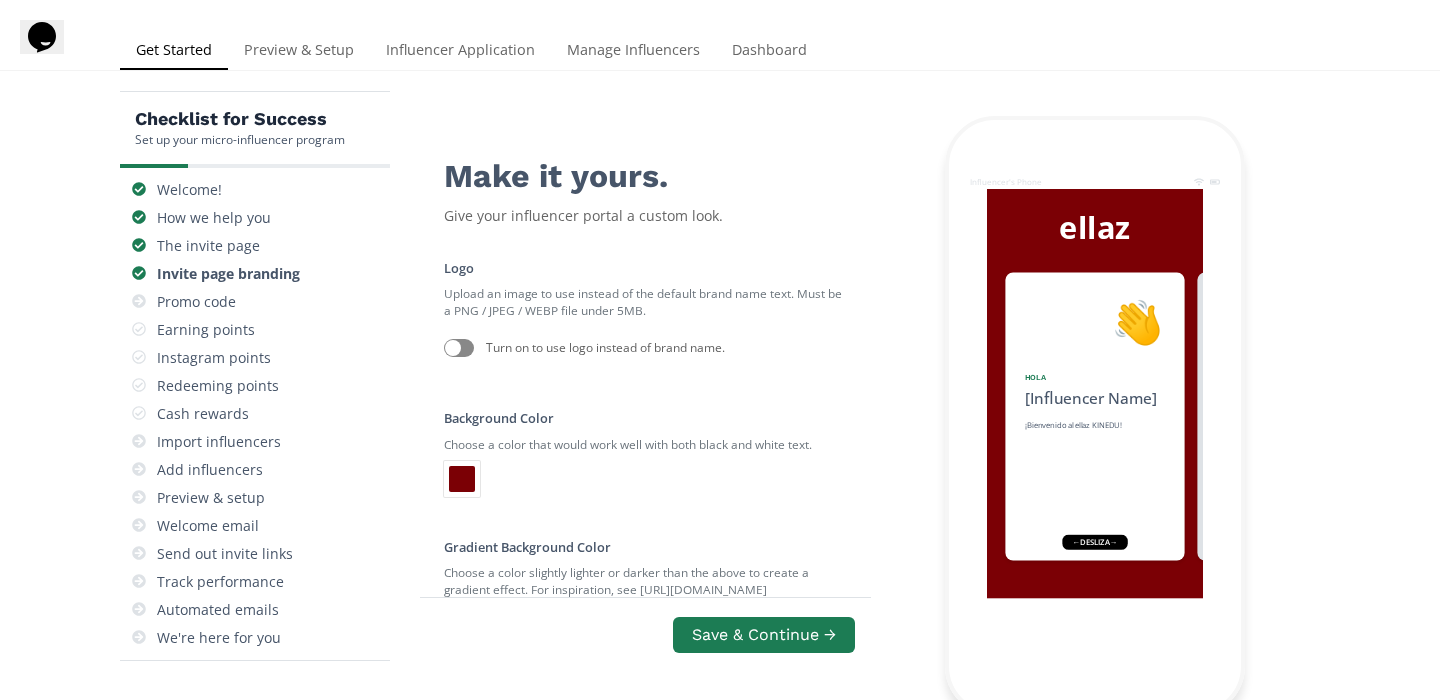 click at bounding box center [453, 348] 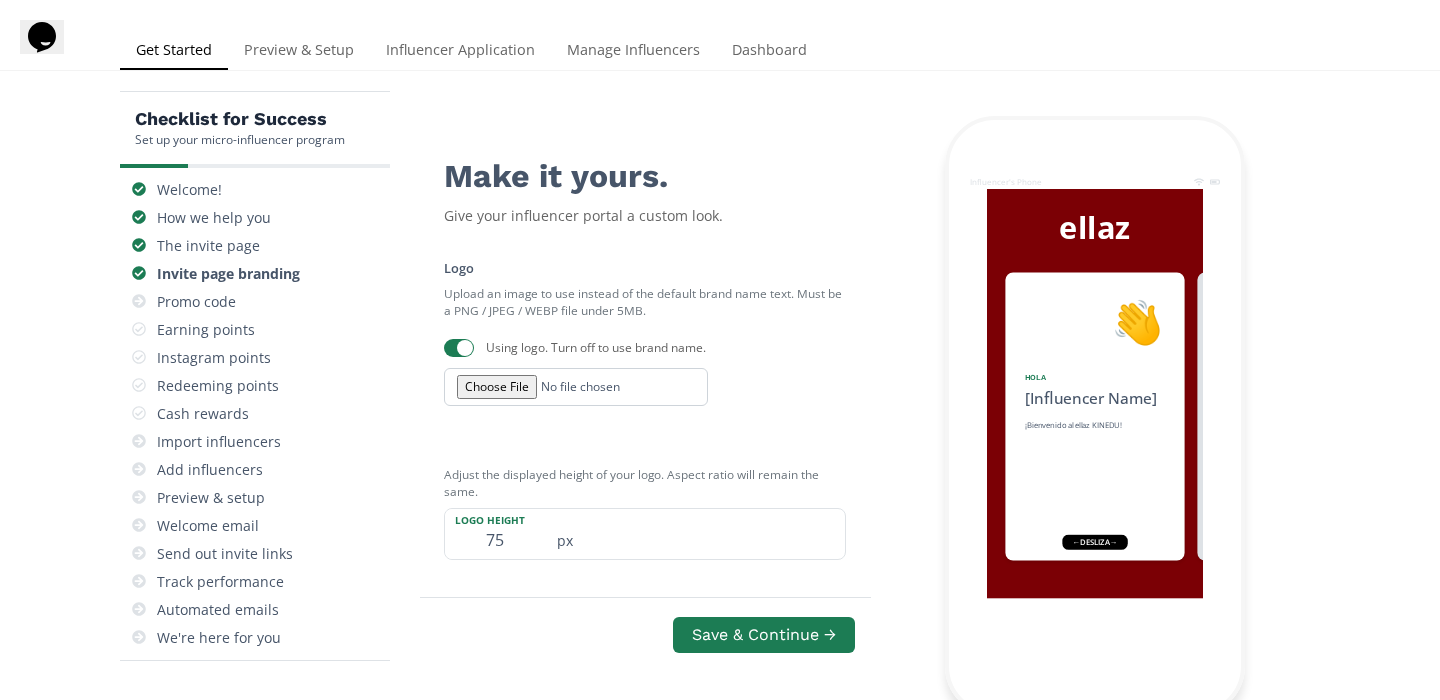 click at bounding box center [576, 386] 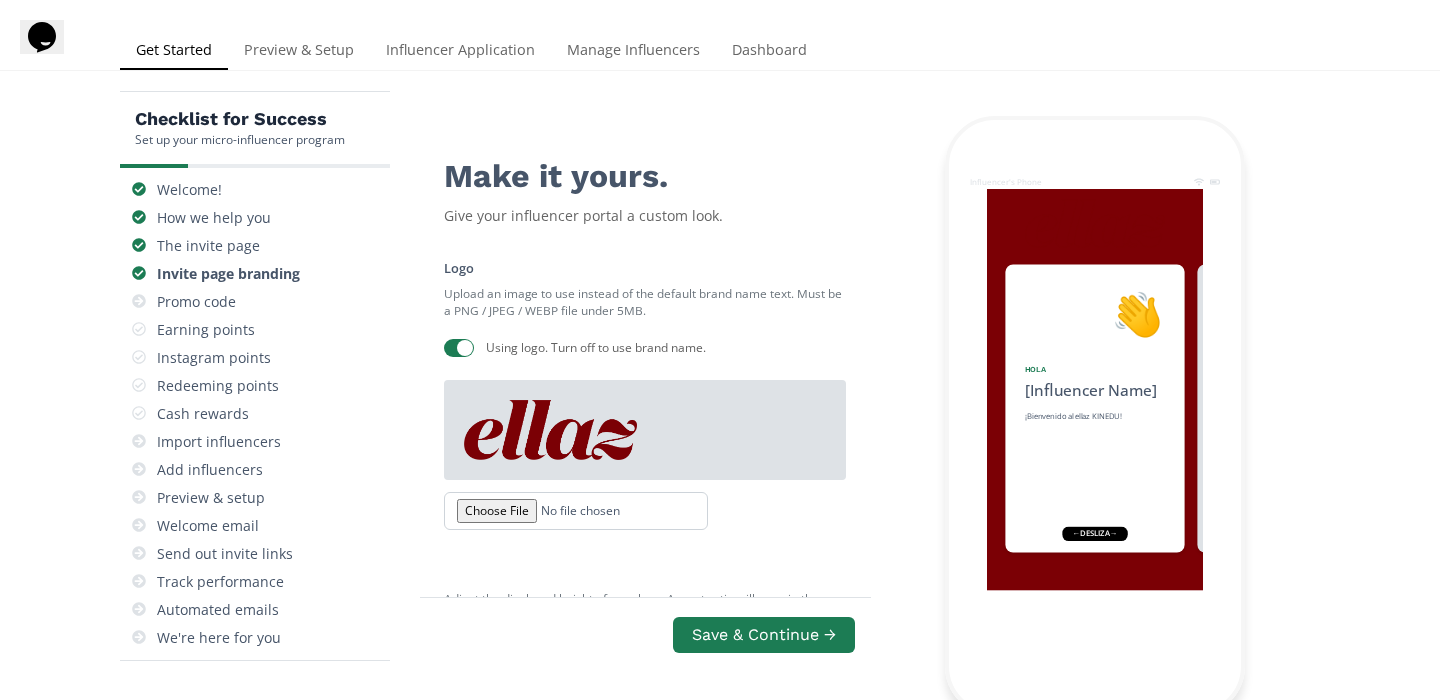 click at bounding box center [576, 510] 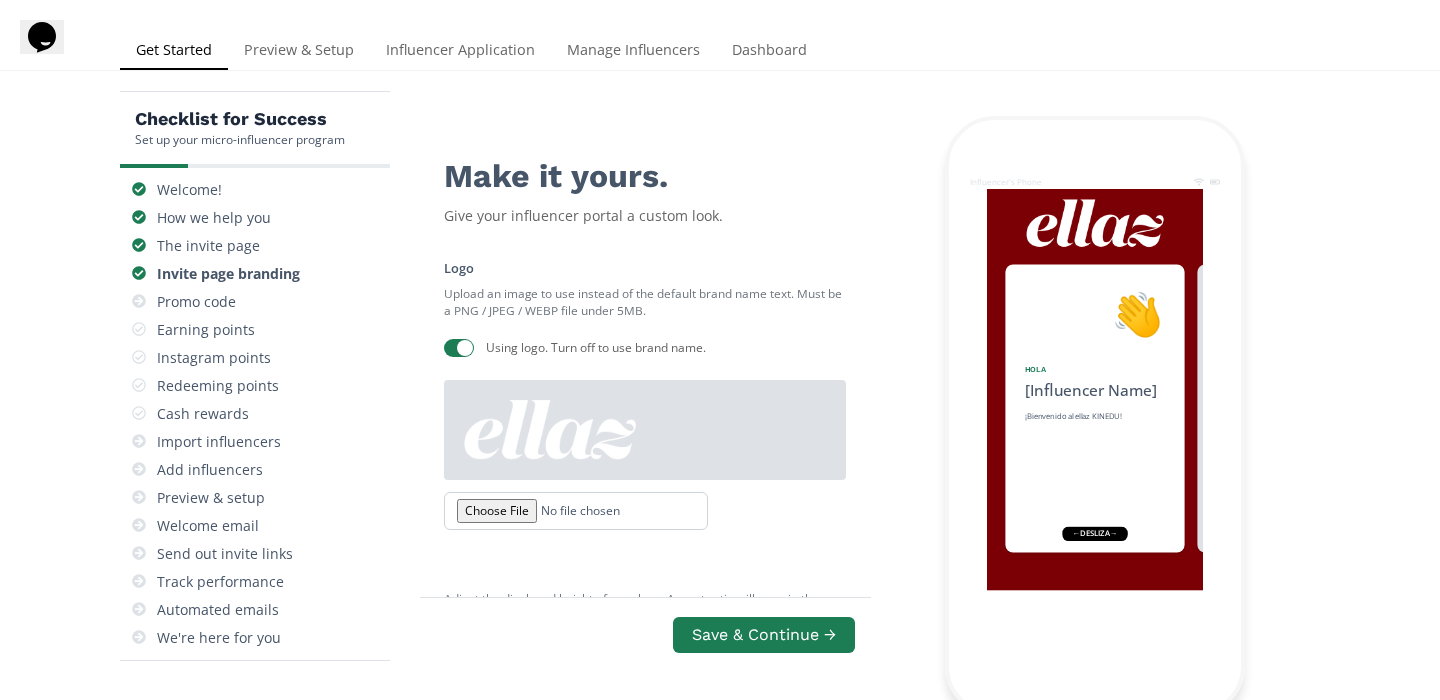 click at bounding box center [576, 510] 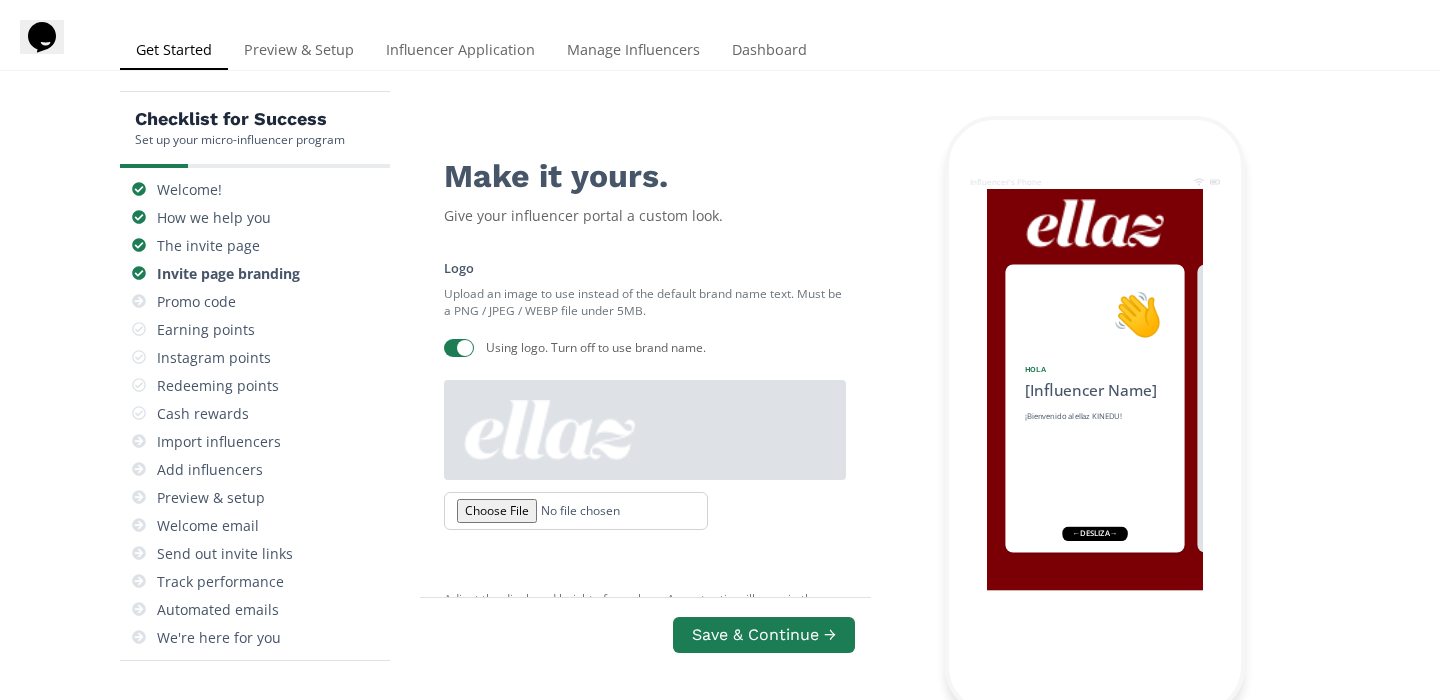 click at bounding box center (645, 430) 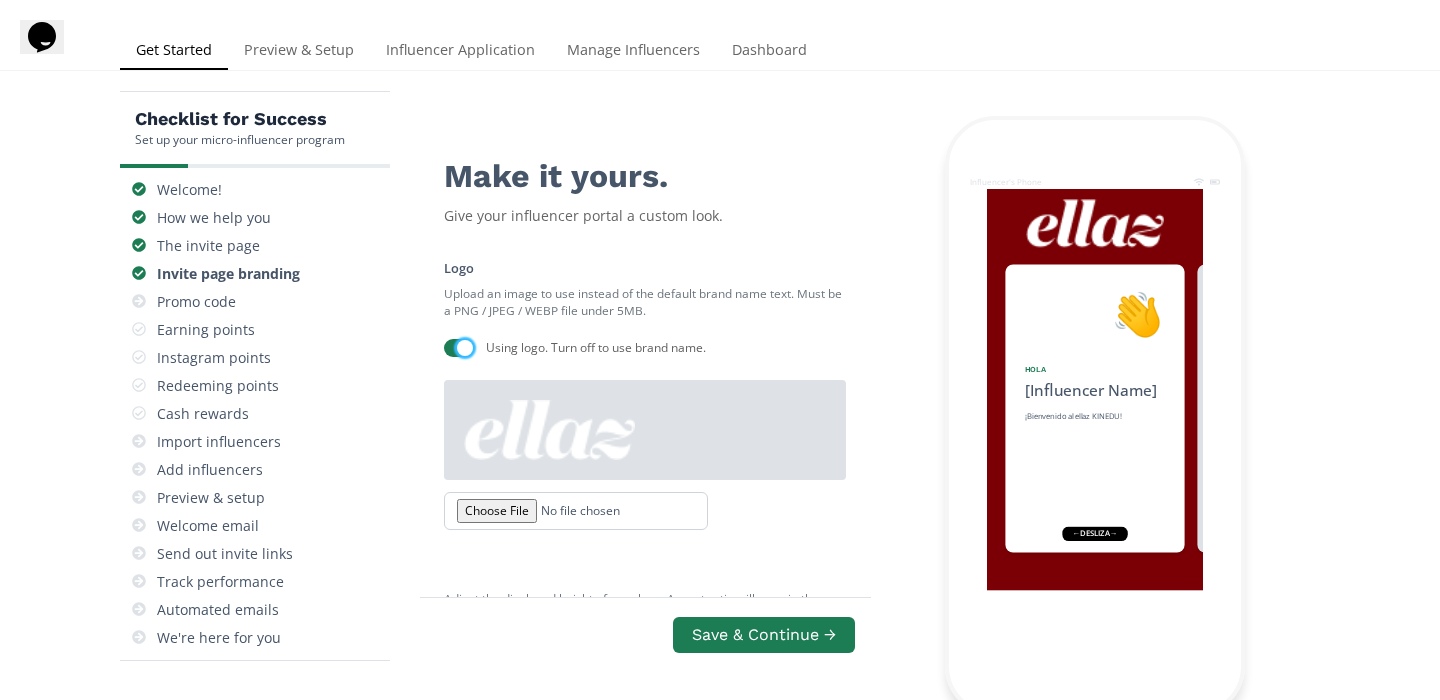 click at bounding box center (465, 348) 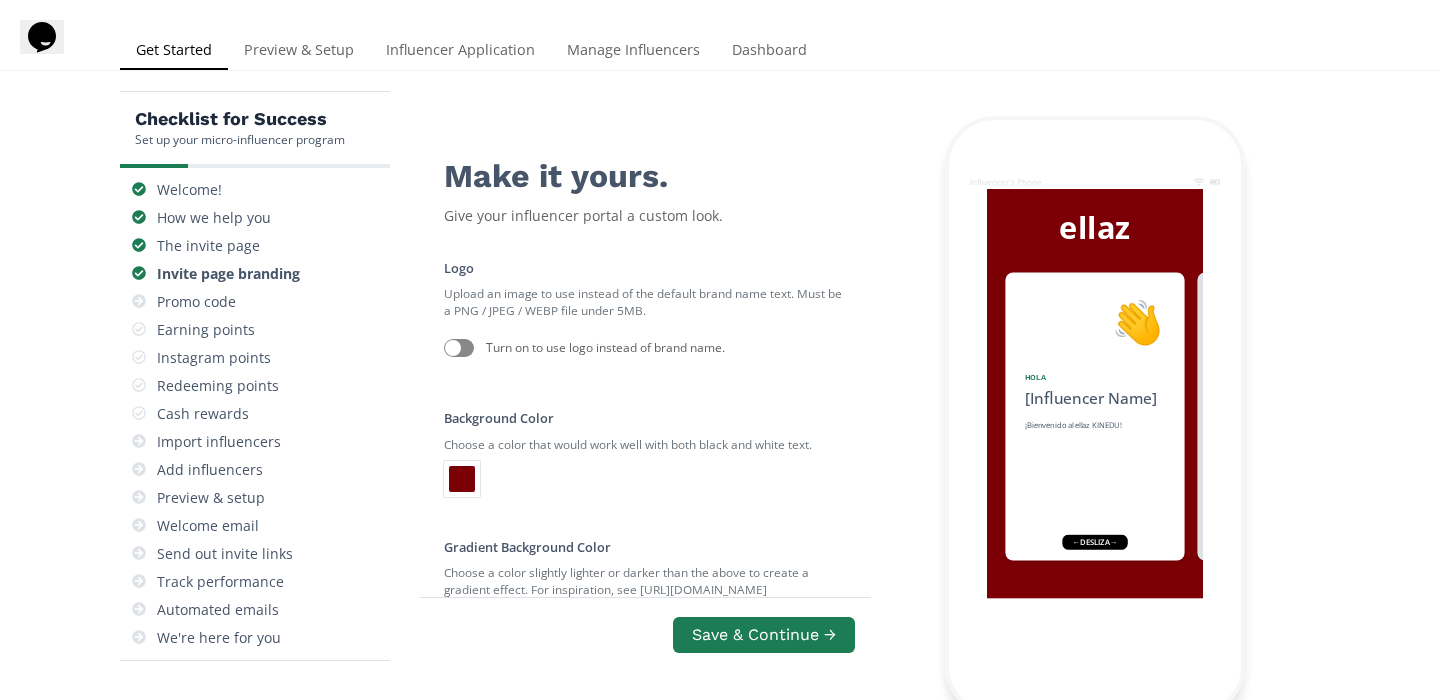 click at bounding box center [459, 348] 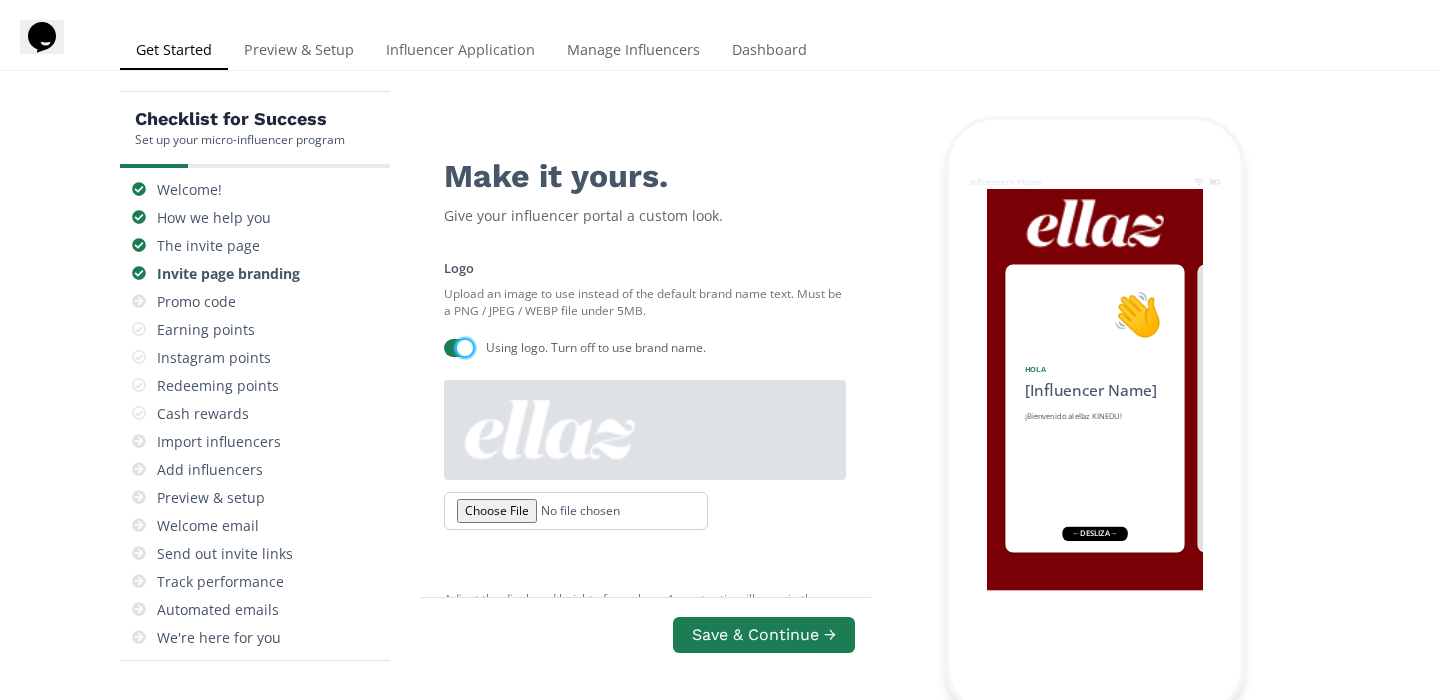click at bounding box center (459, 348) 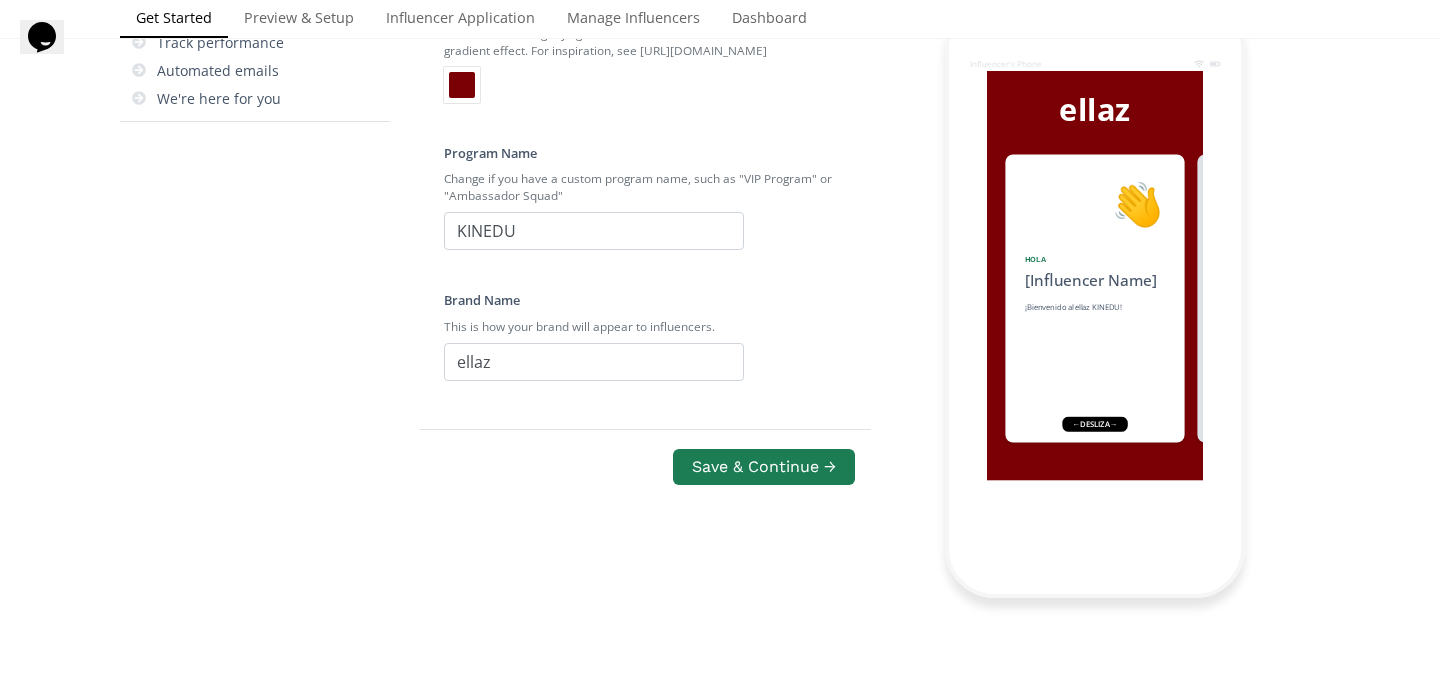 scroll, scrollTop: 613, scrollLeft: 0, axis: vertical 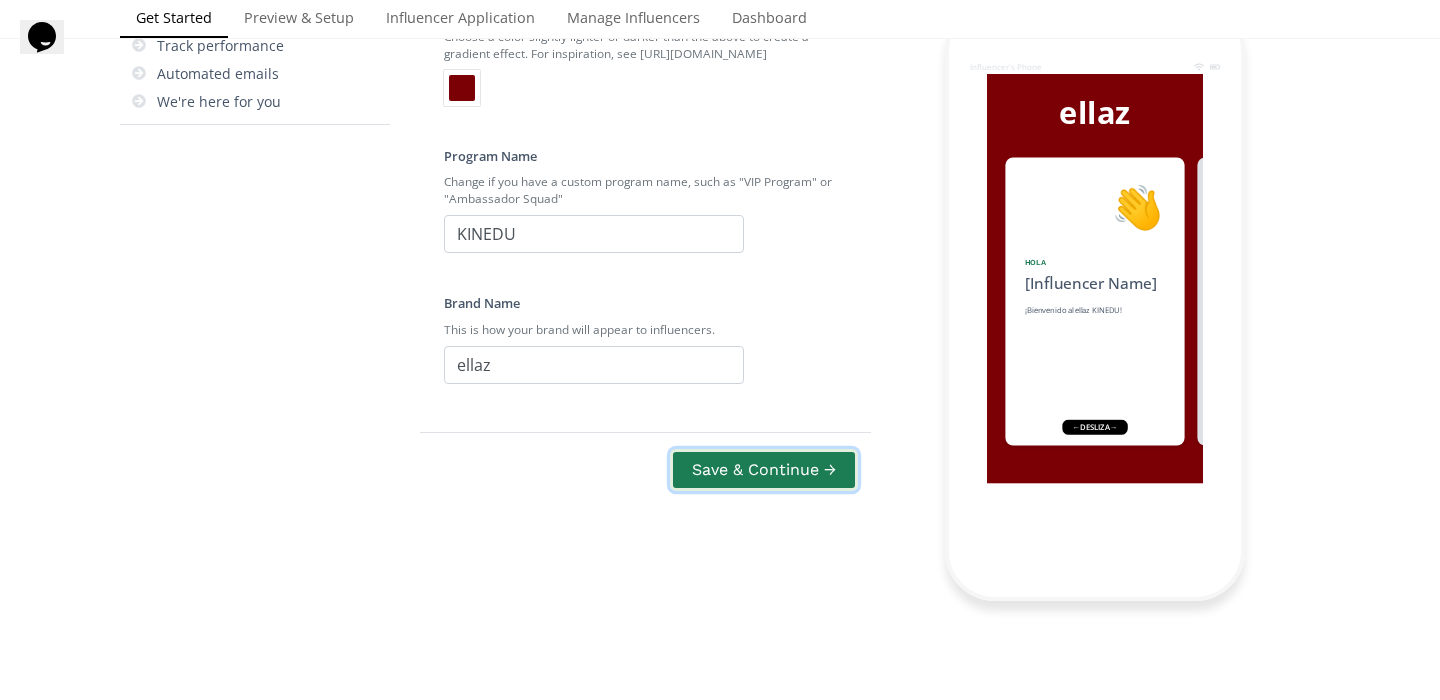 click on "Save & Continue →" at bounding box center [764, 470] 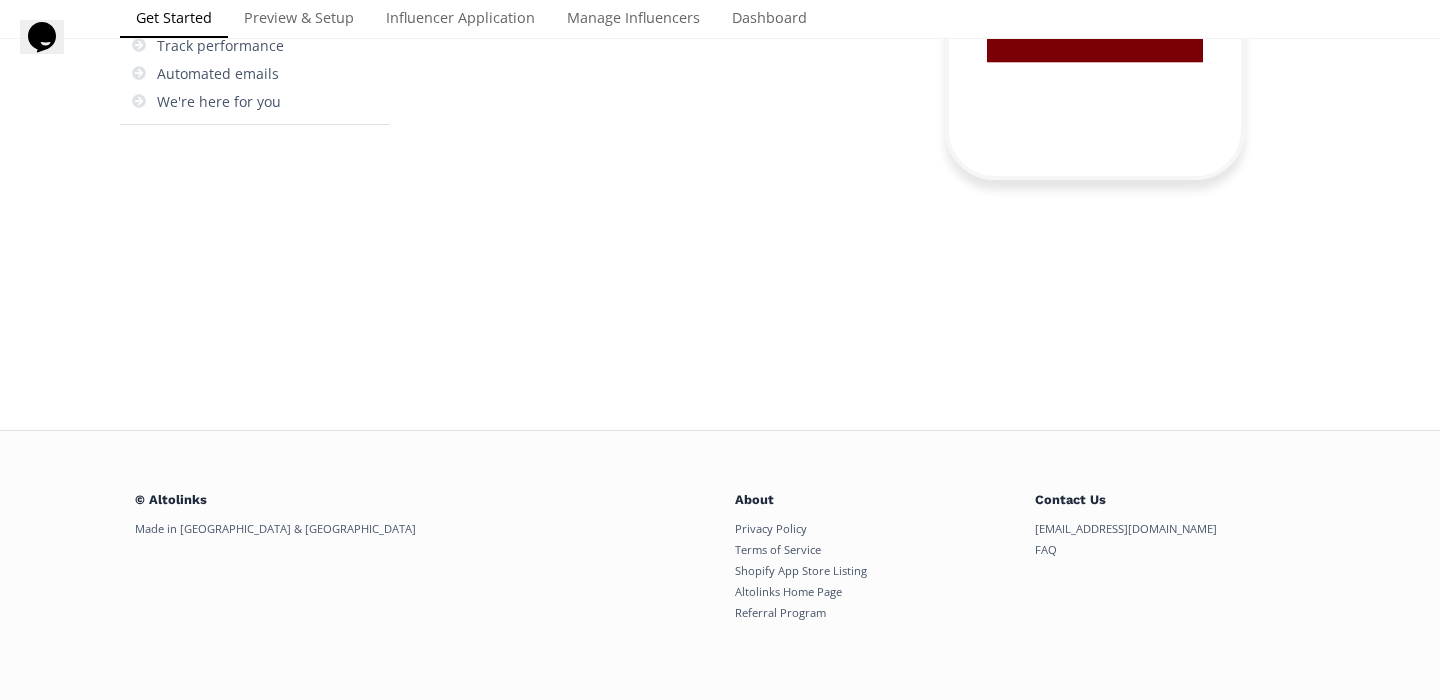 scroll, scrollTop: 438, scrollLeft: 0, axis: vertical 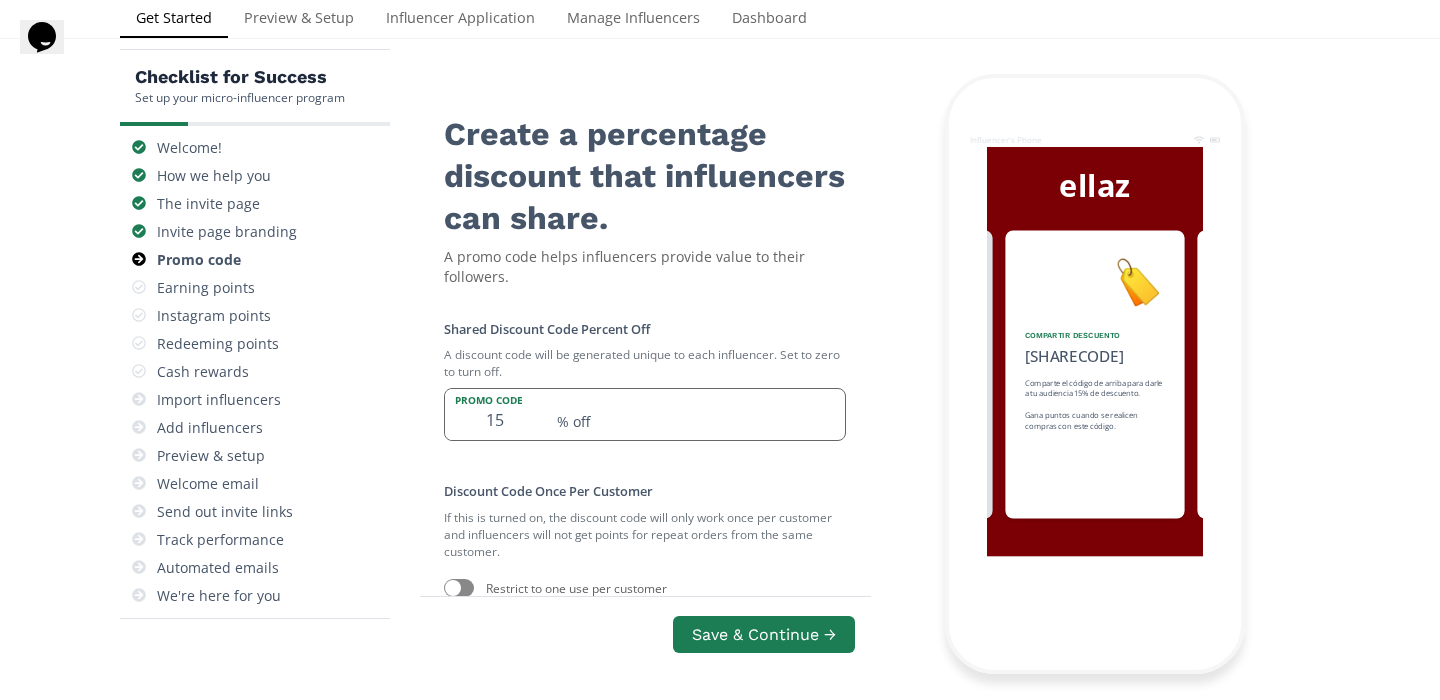 click on "15" at bounding box center (495, 414) 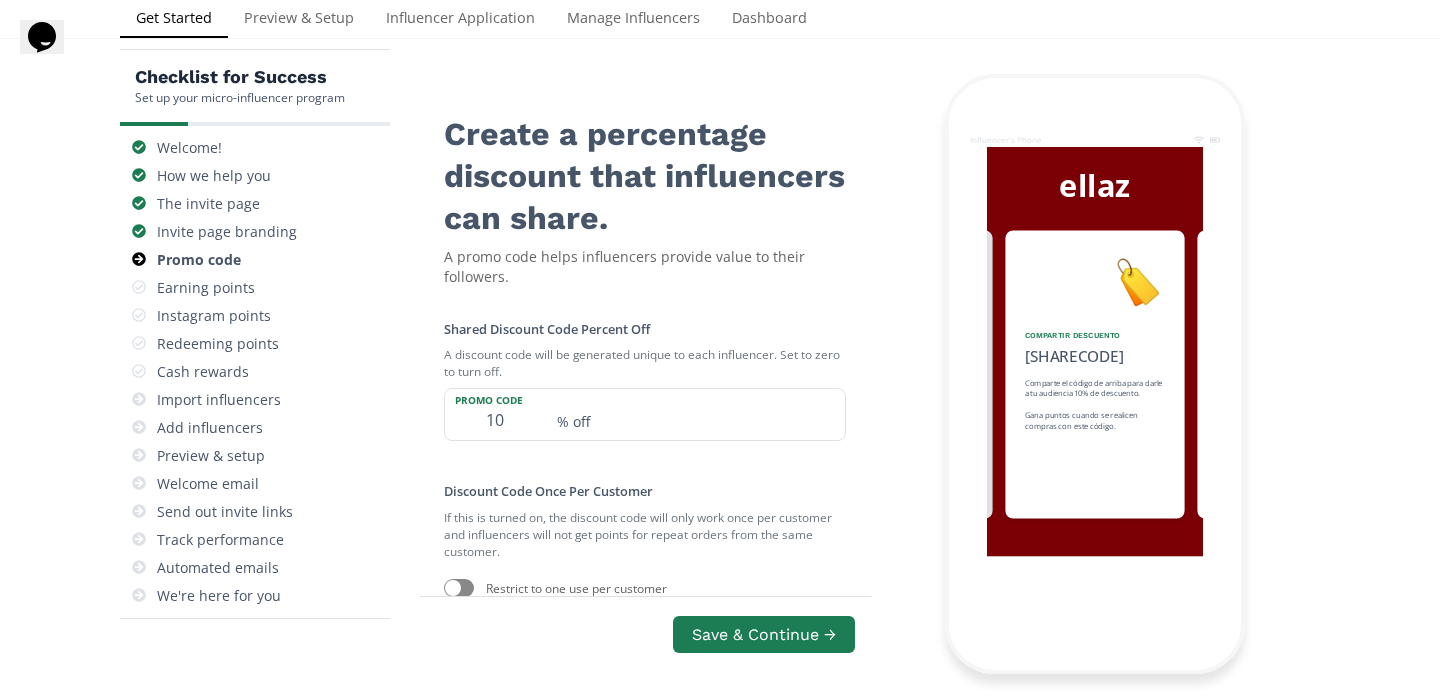 type on "10" 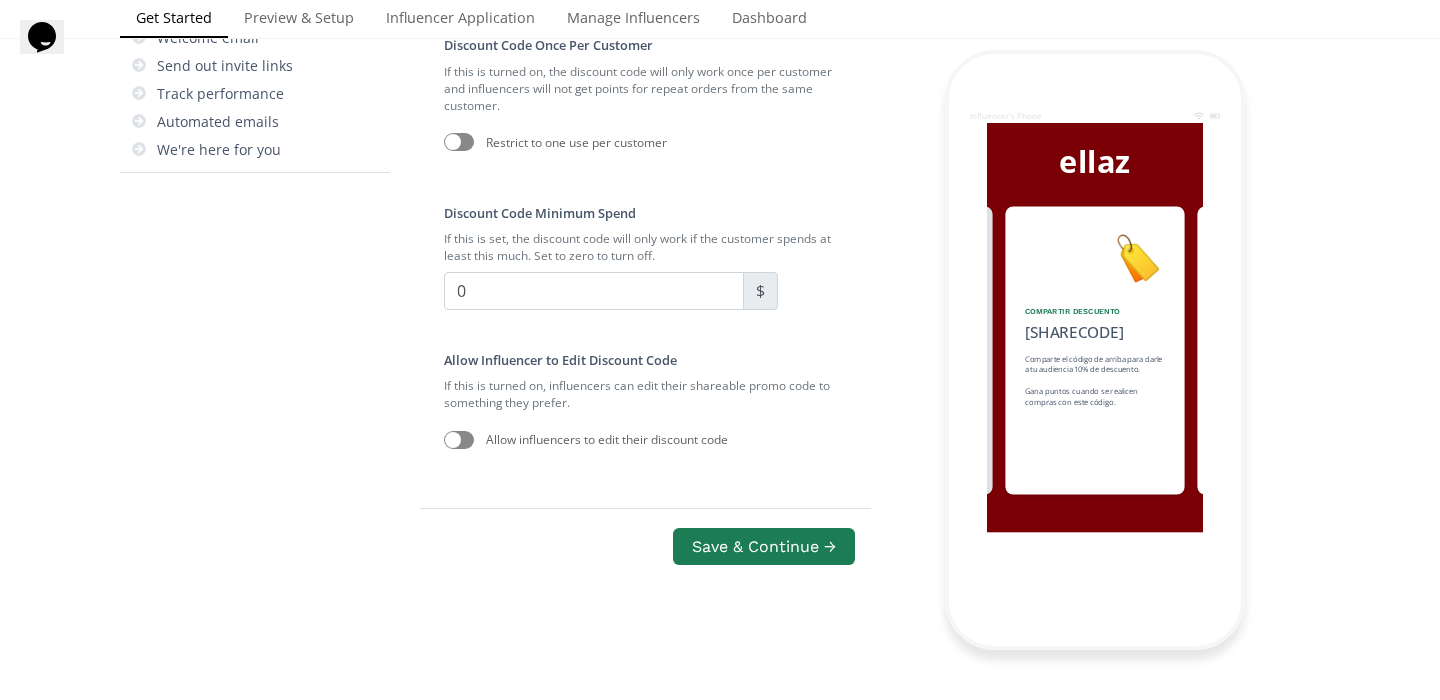 scroll, scrollTop: 594, scrollLeft: 0, axis: vertical 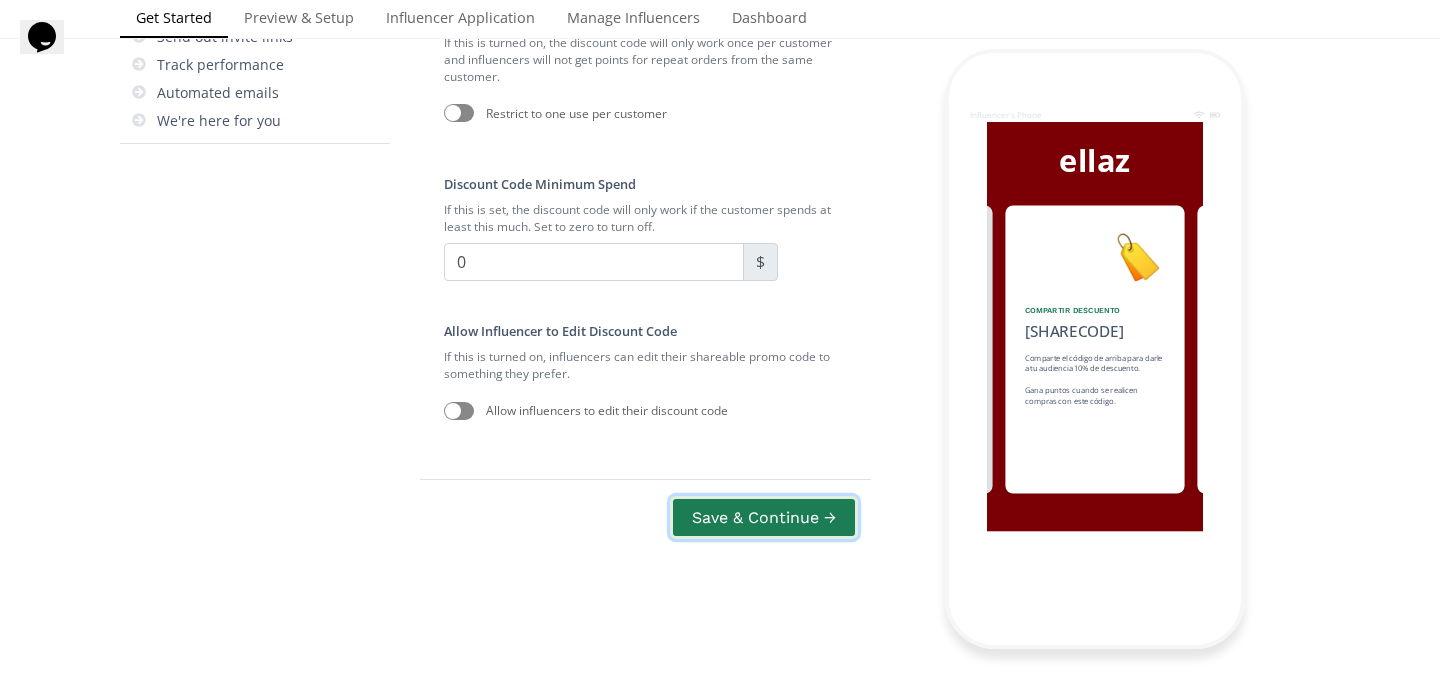 click on "Save & Continue →" at bounding box center [764, 517] 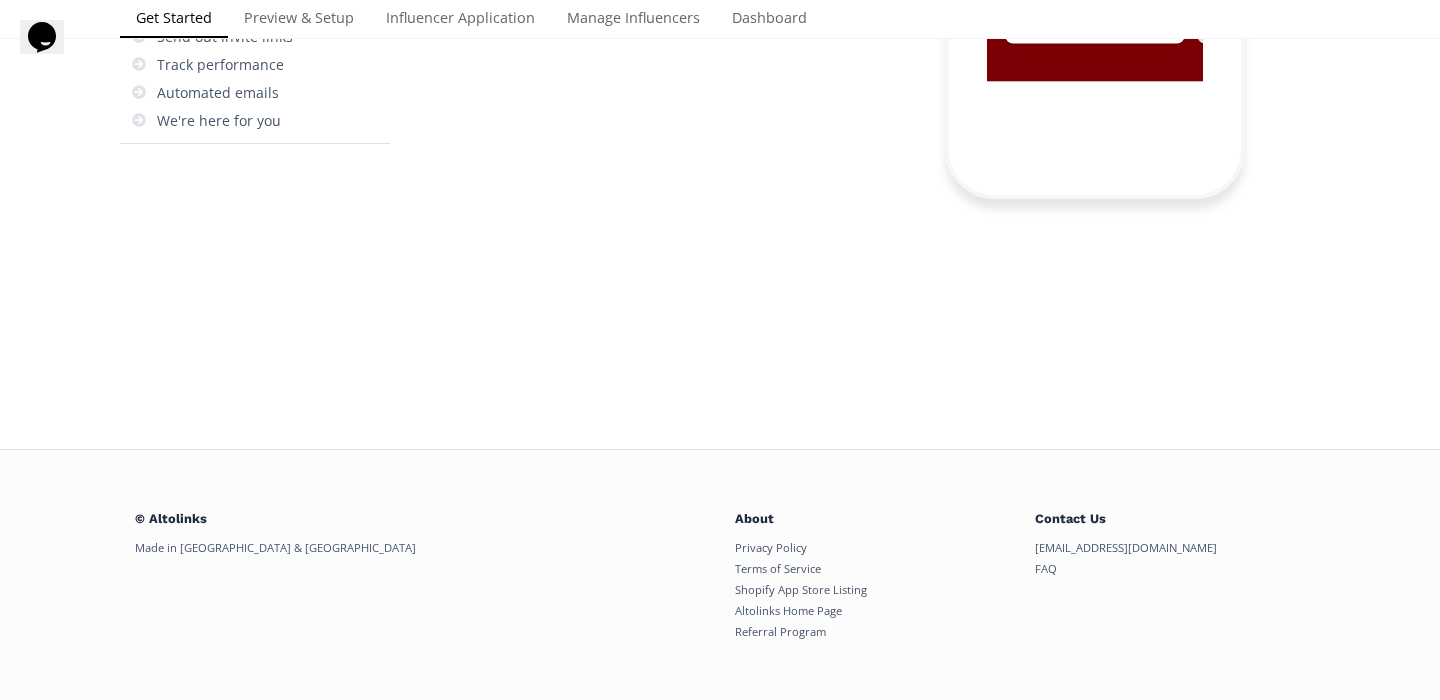 scroll, scrollTop: 419, scrollLeft: 0, axis: vertical 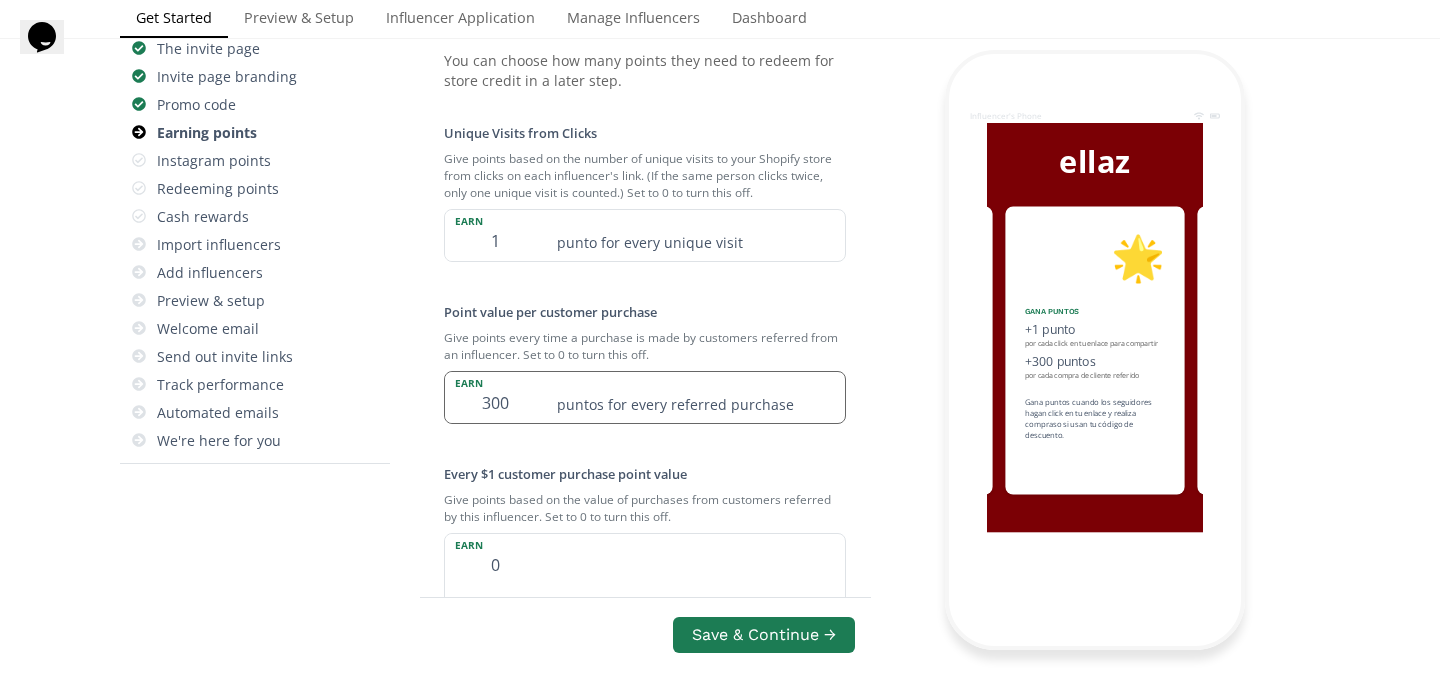 click on "300" at bounding box center [495, 397] 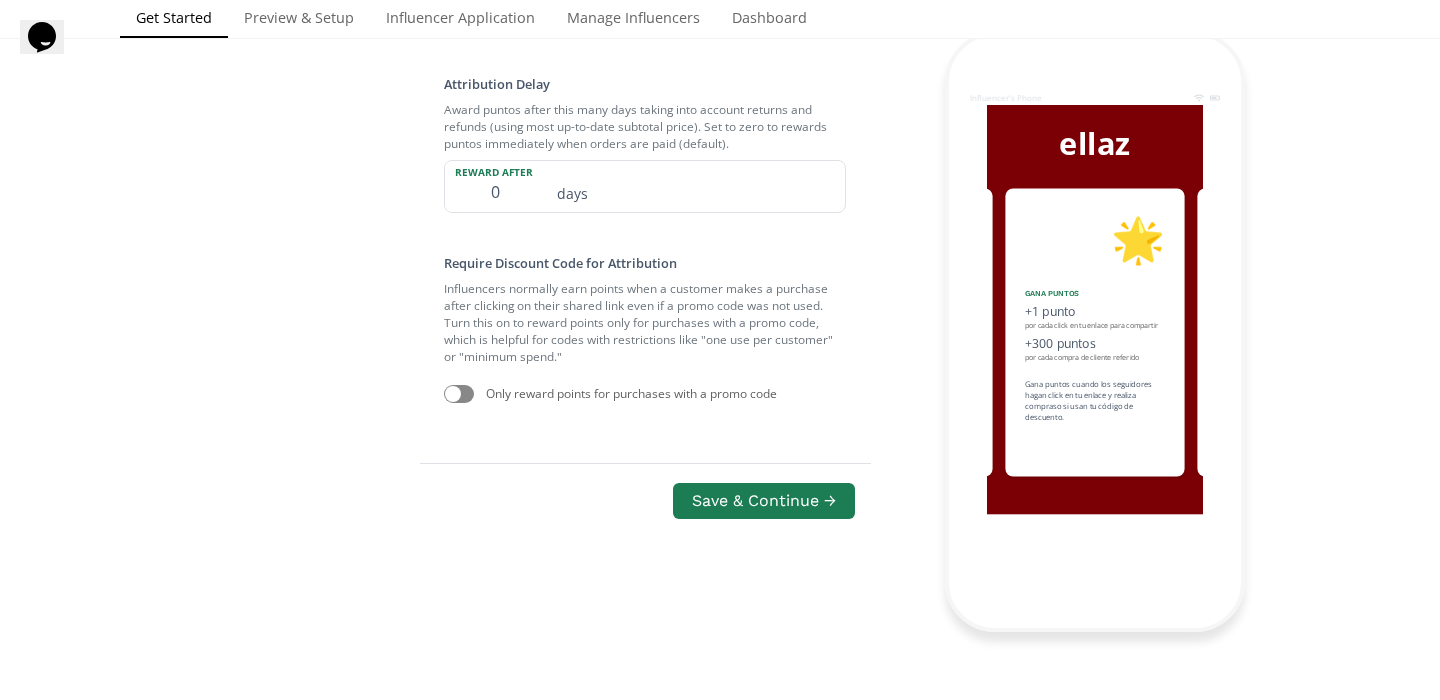 scroll, scrollTop: 863, scrollLeft: 0, axis: vertical 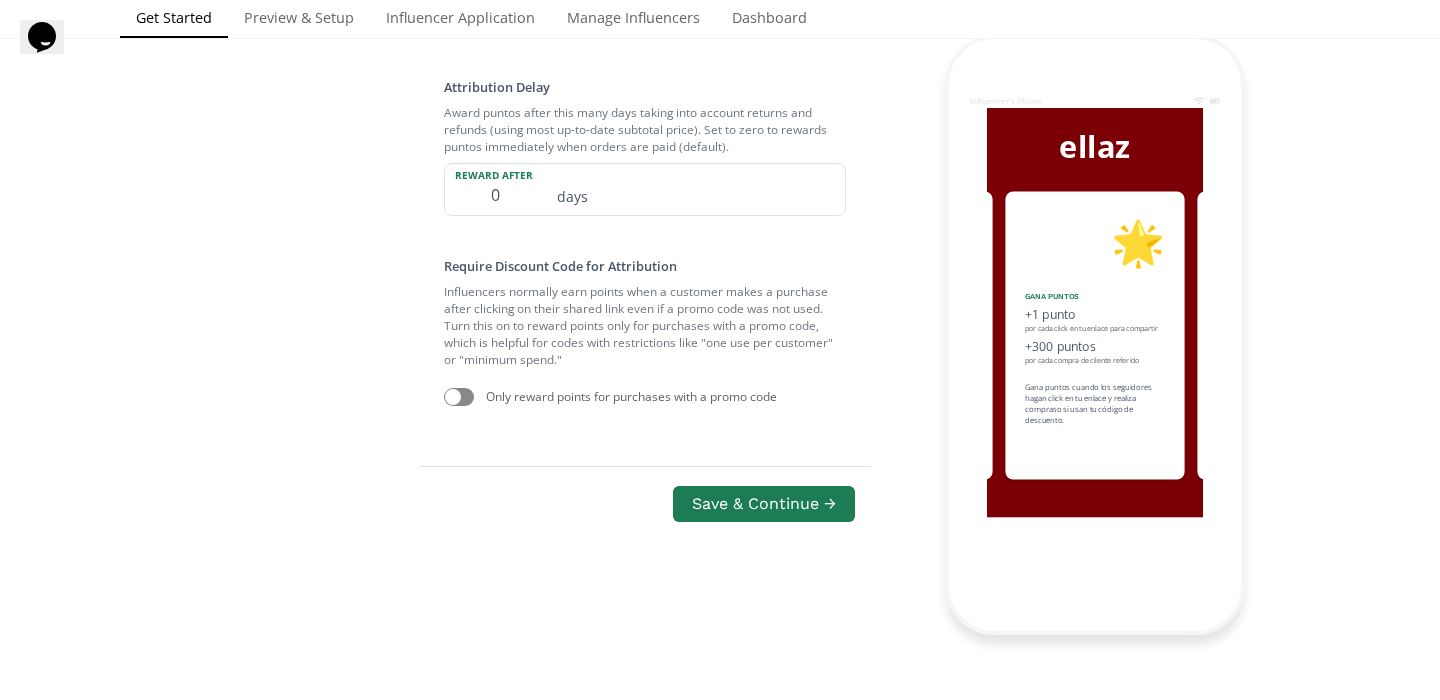 click at bounding box center [459, 397] 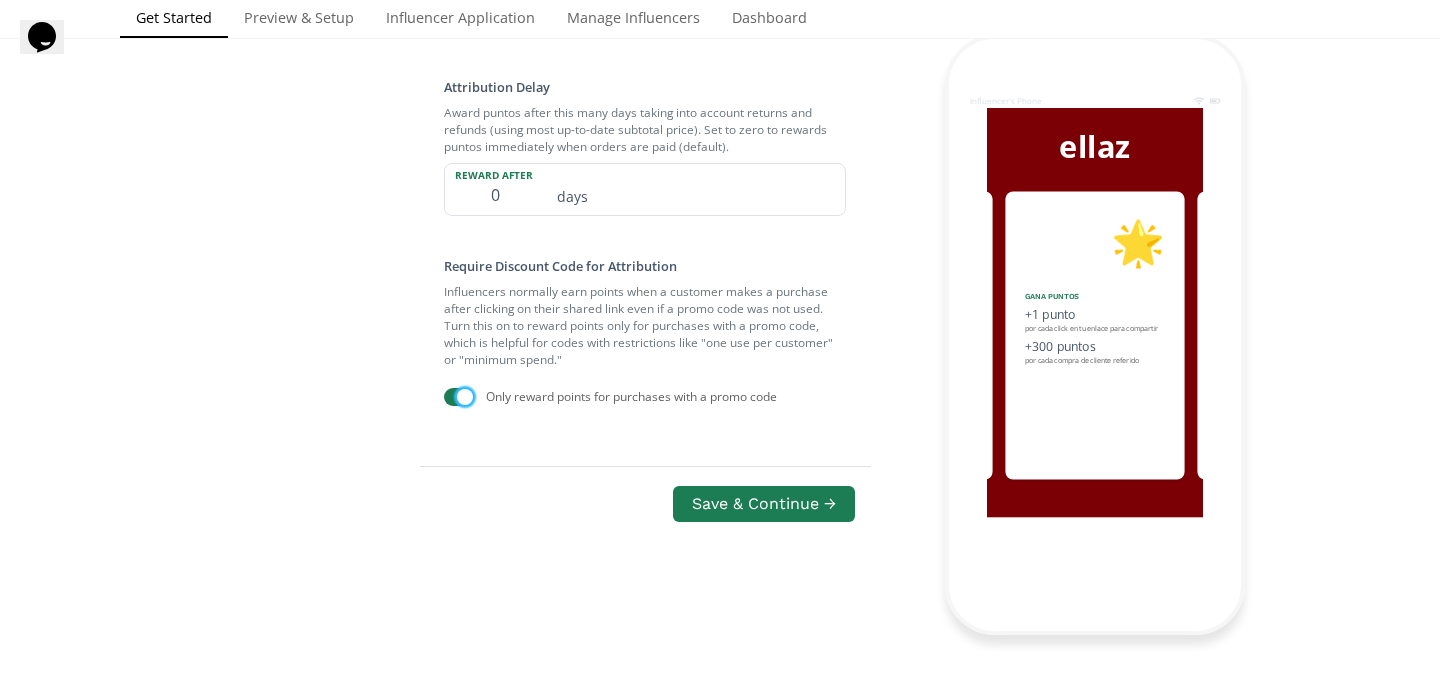 click at bounding box center [465, 397] 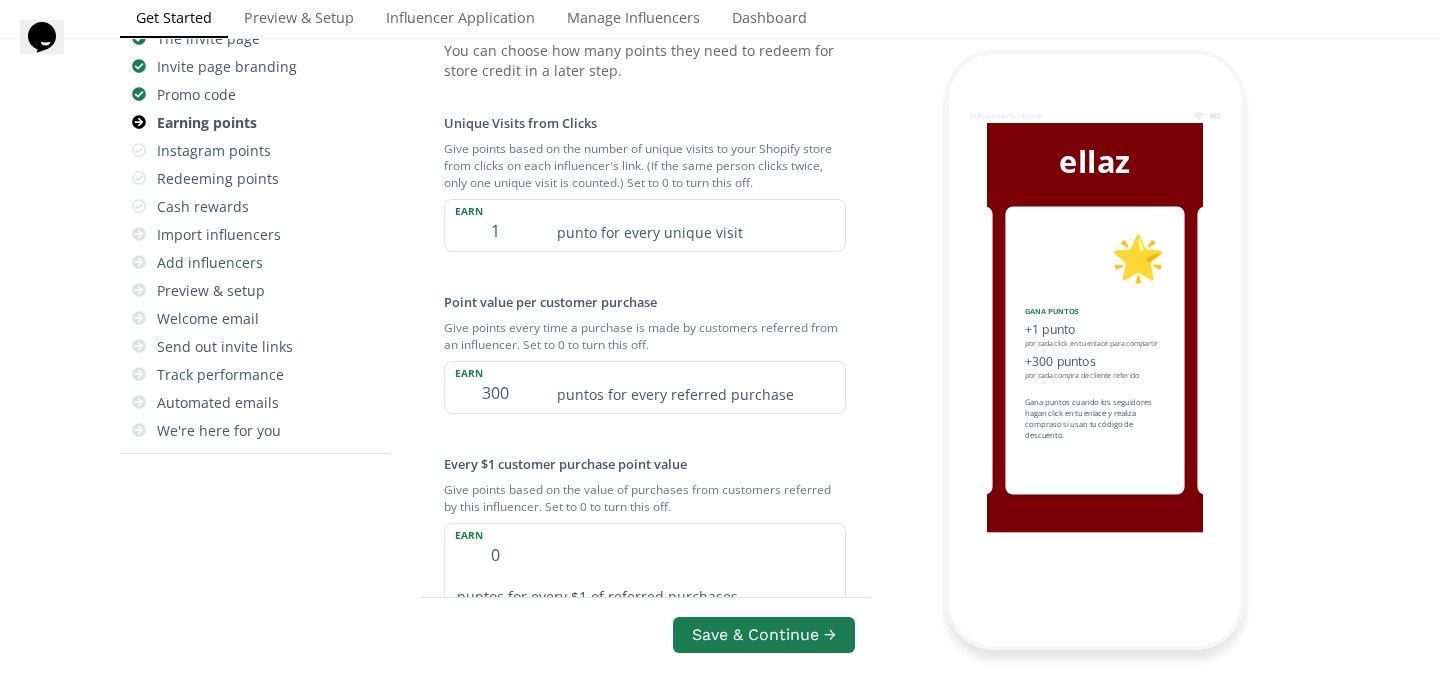 scroll, scrollTop: 282, scrollLeft: 0, axis: vertical 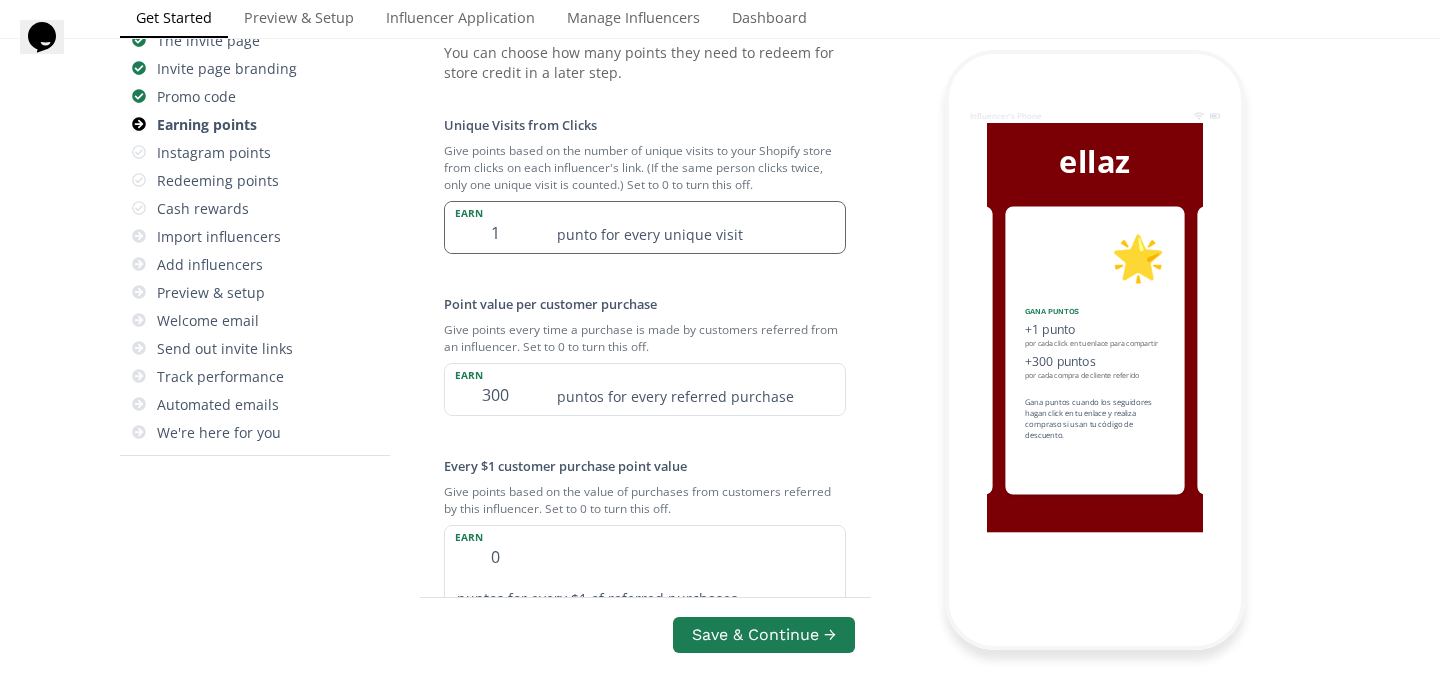 click on "1" at bounding box center [495, 227] 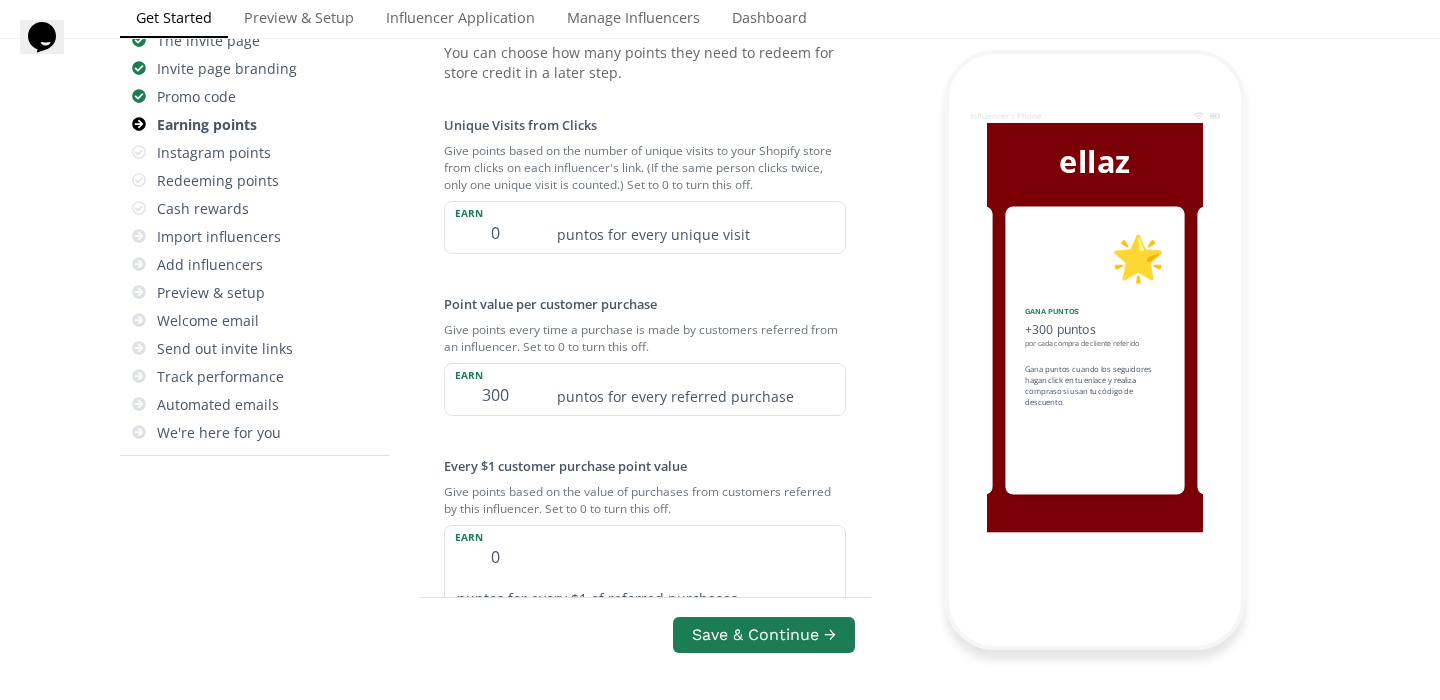 type on "0" 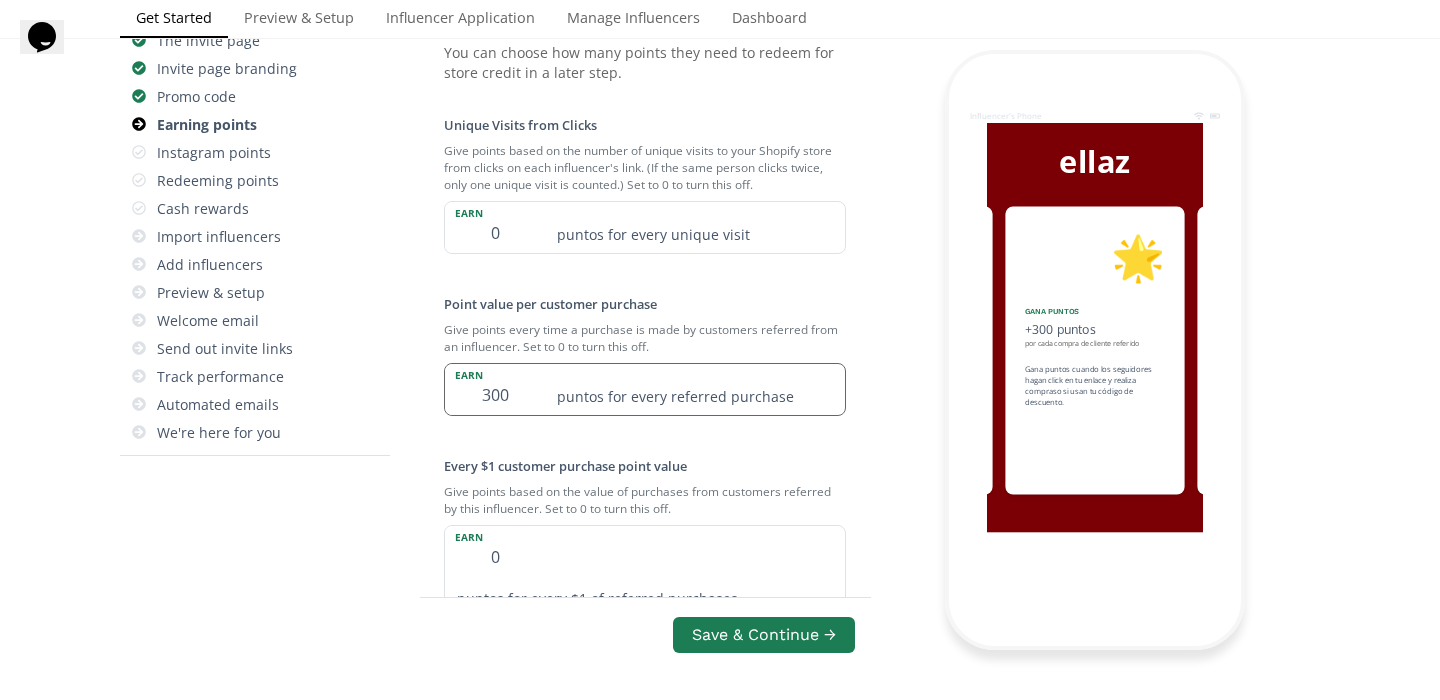 click on "300" at bounding box center [495, 389] 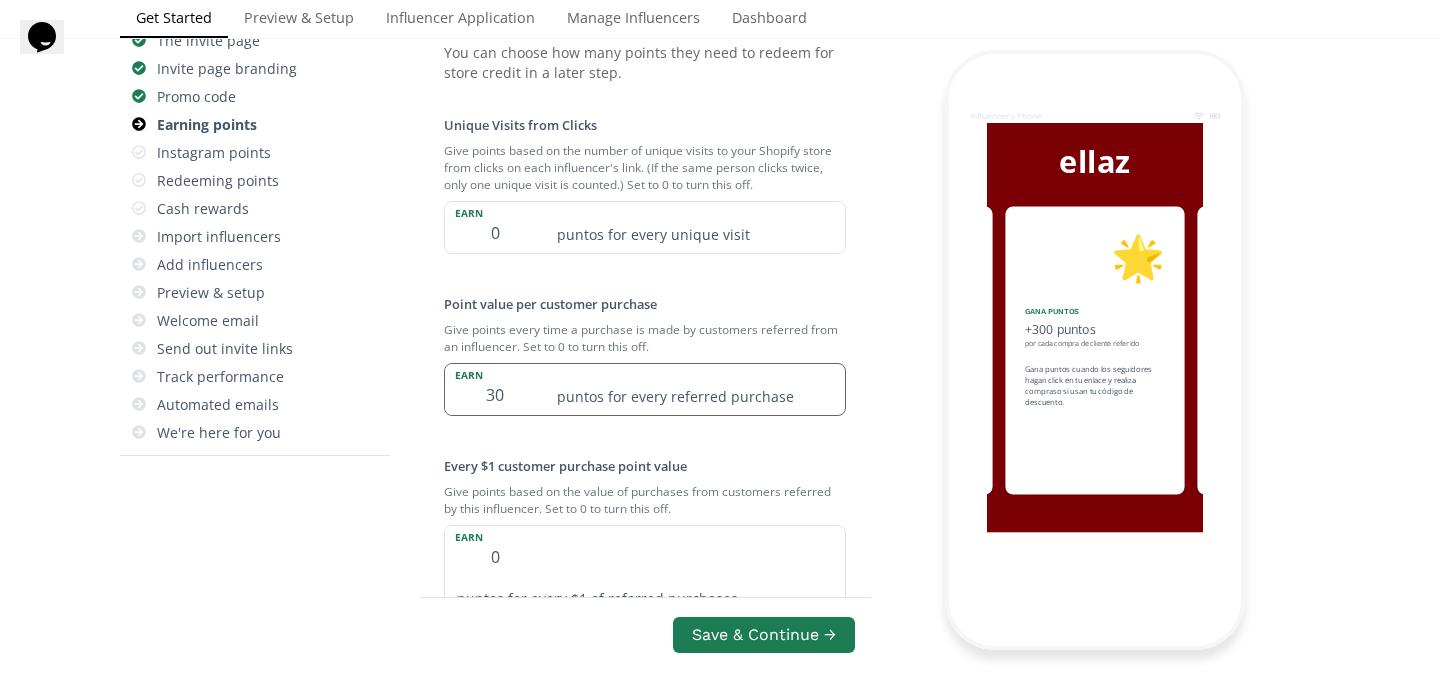 type on "3" 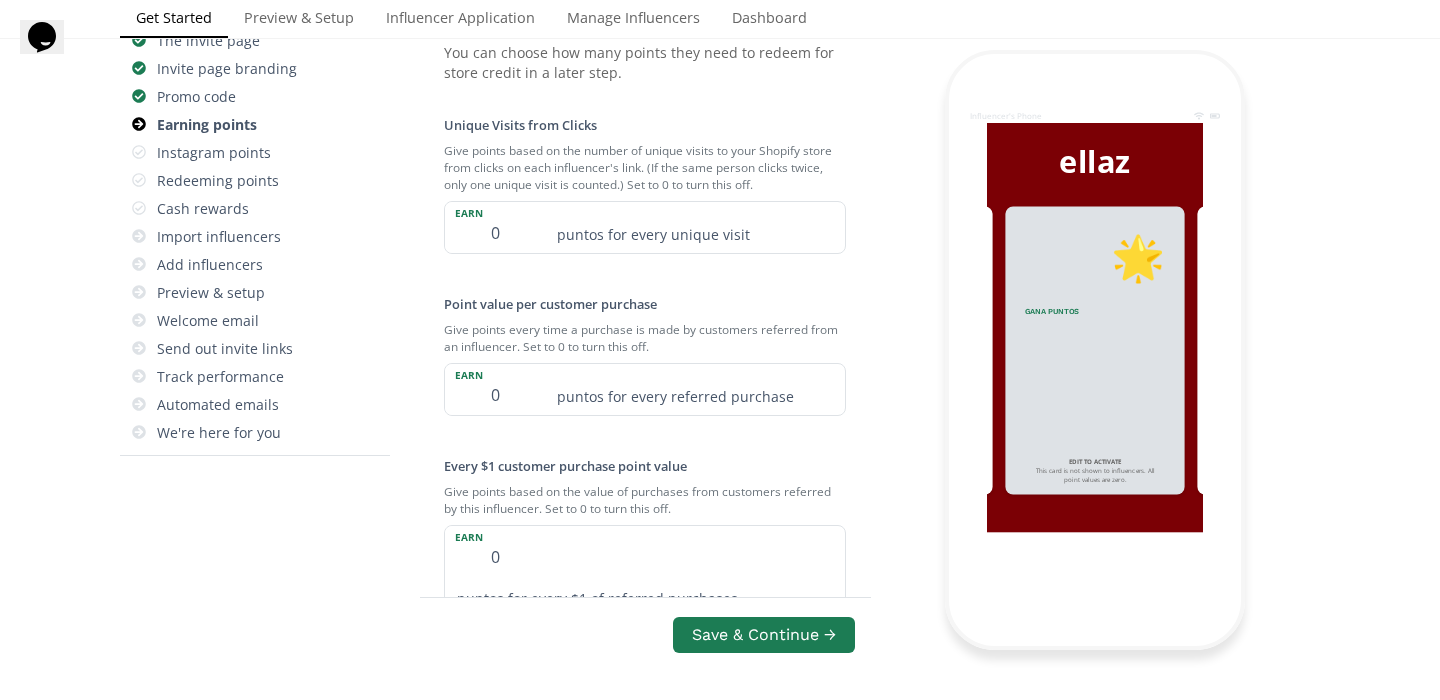 type on "0" 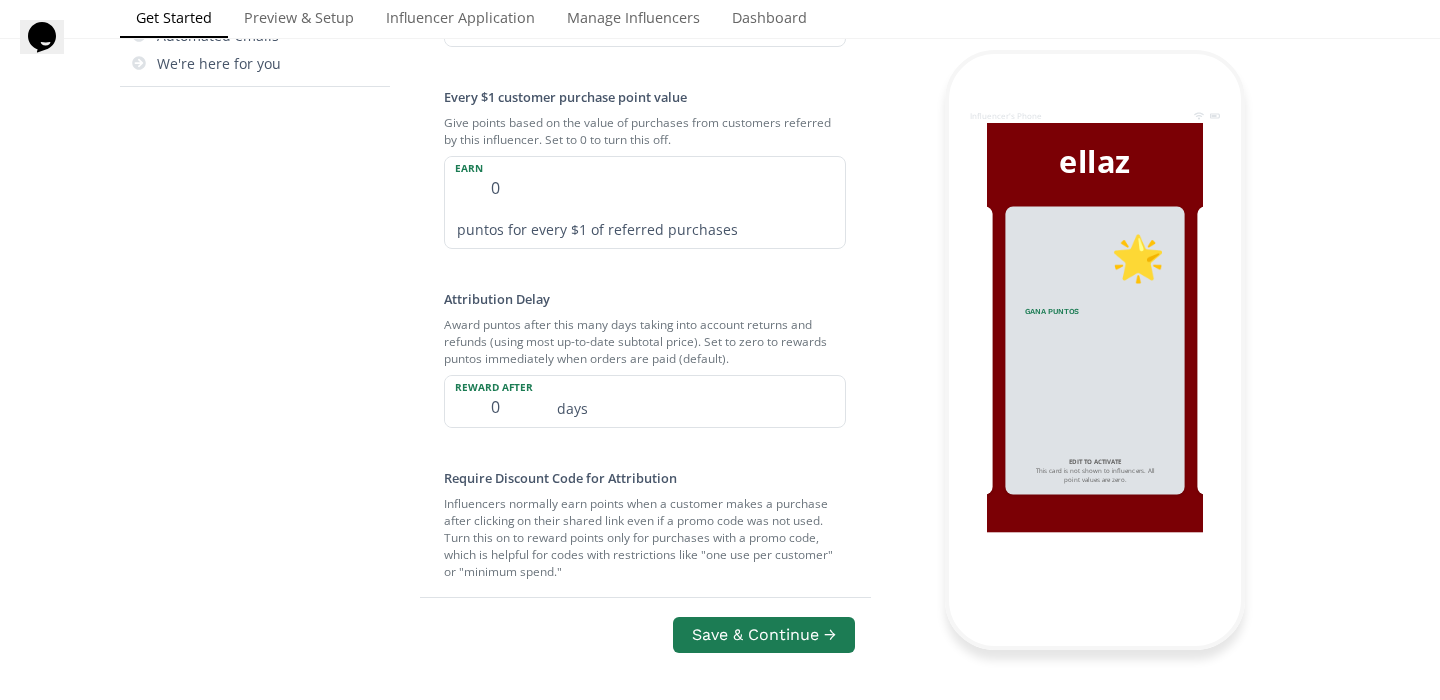 scroll, scrollTop: 648, scrollLeft: 0, axis: vertical 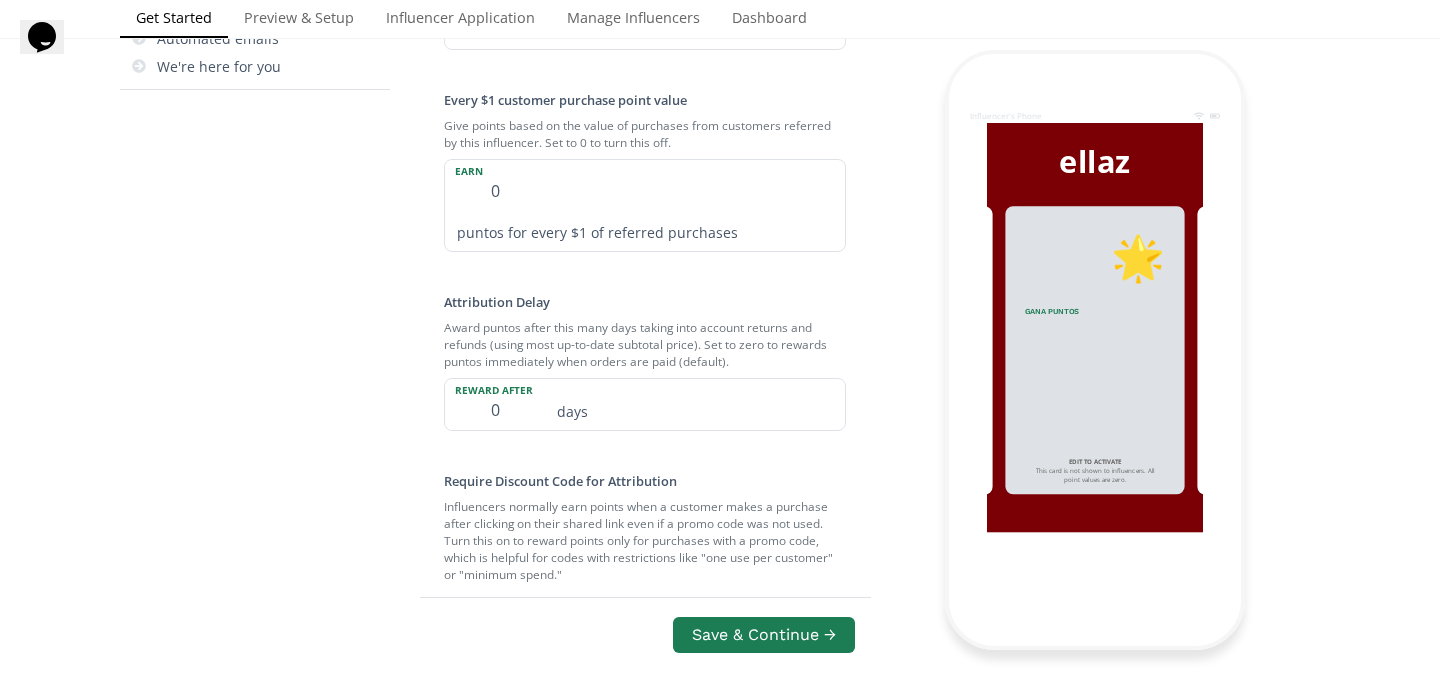 click on "🌟" at bounding box center [1095, 257] 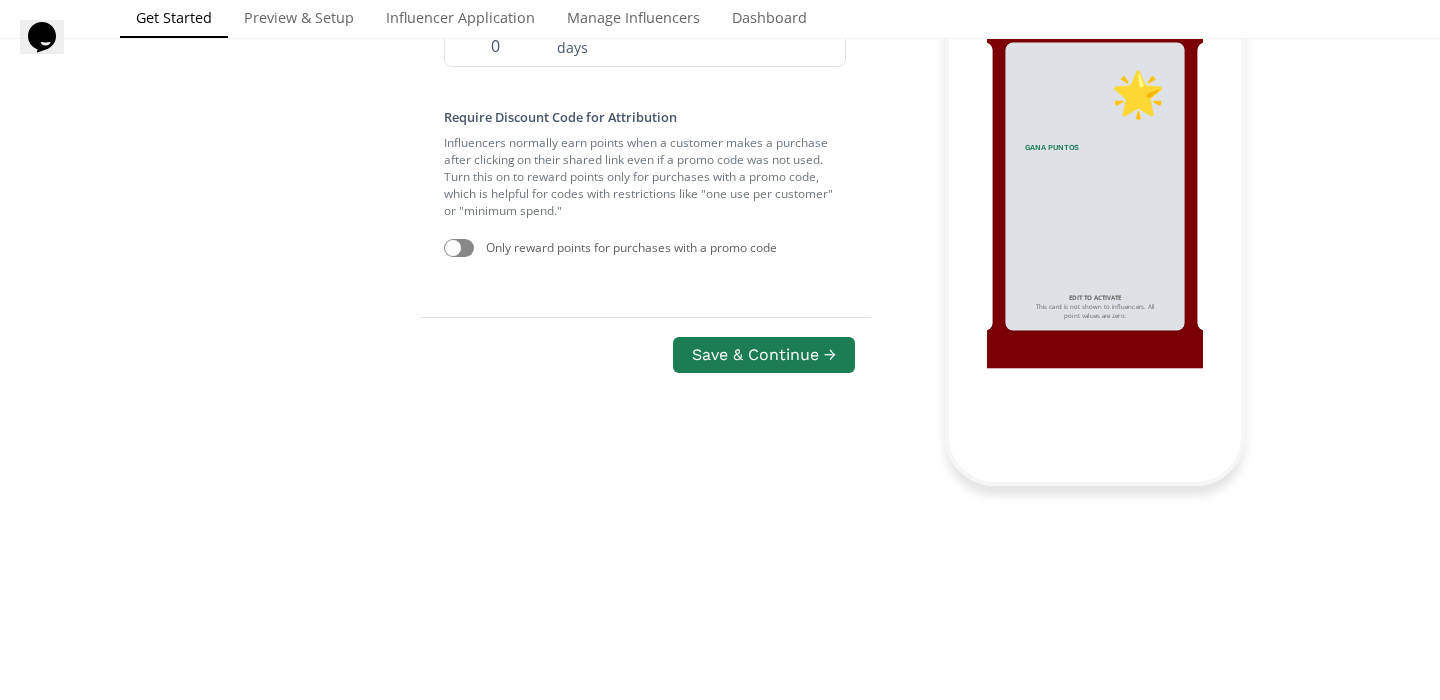 scroll, scrollTop: 1008, scrollLeft: 0, axis: vertical 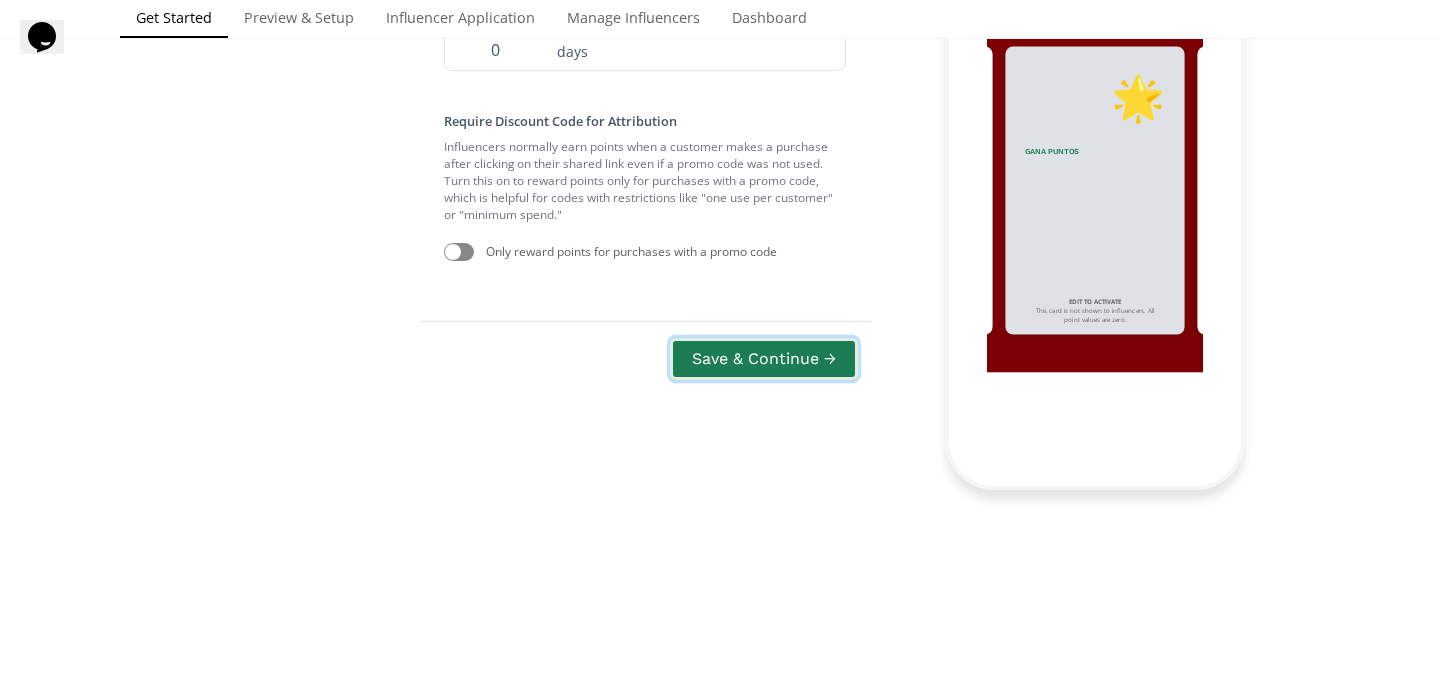 click on "Save & Continue →" at bounding box center (764, 359) 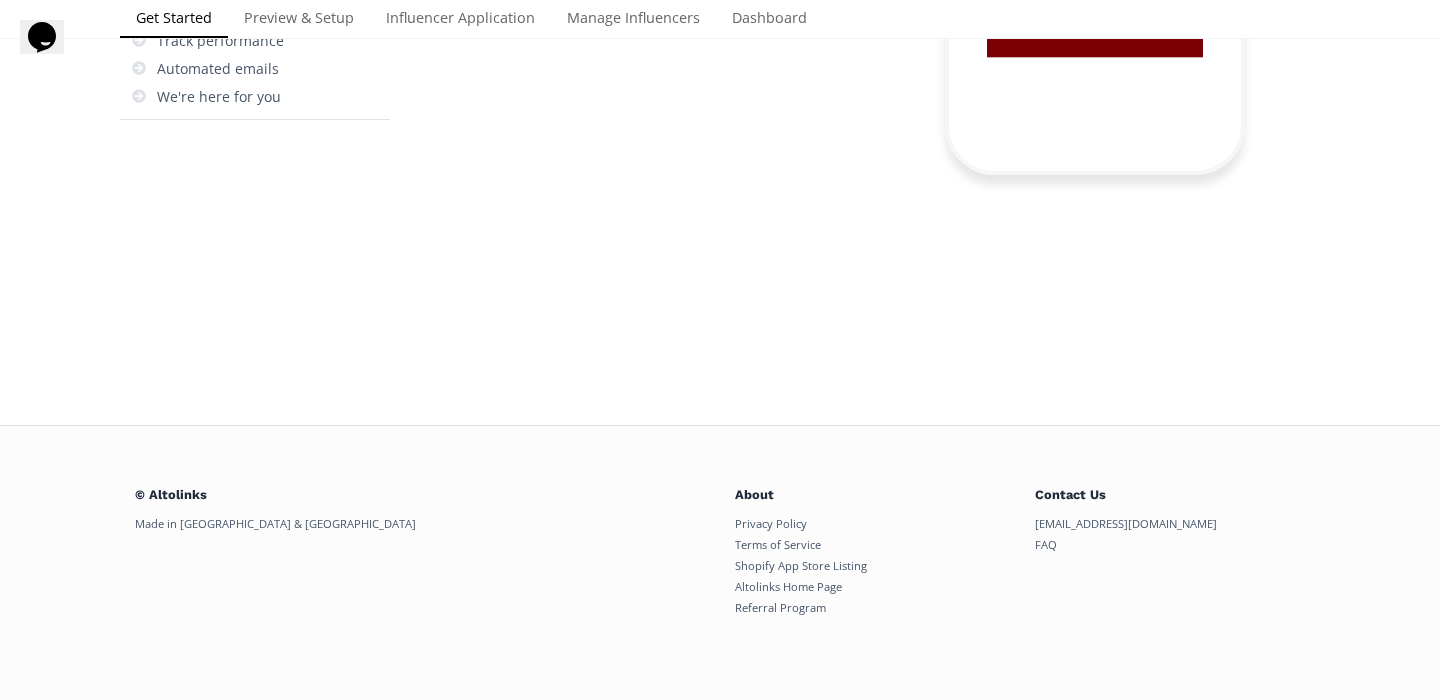 scroll, scrollTop: 535, scrollLeft: 0, axis: vertical 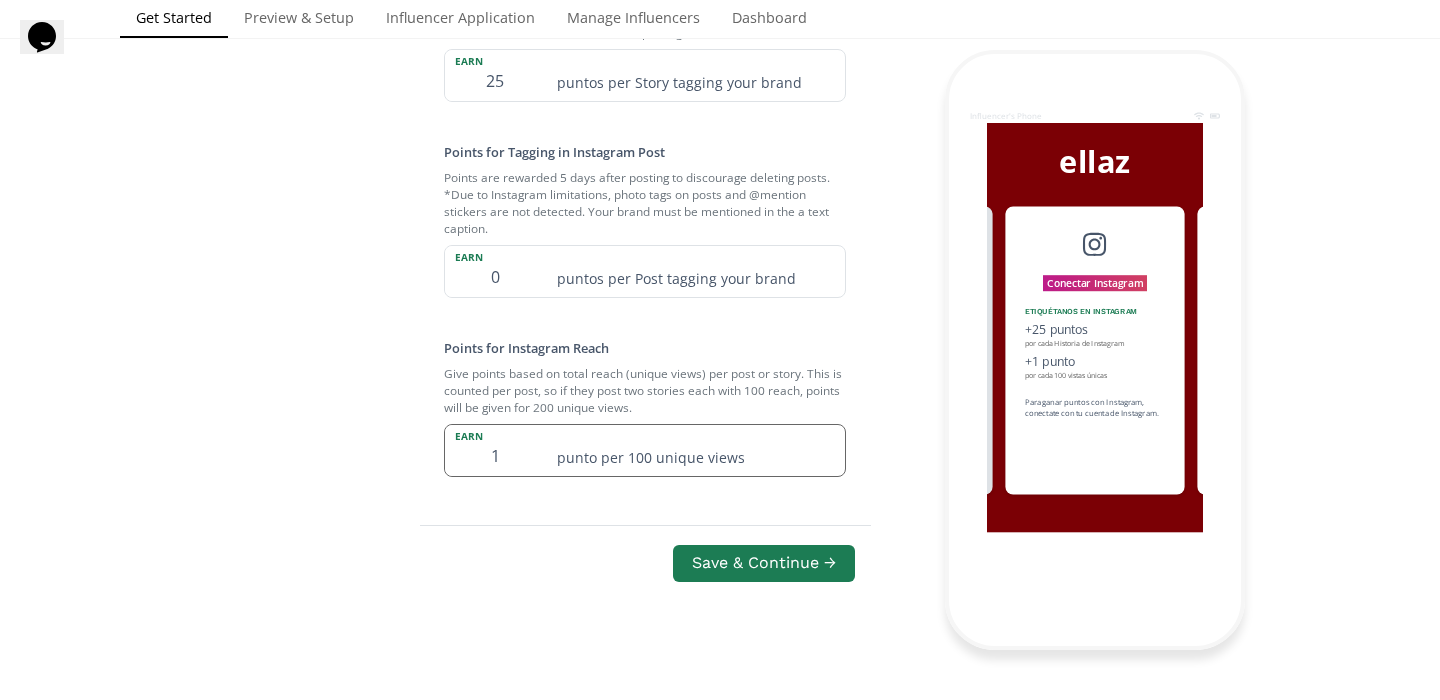 click on "1" at bounding box center [495, 450] 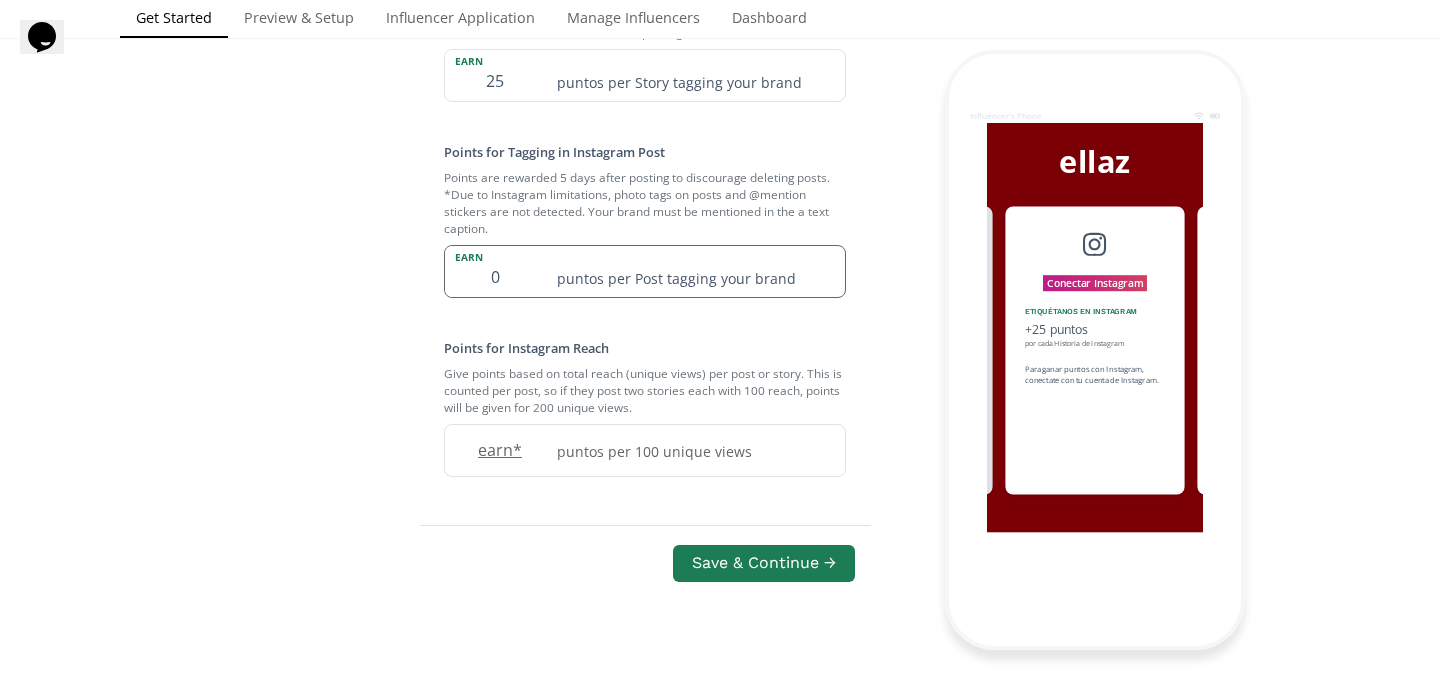type 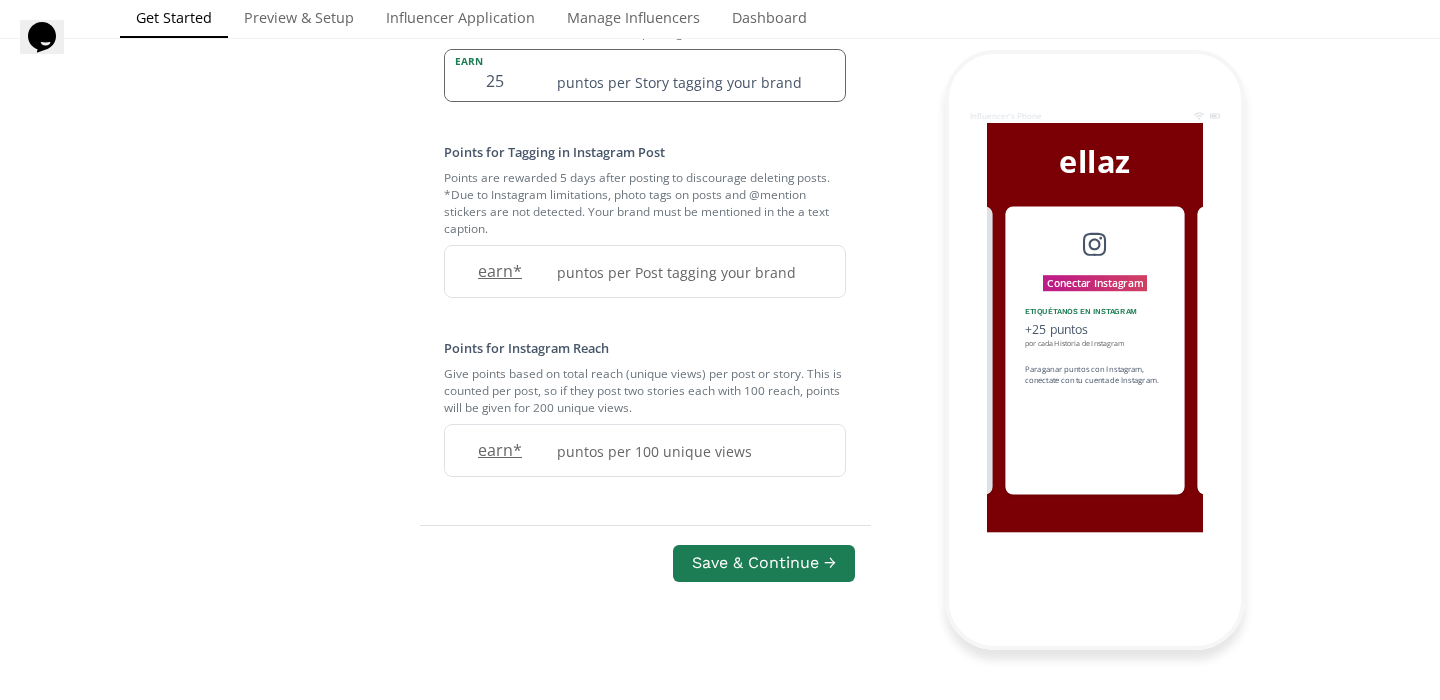 type 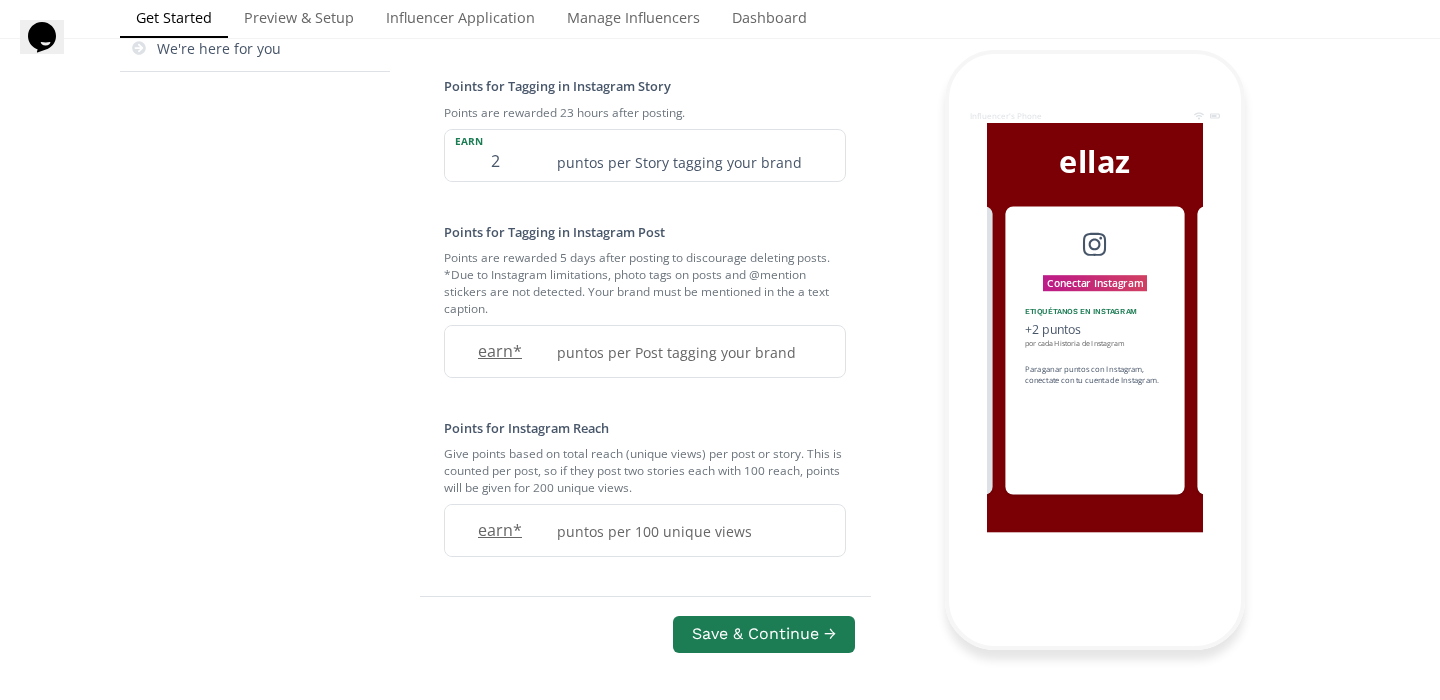 scroll, scrollTop: 644, scrollLeft: 0, axis: vertical 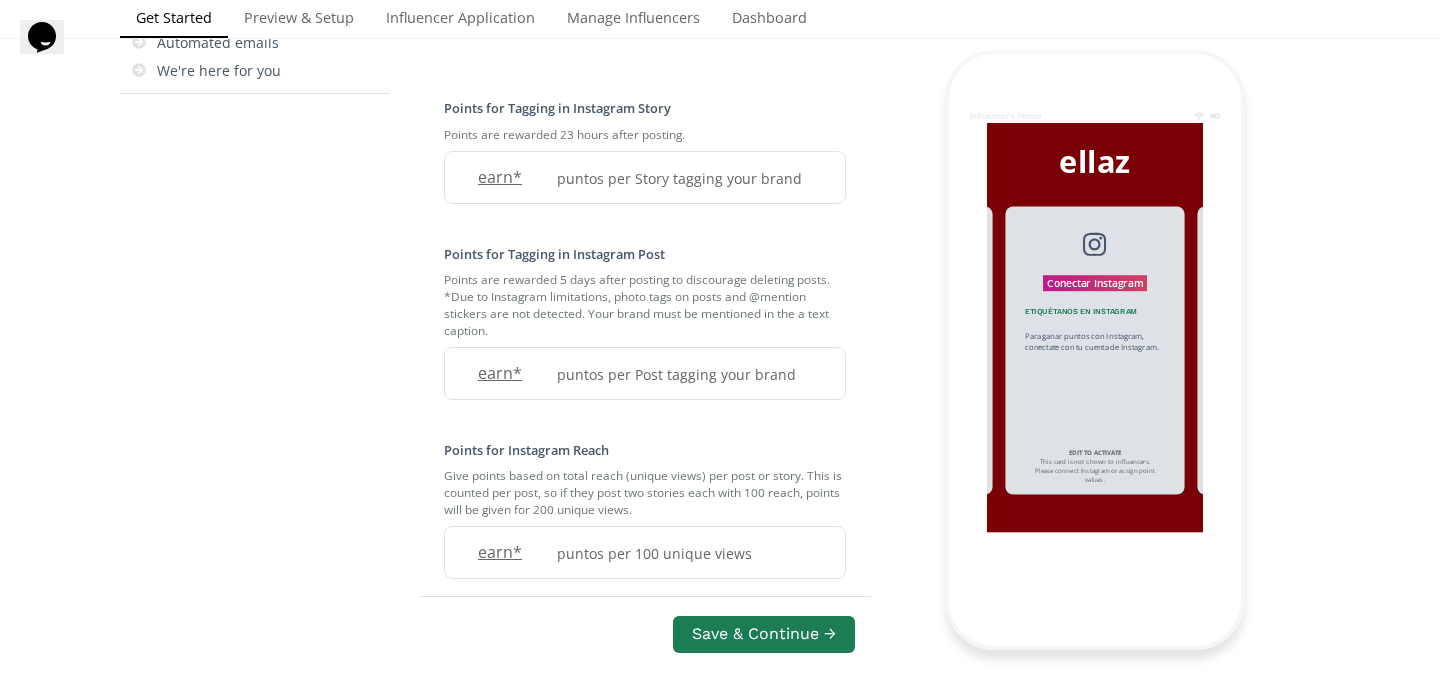 click on "Points are rewarded 5 days after posting to discourage deleting posts. *Due to Instagram limitations, photo tags on posts and @mention stickers are not detected. Your brand must be mentioned in the a text caption." at bounding box center (645, 305) 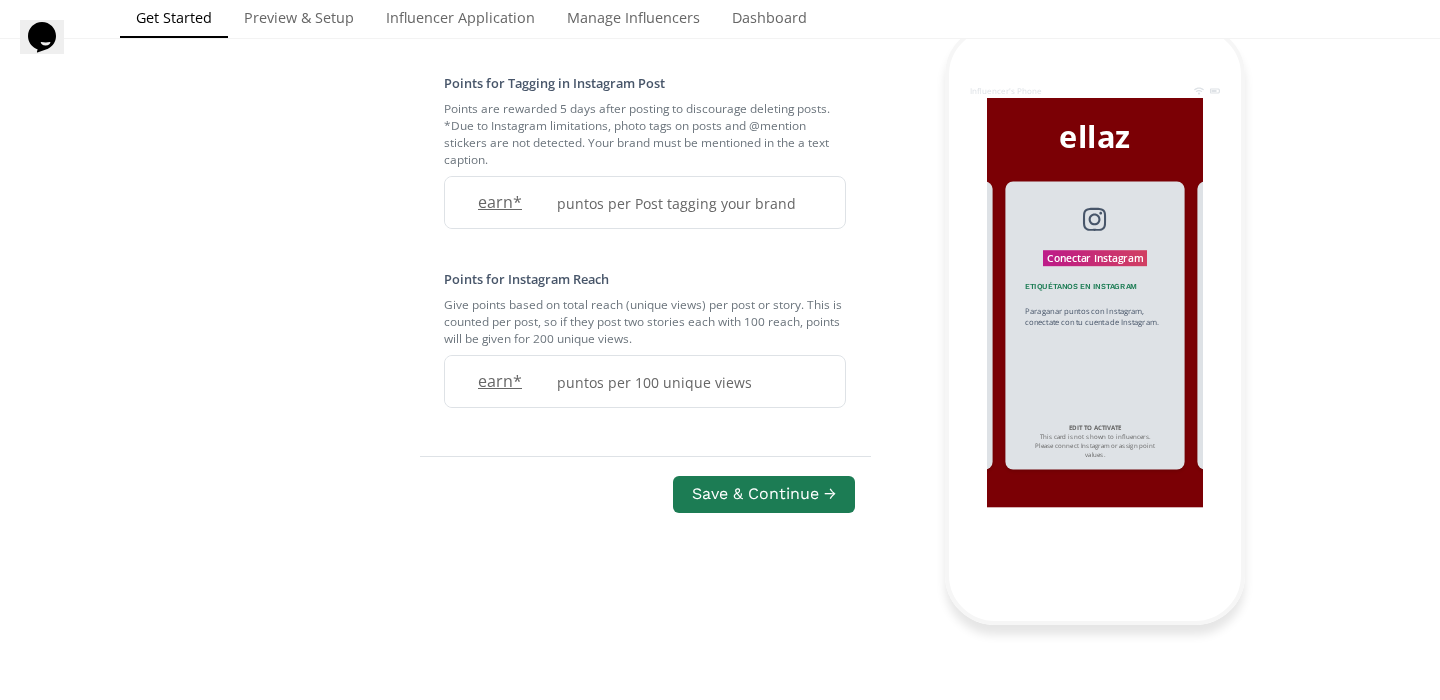 scroll, scrollTop: 1111, scrollLeft: 0, axis: vertical 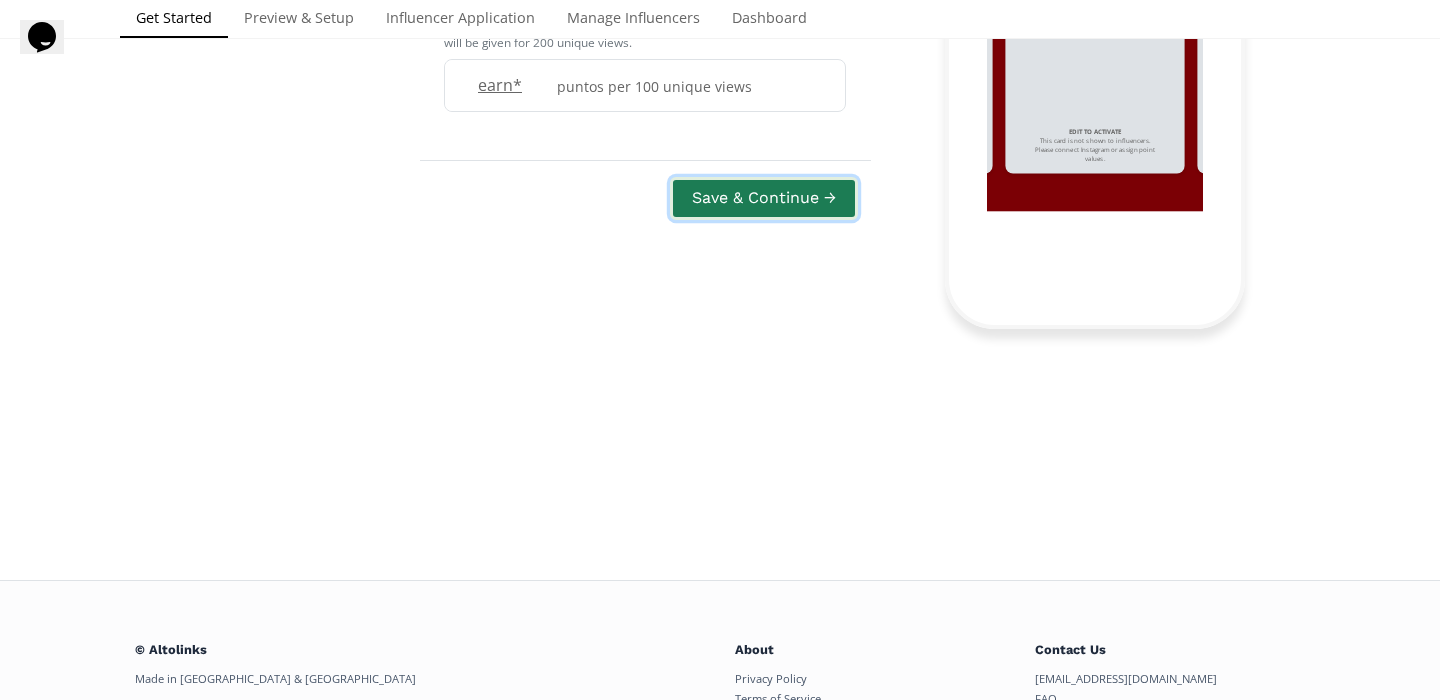 click on "Save & Continue →" at bounding box center [764, 198] 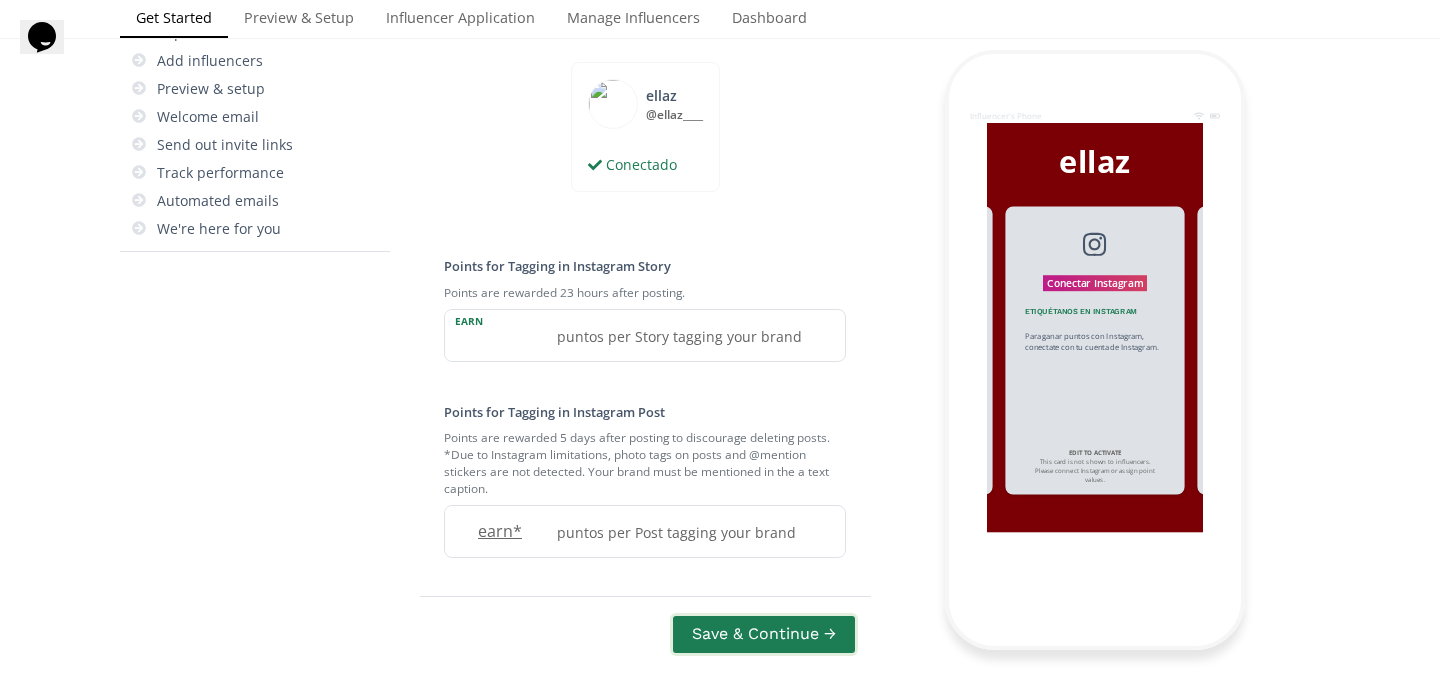 scroll, scrollTop: 479, scrollLeft: 0, axis: vertical 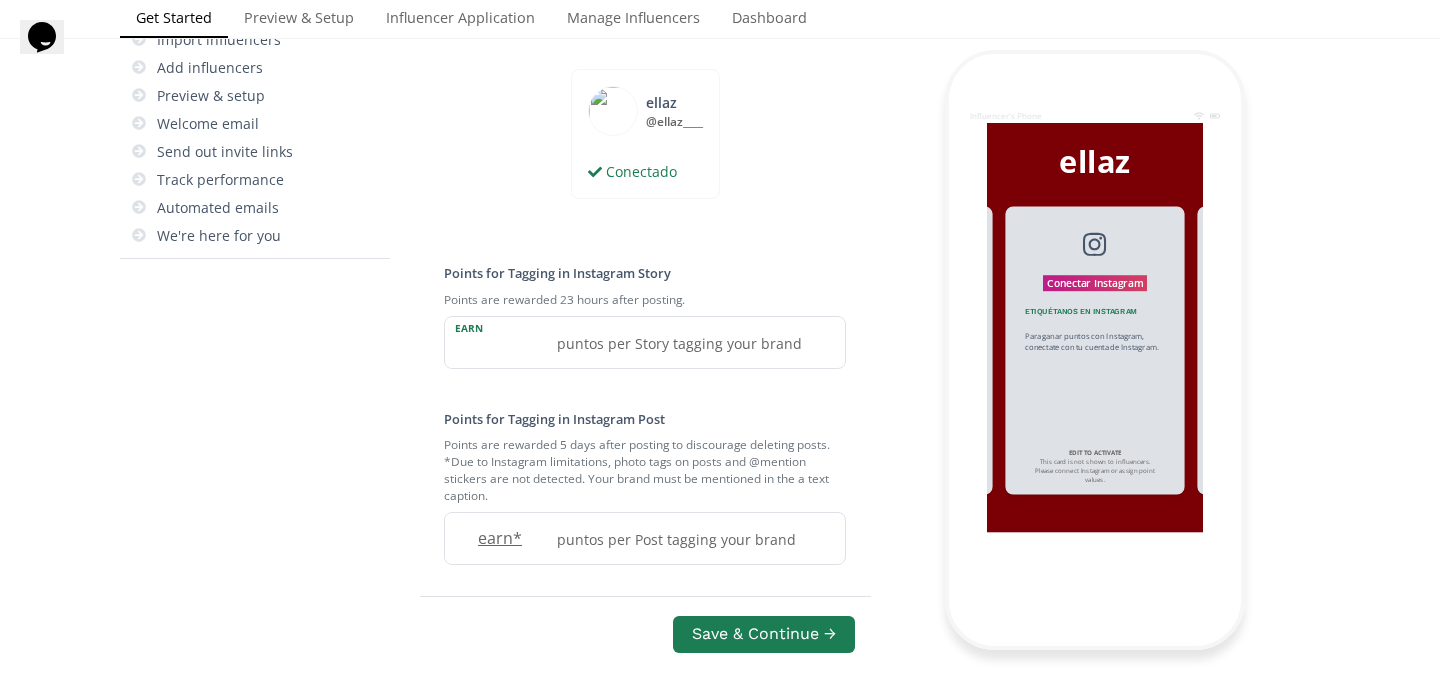 click on "Connect Instagram     To enable this feature, please connect your shop's Instagram. Influencers will also be prompted to connect a Creator or Business Instagram in order to earn points. ellaz @ ellaz____   Conectado desconectado Points for Tagging in Instagram Story     Points are rewarded 23 hours after posting. earn puntos per Story tagging your brand Points for Tagging in Instagram Post     Points are rewarded 5 days after posting to discourage deleting posts. *Due to Instagram limitations, photo tags on posts and @mention stickers are not detected. Your brand must be mentioned in the a text caption. earn * puntos per Post tagging your brand Points for Instagram Reach     Give points based on total reach (unique views) per post or story. This is counted per post, so if they post two stories each with 100 reach, points will be given for 200 unique views. earn * puntos per 100 unique views" at bounding box center [645, 347] 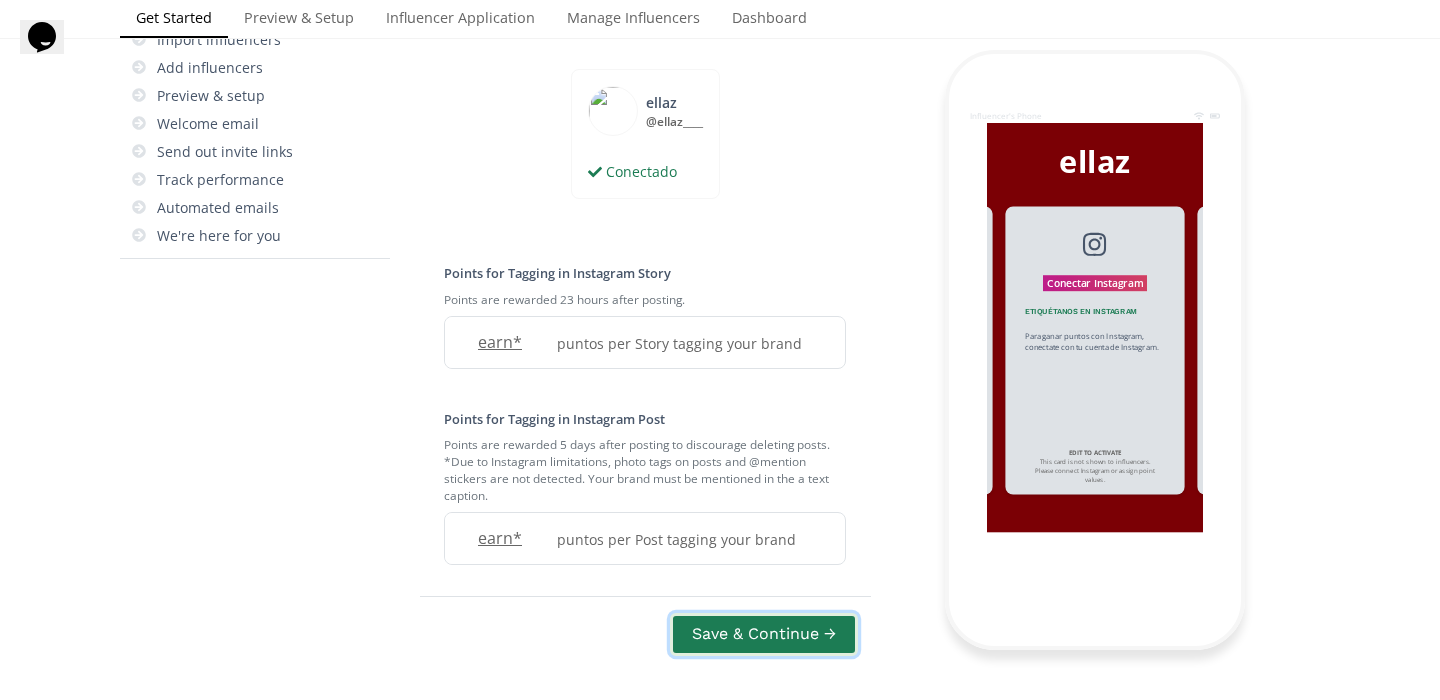 click on "Save & Continue →" at bounding box center [764, 634] 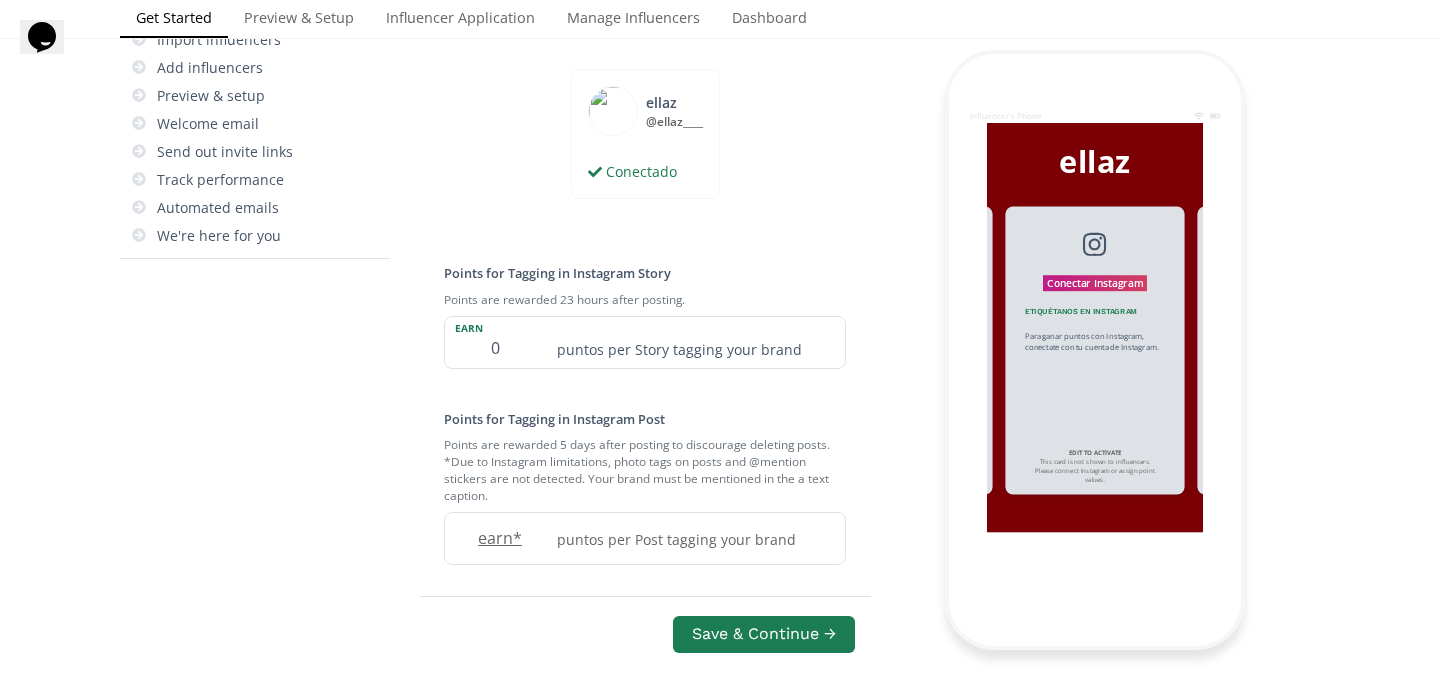 type on "0" 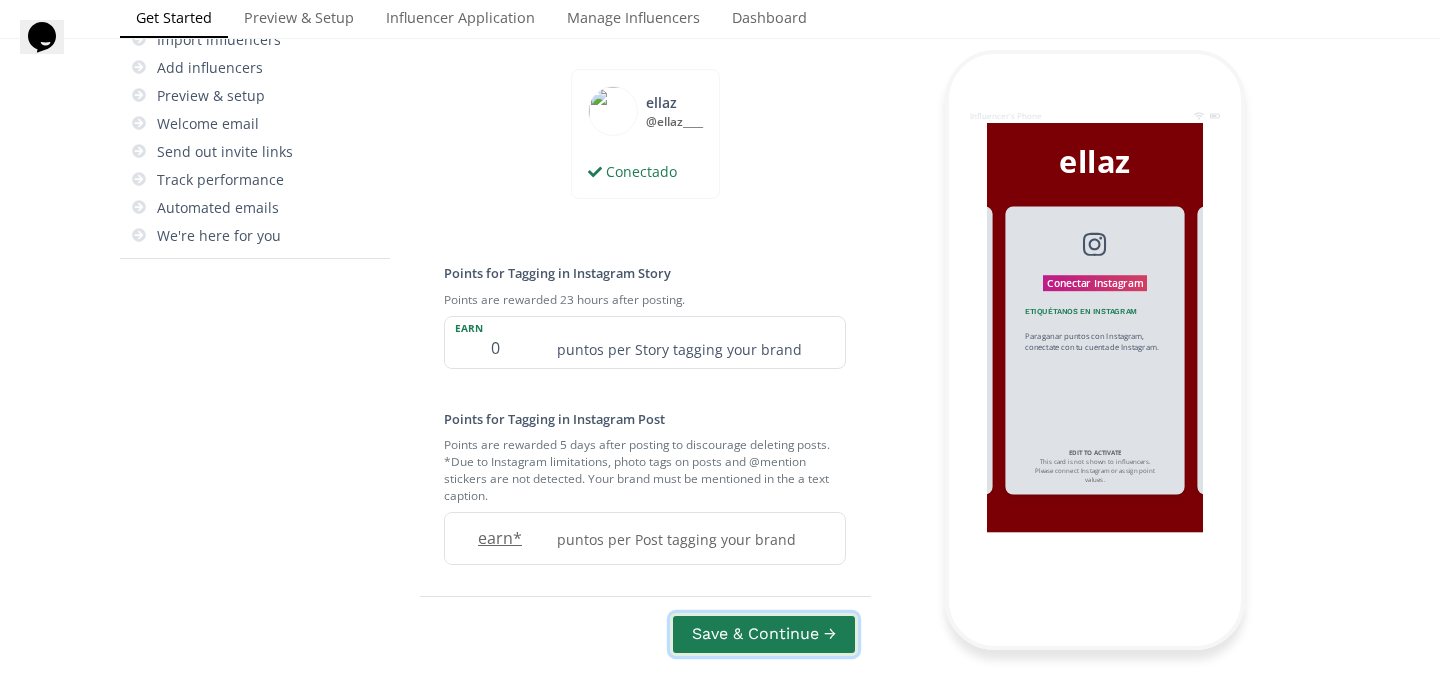 click on "Save & Continue →" at bounding box center [764, 634] 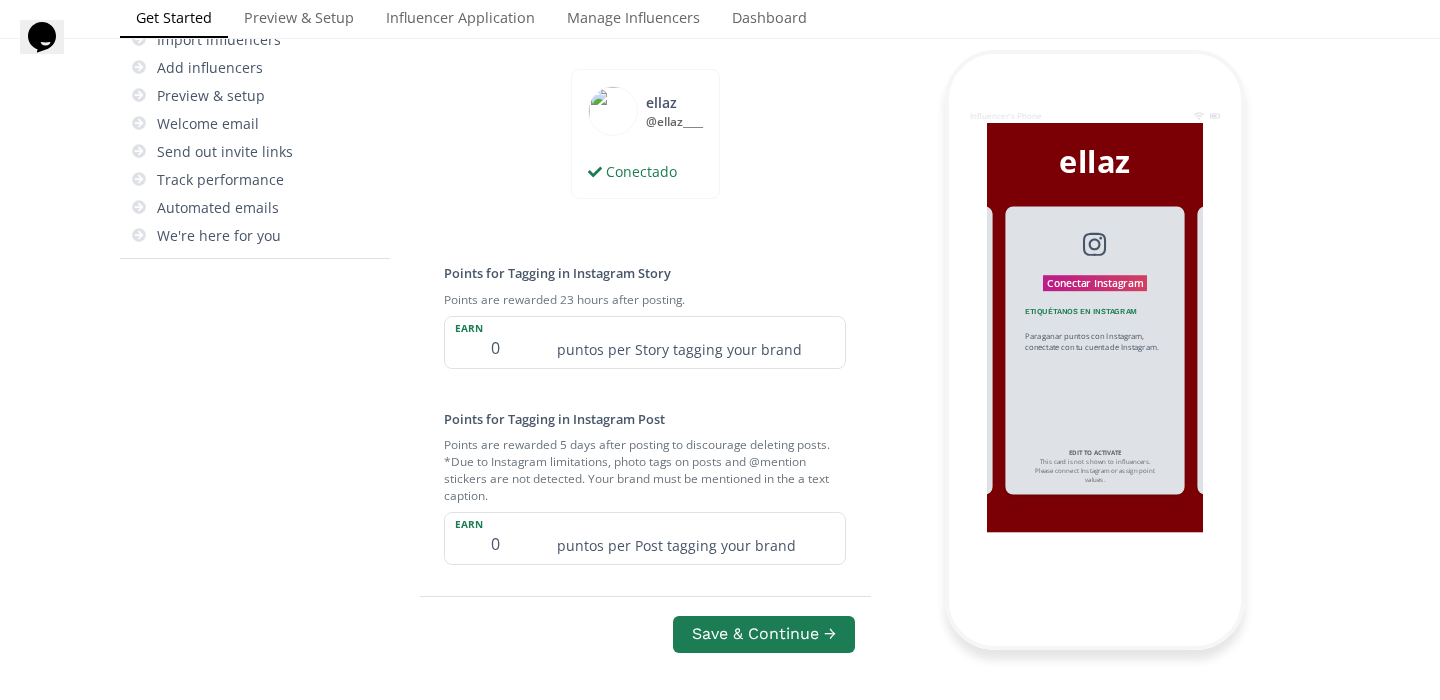 type on "0" 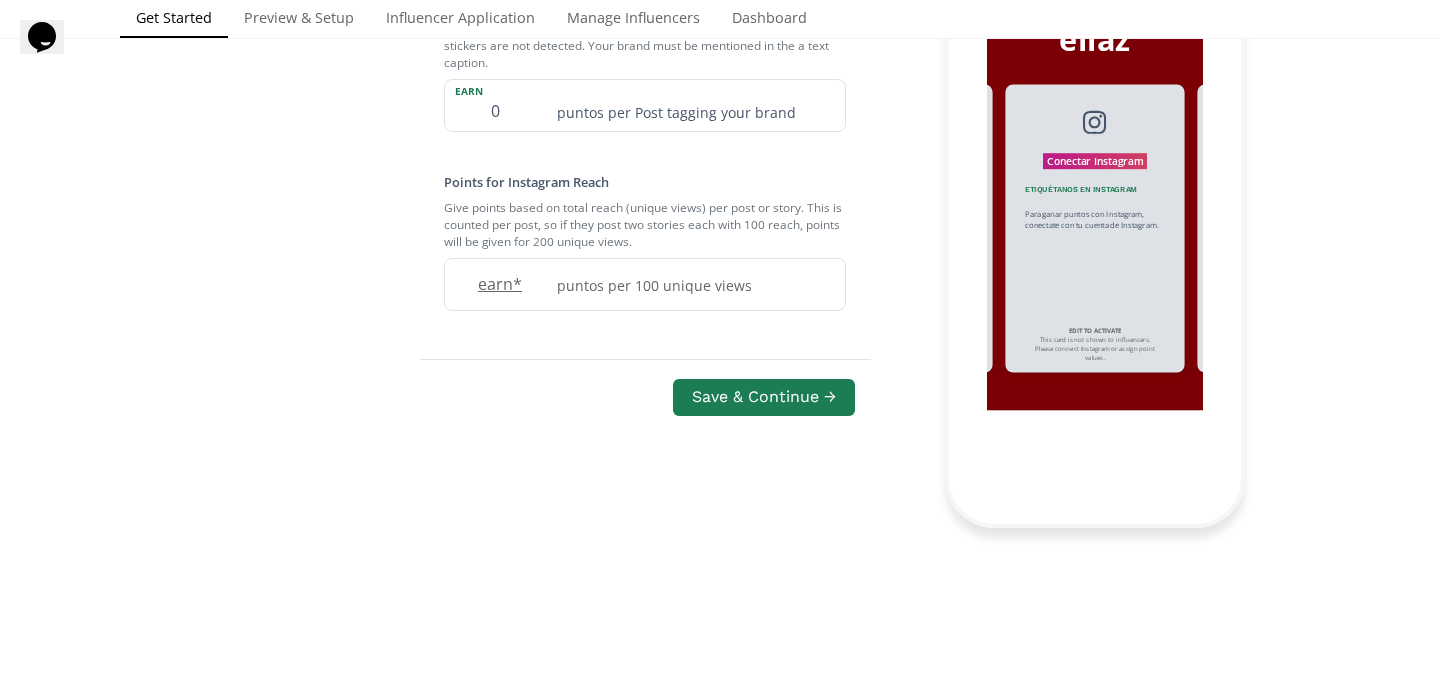 scroll, scrollTop: 890, scrollLeft: 0, axis: vertical 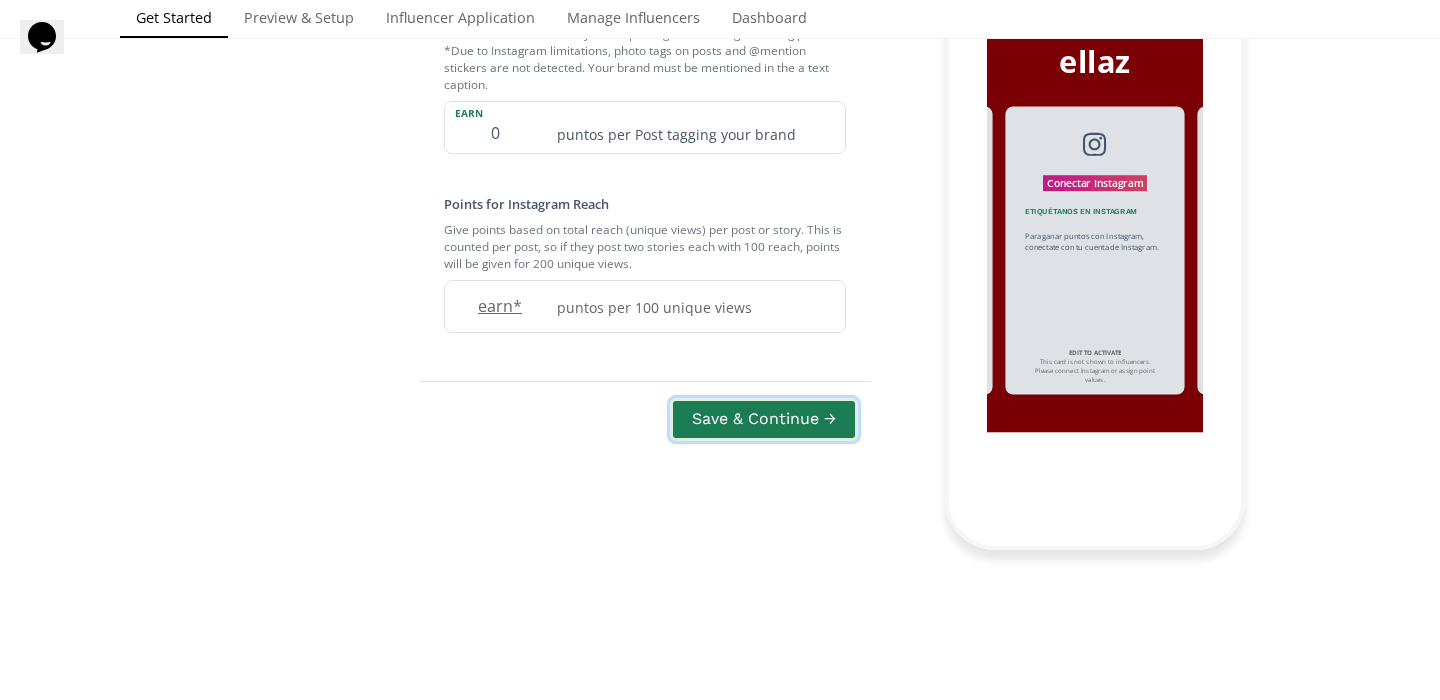click on "Save & Continue →" at bounding box center [764, 419] 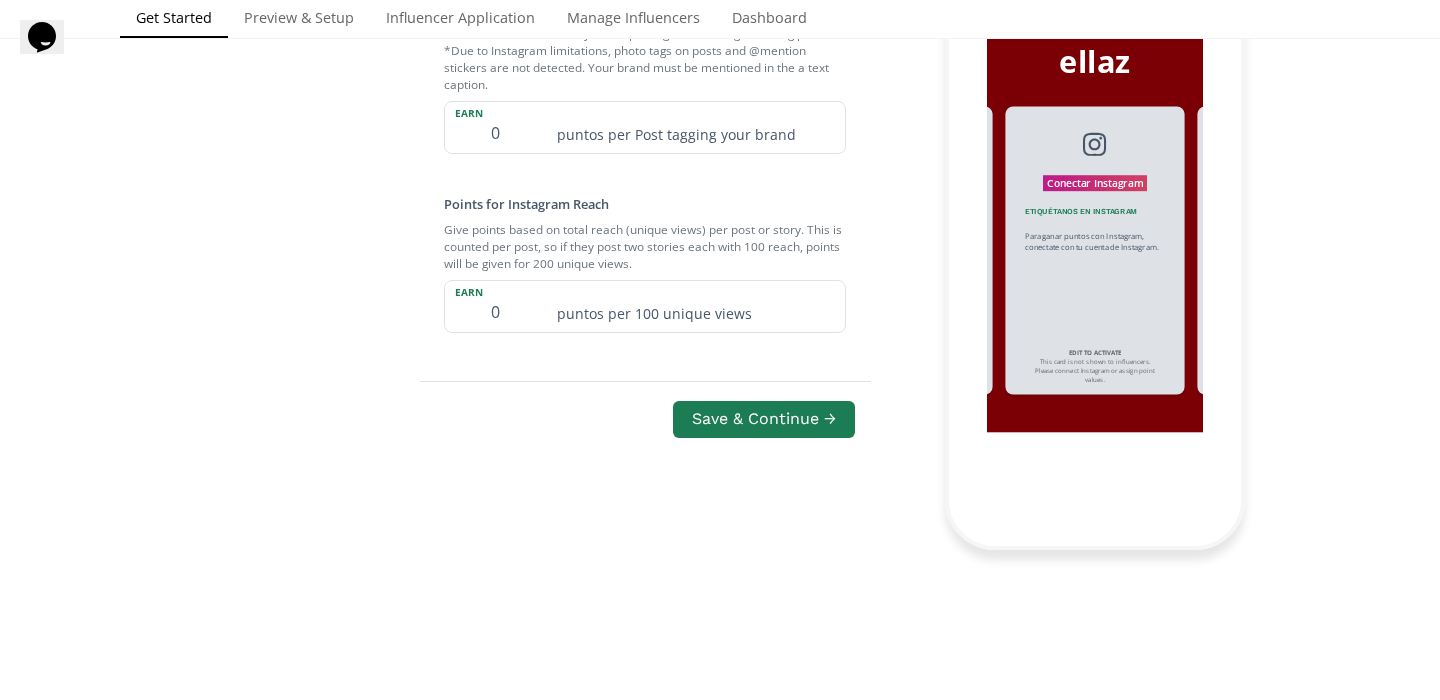 type on "0" 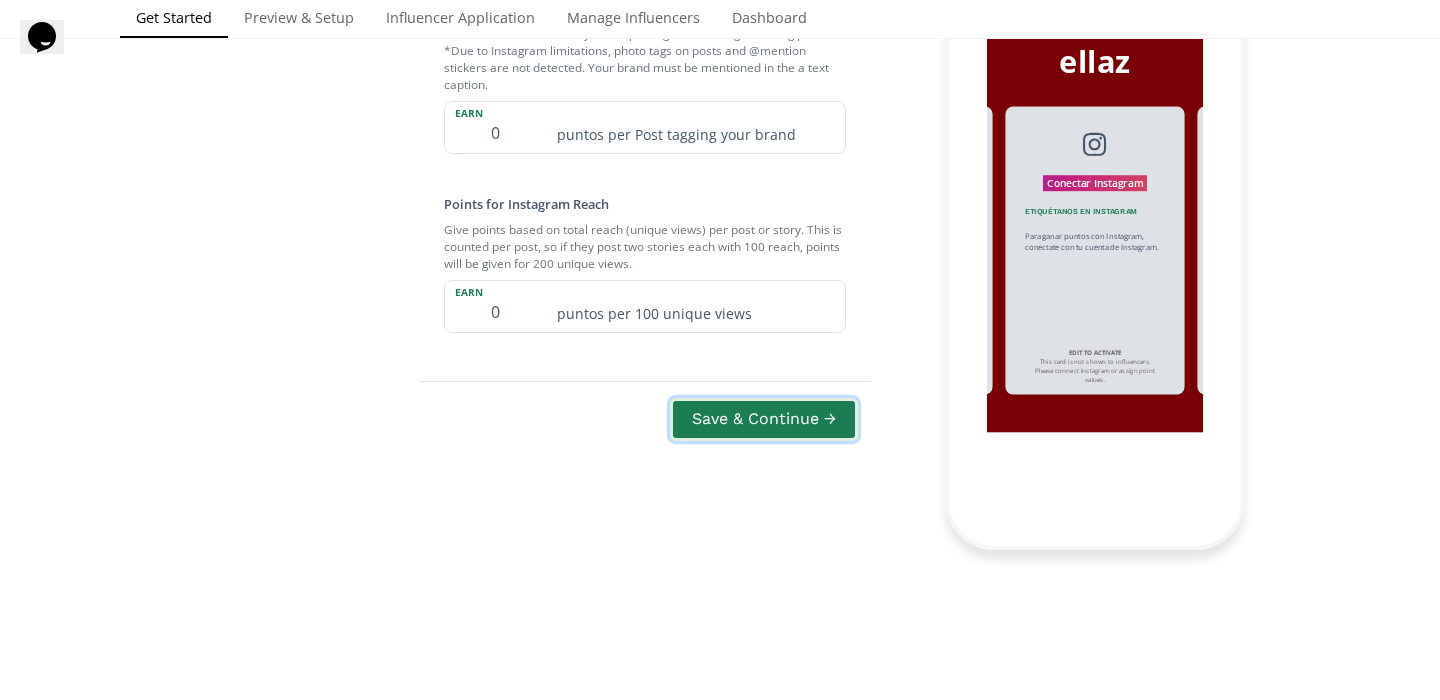 click on "Save & Continue →" at bounding box center [764, 419] 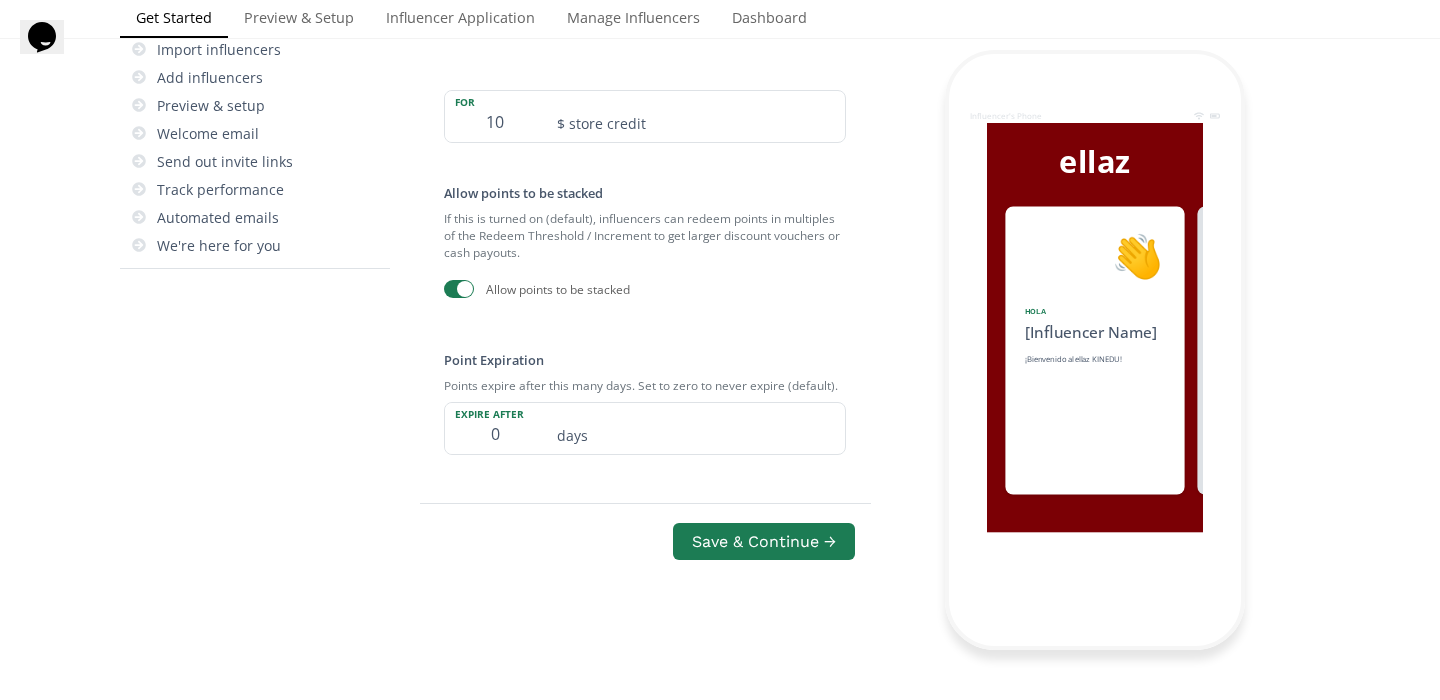 scroll, scrollTop: 285, scrollLeft: 0, axis: vertical 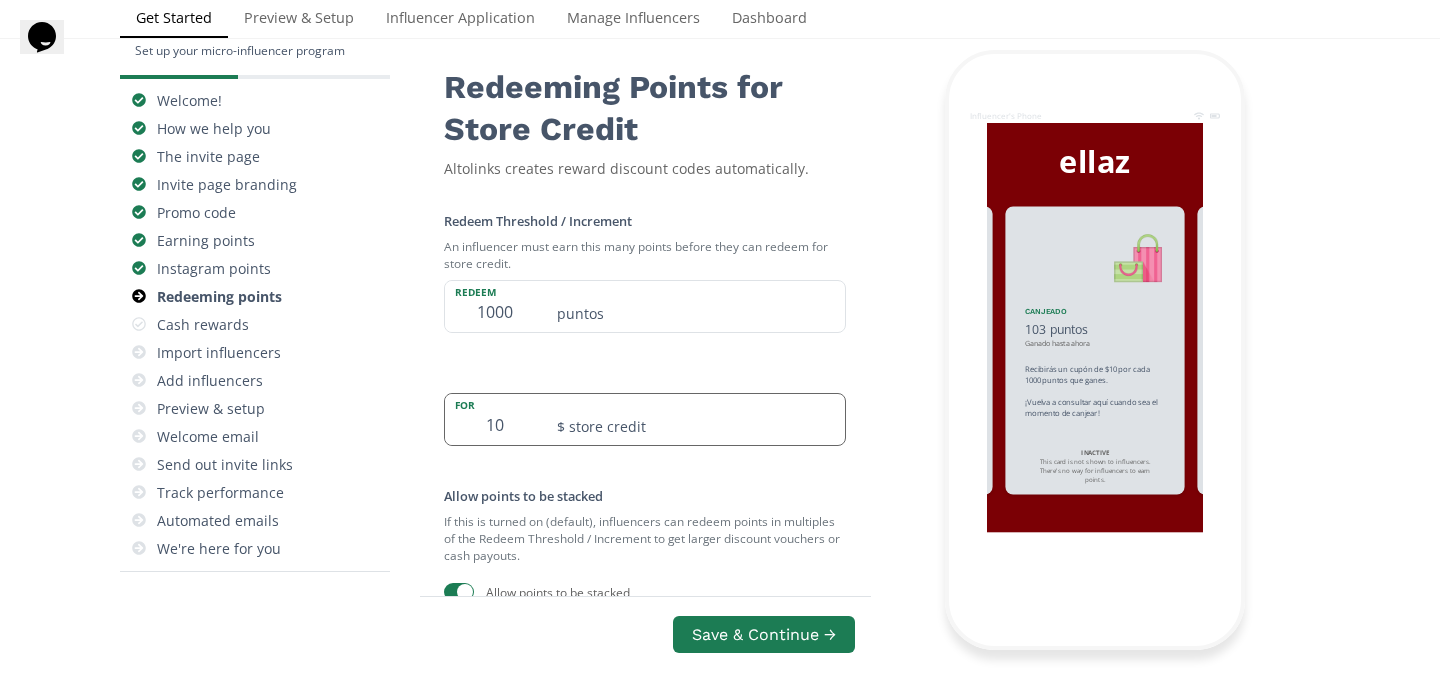 click on "10" at bounding box center [495, 419] 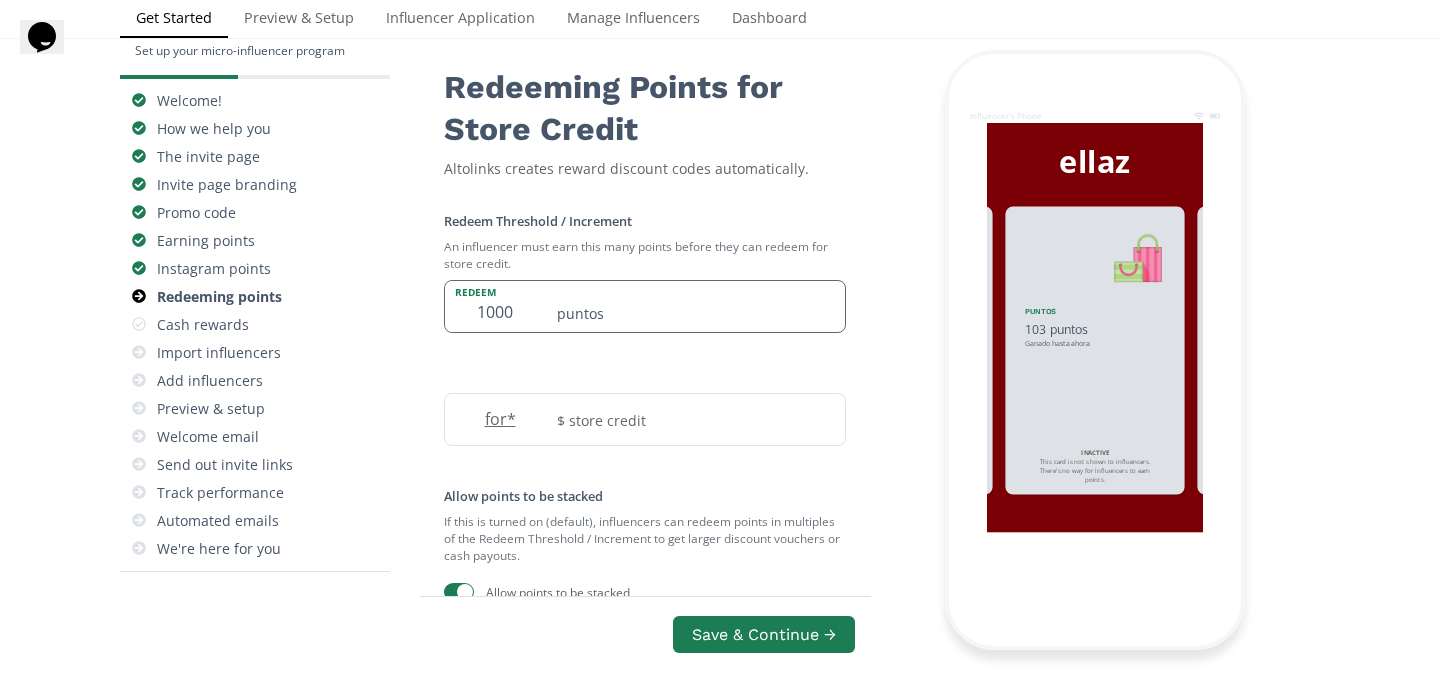 type 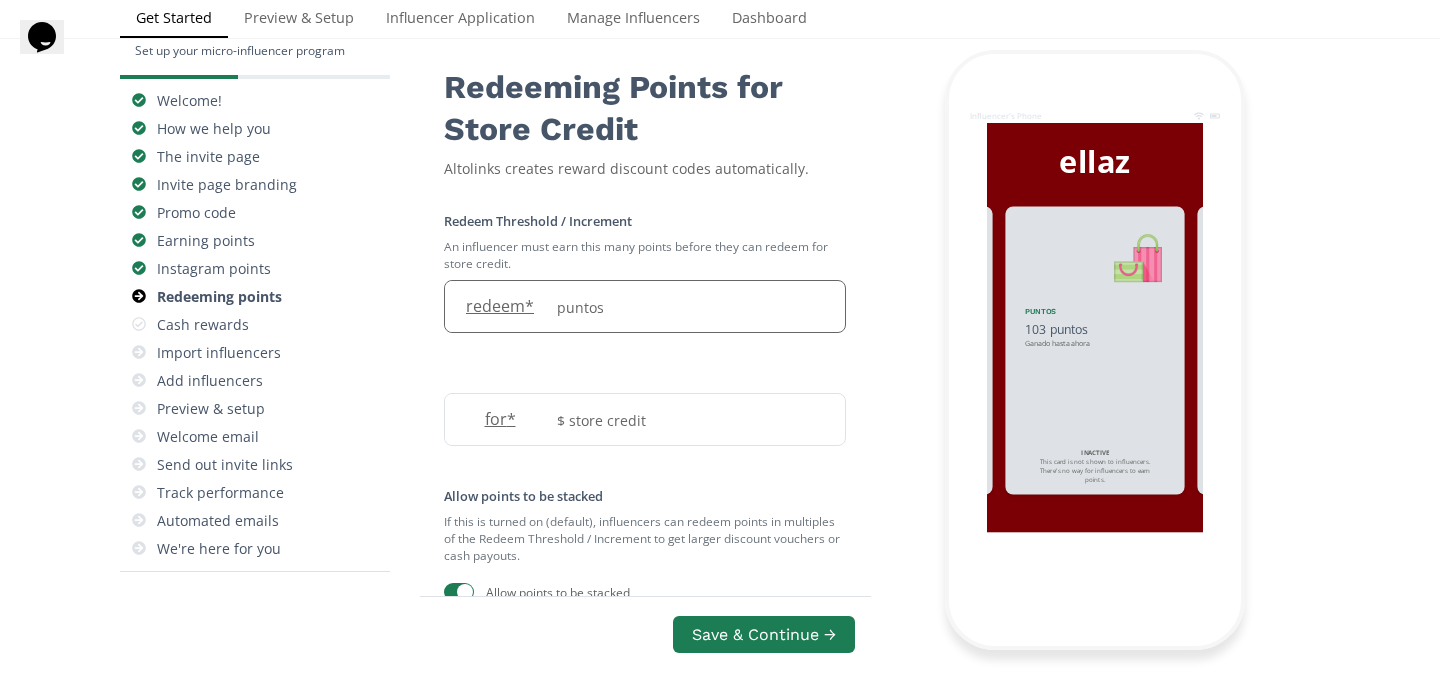 click on "redeem *" at bounding box center [495, 306] 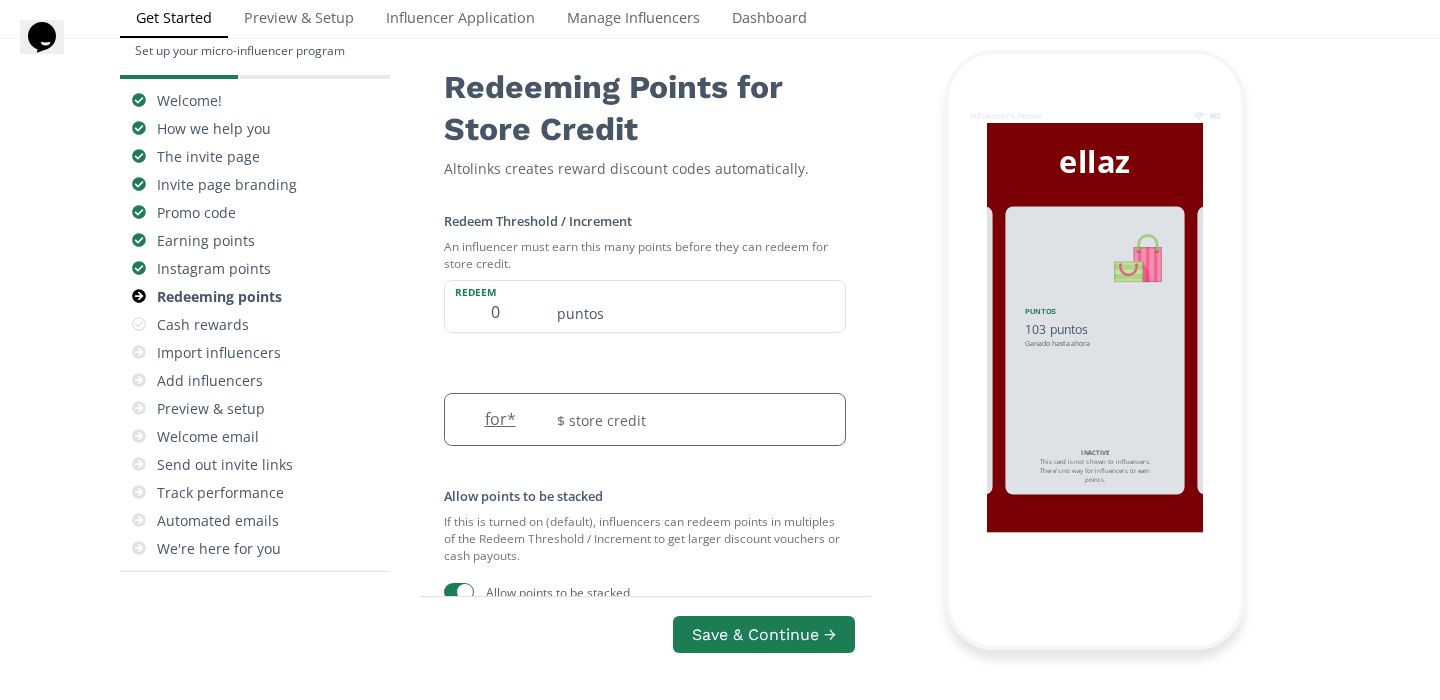 type on "0" 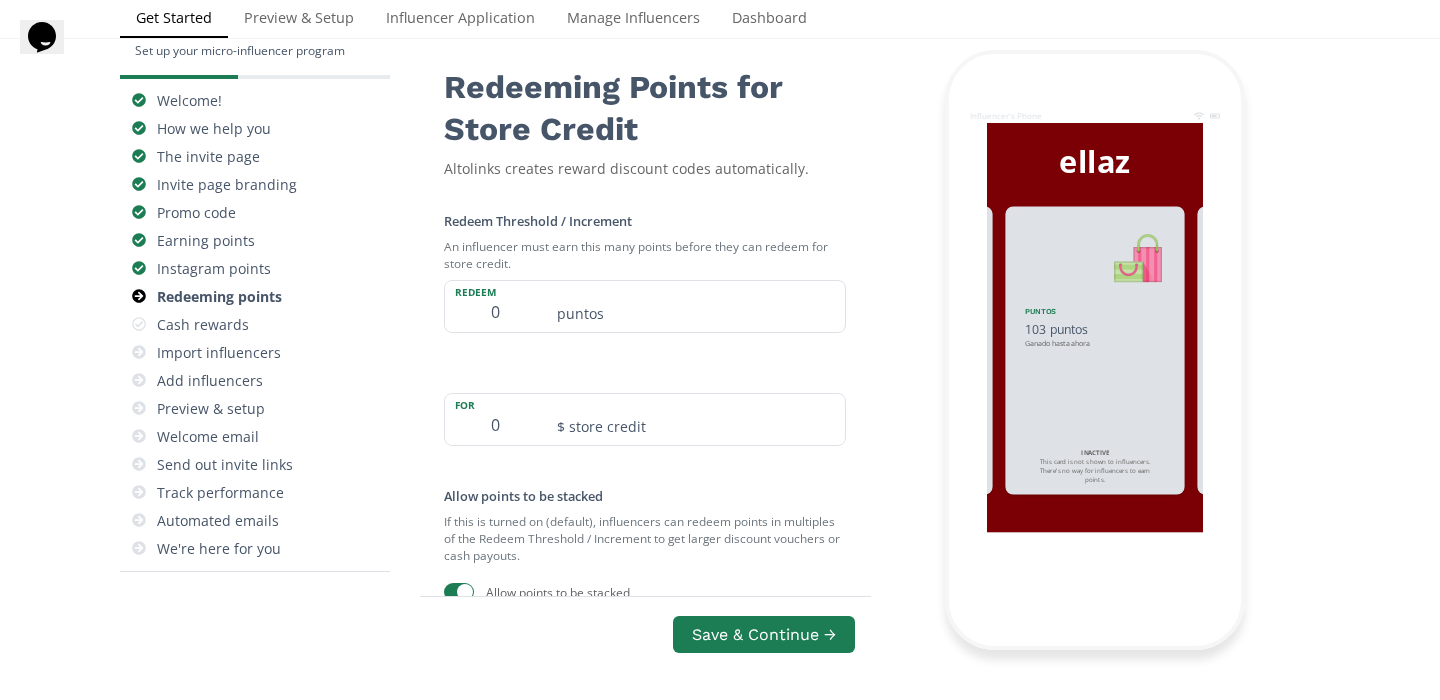 type on "0" 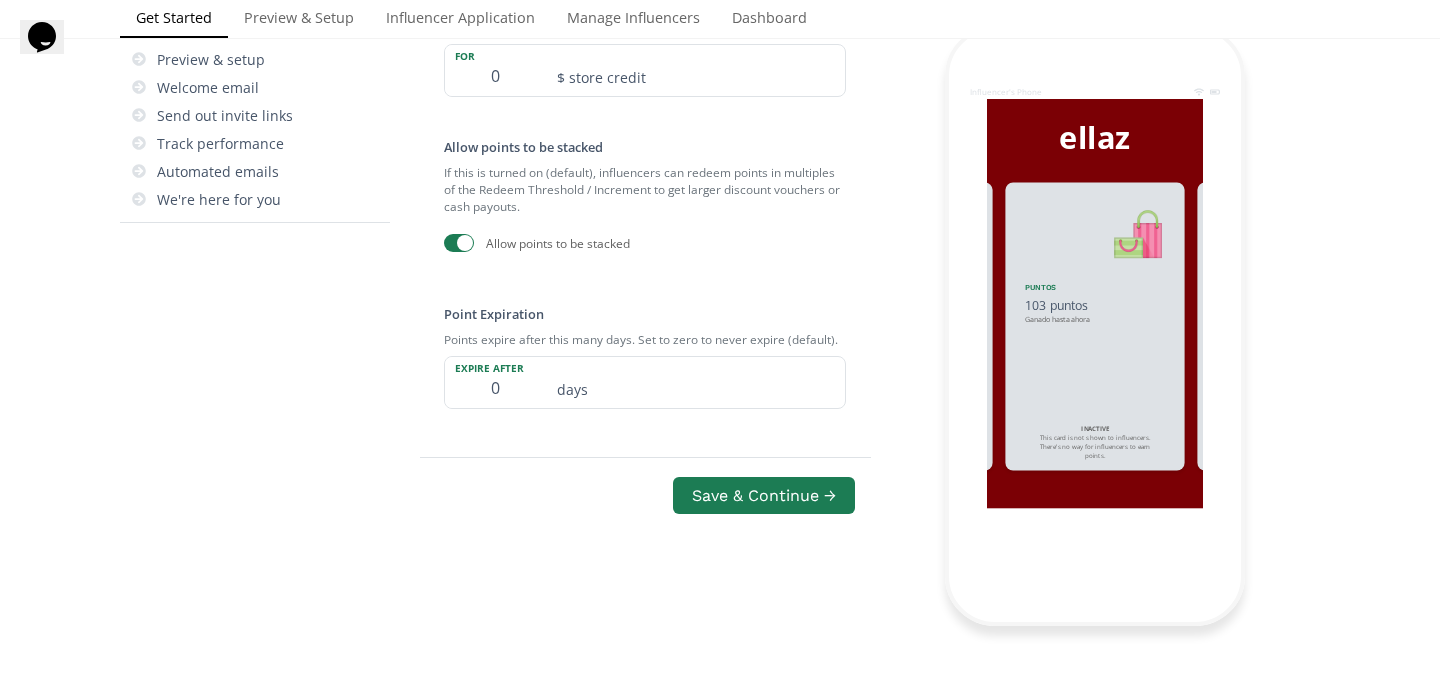 scroll, scrollTop: 517, scrollLeft: 0, axis: vertical 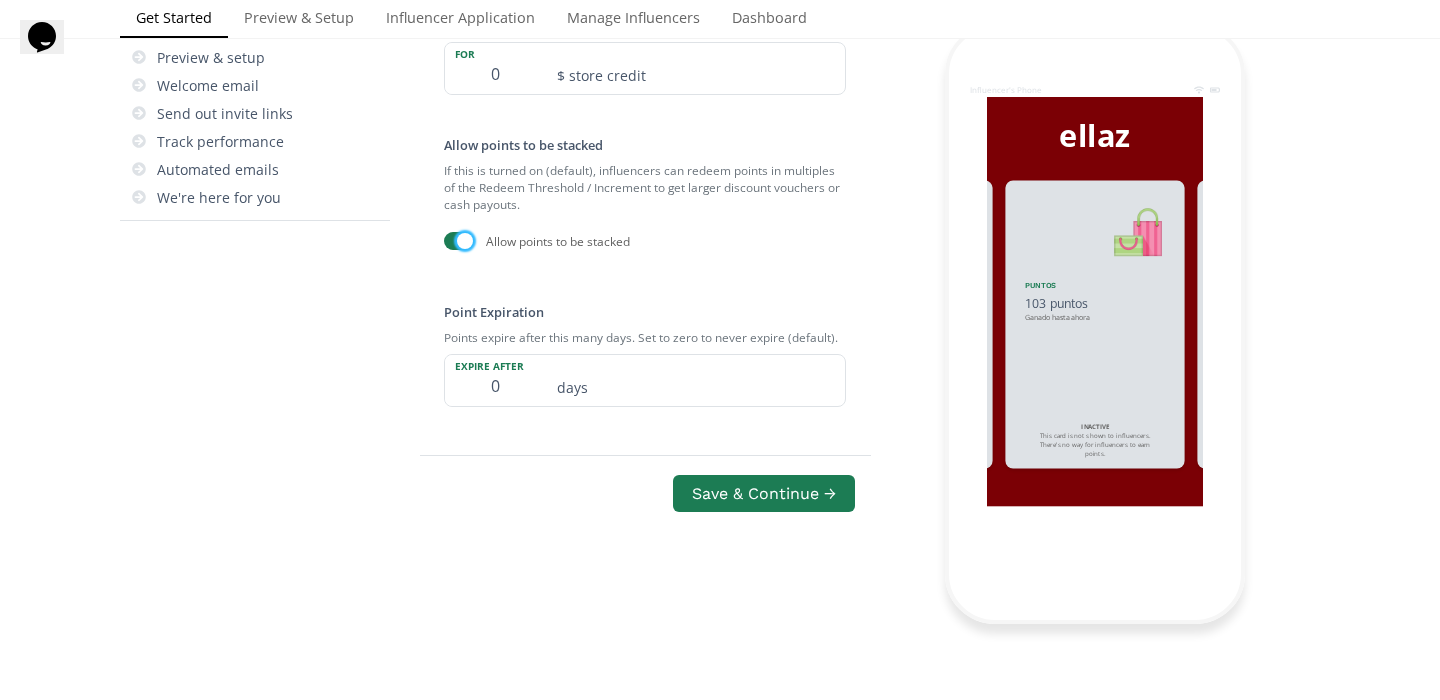 click at bounding box center (465, 241) 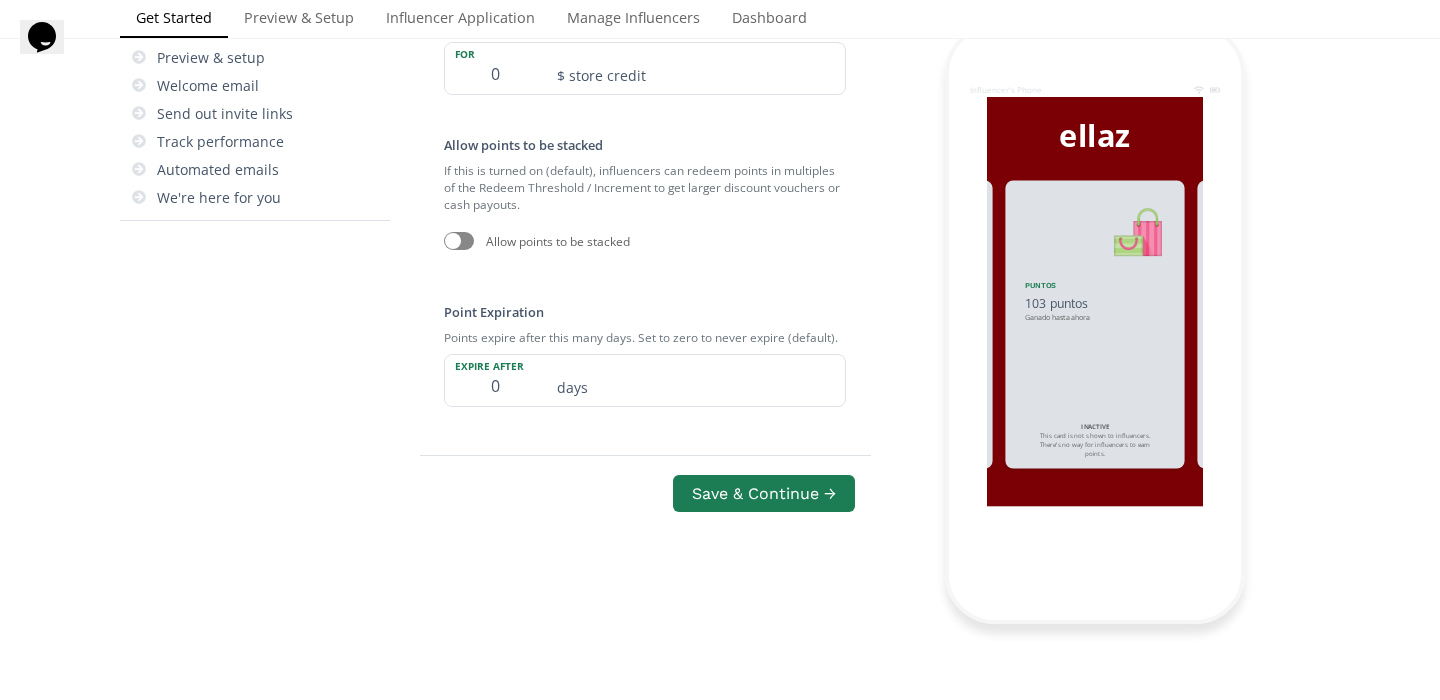 click at bounding box center (459, 241) 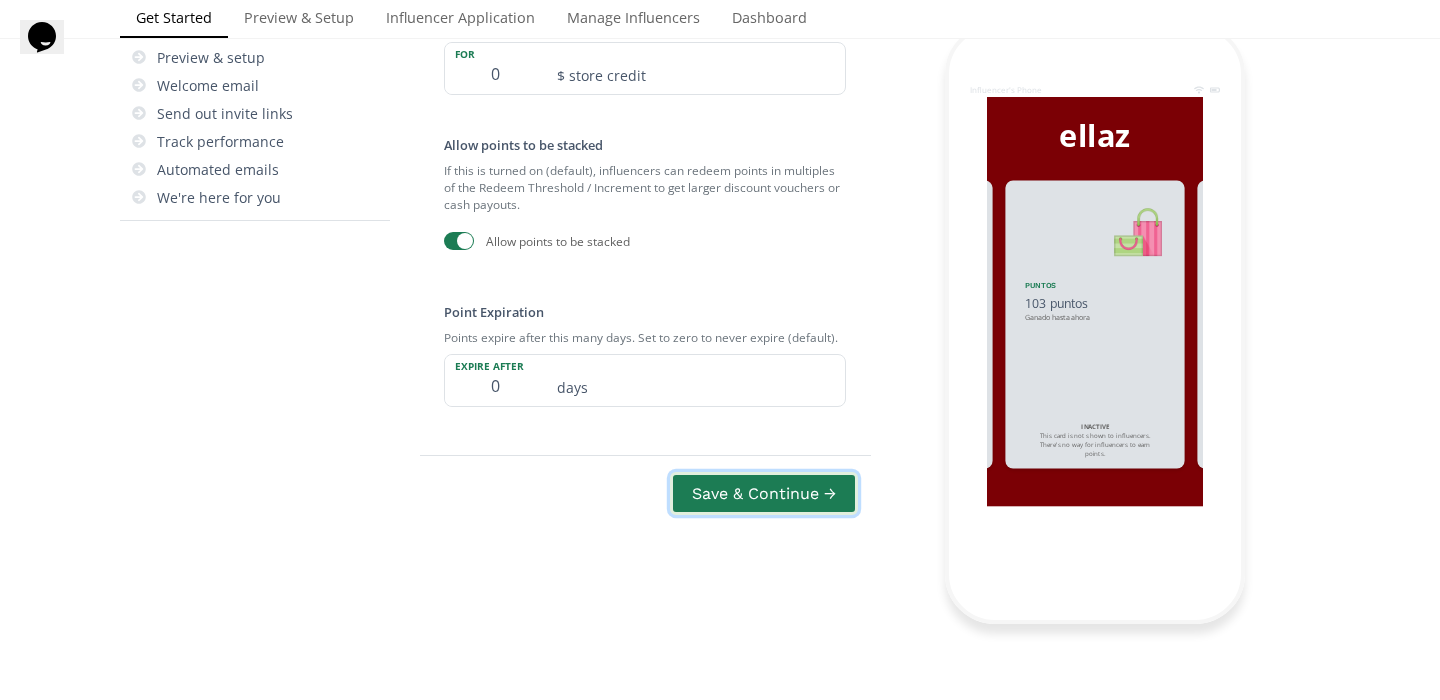 click on "Save & Continue →" at bounding box center [764, 493] 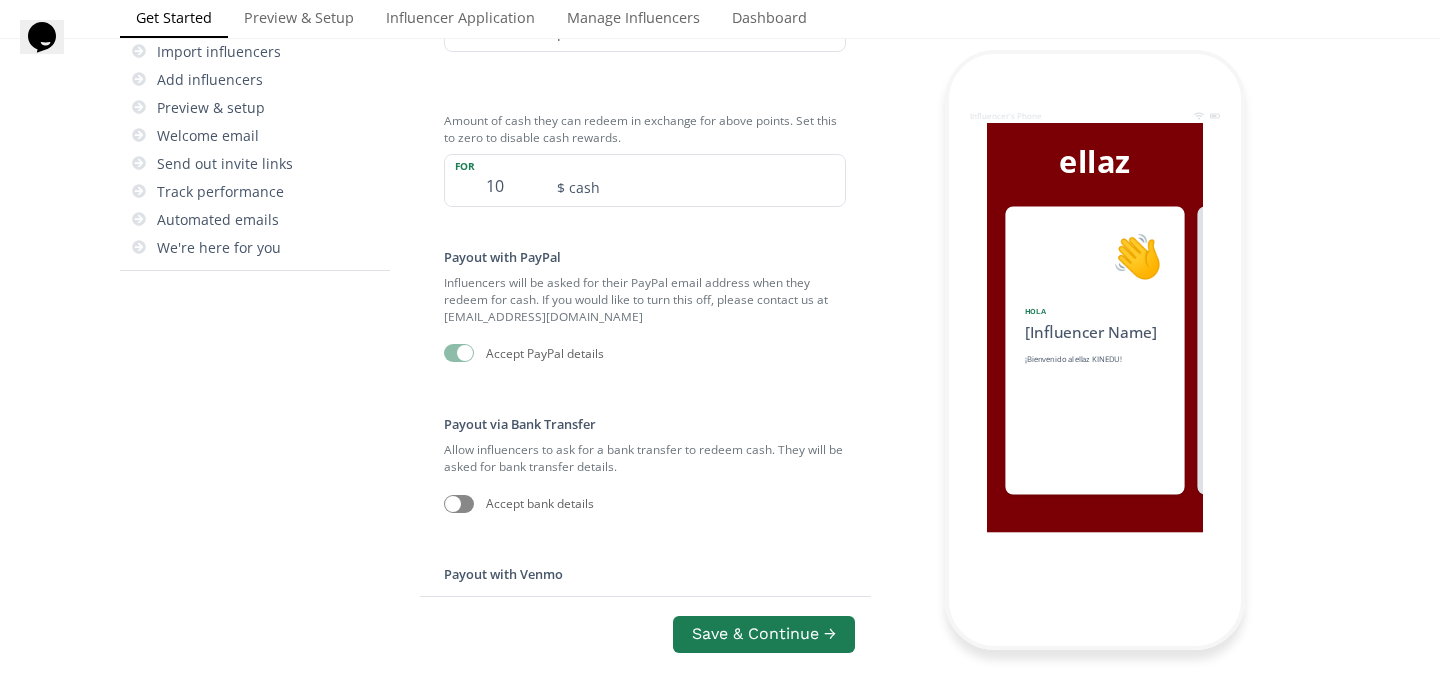 scroll, scrollTop: 189, scrollLeft: 0, axis: vertical 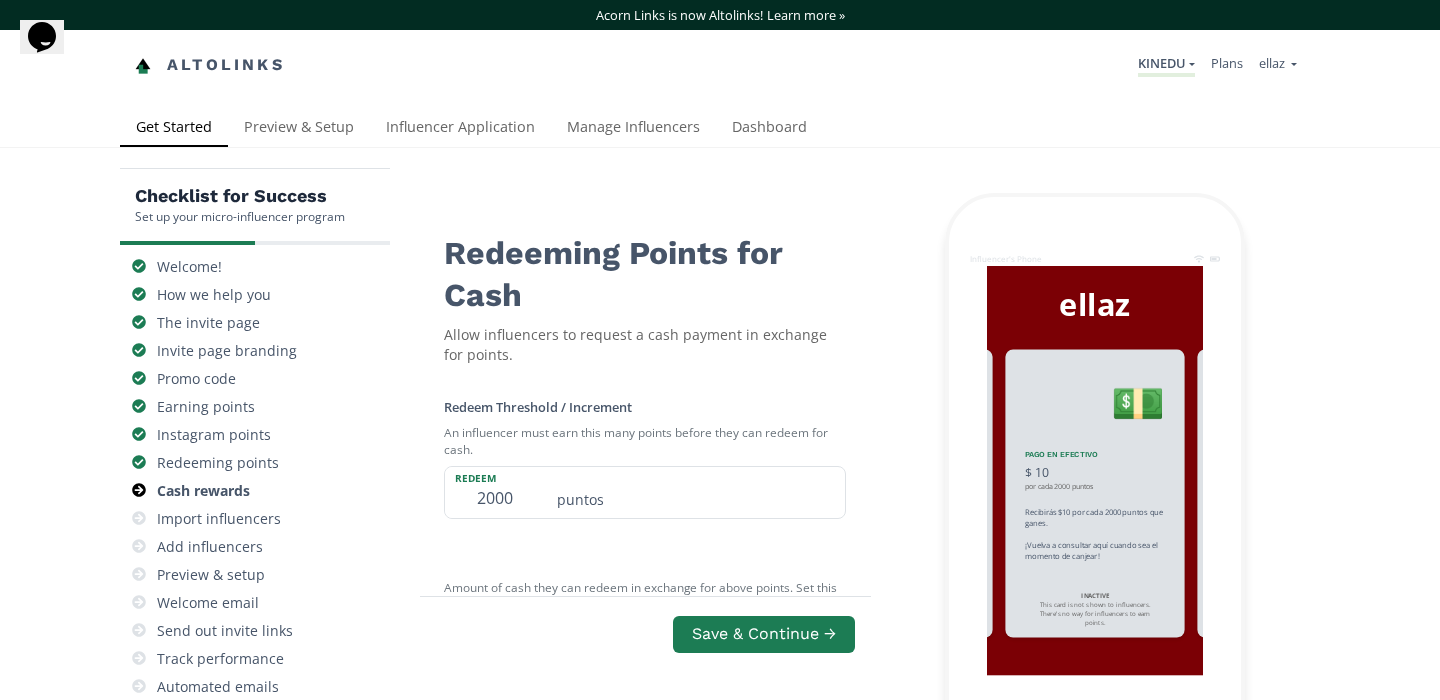 click on "Altolinks" at bounding box center (210, 65) 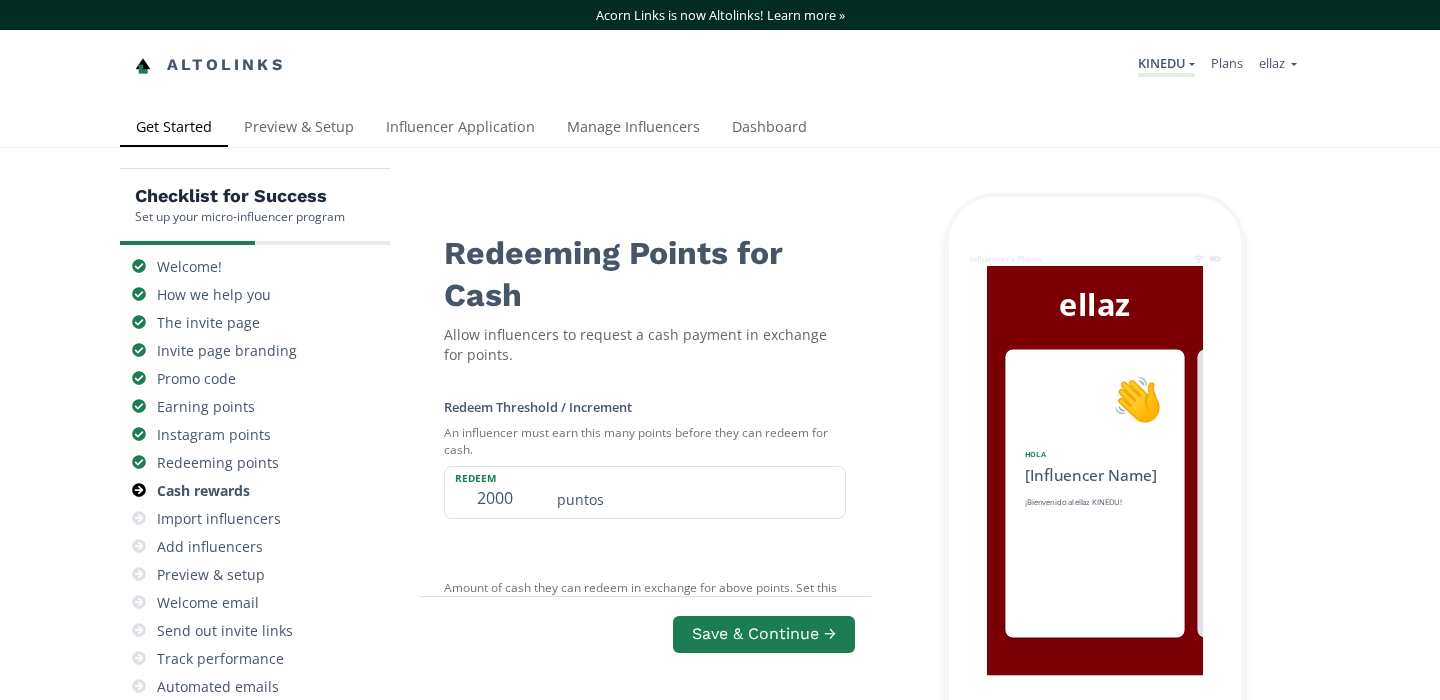 scroll, scrollTop: 0, scrollLeft: 0, axis: both 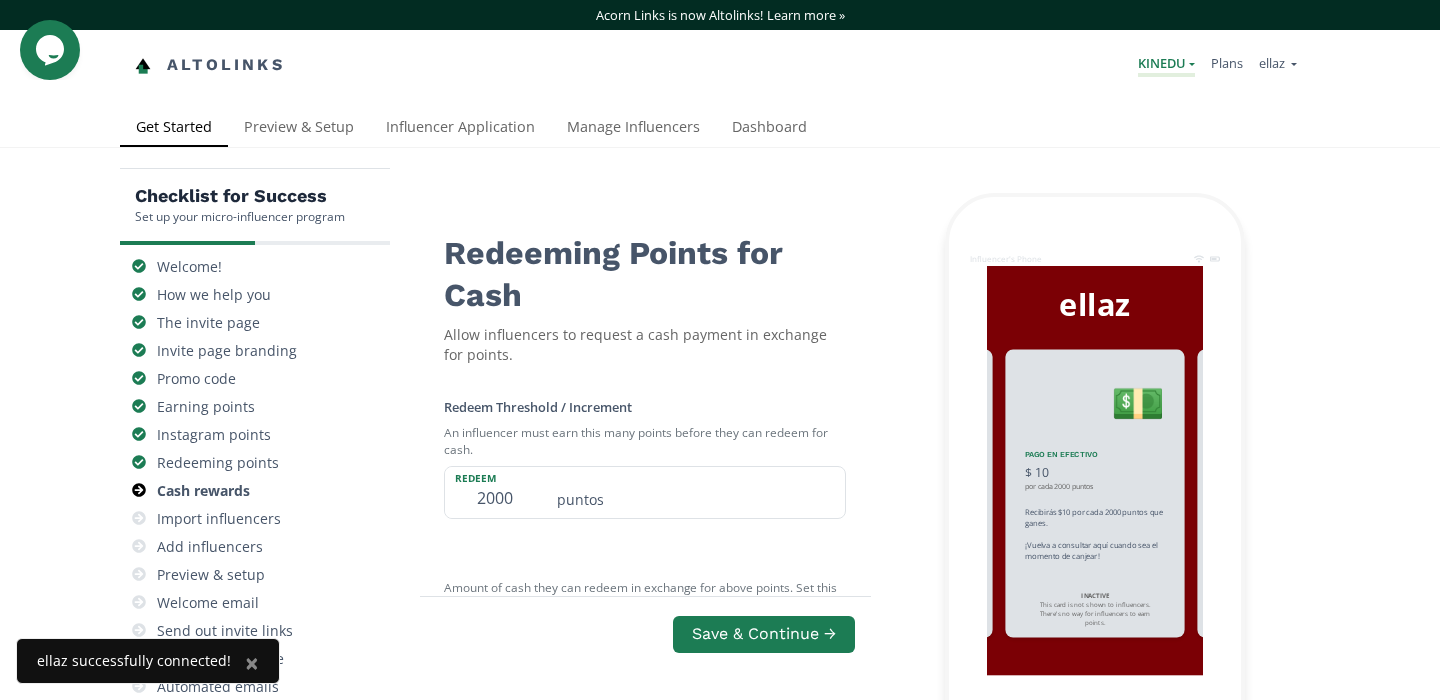 click on "KINEDU" at bounding box center [1166, 65] 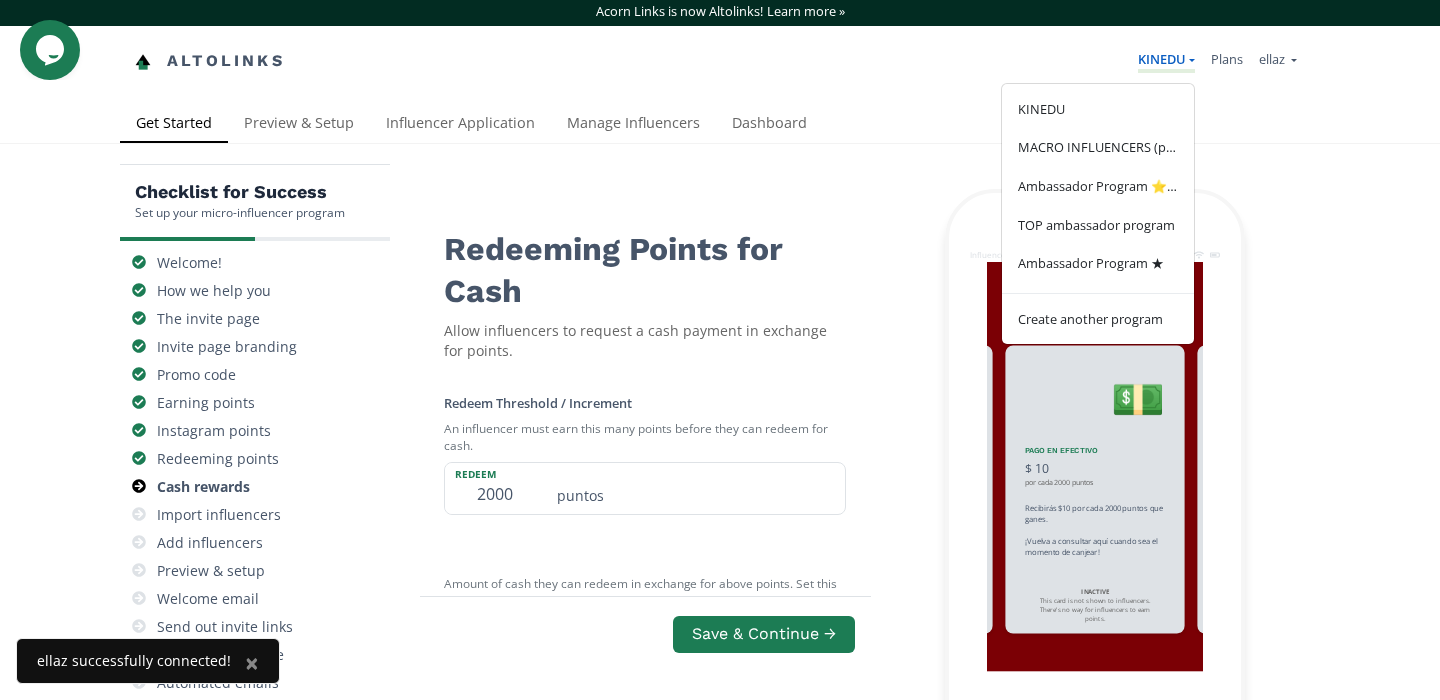 scroll, scrollTop: 0, scrollLeft: 0, axis: both 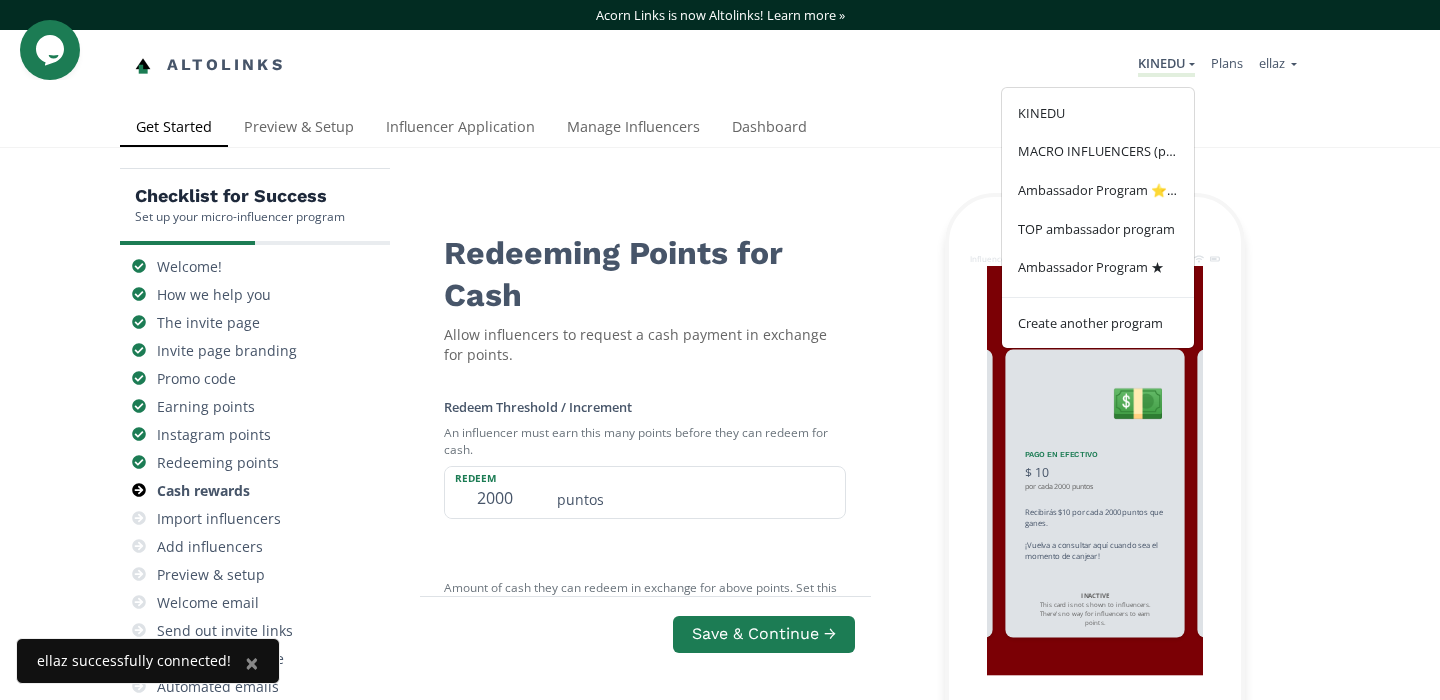click on "Altolinks
KINEDU
KINEDU
MACRO INFLUENCERS (prog ventas)
Ambassador Program ⭐️⭐️
ellaz ellaz" at bounding box center (720, 65) 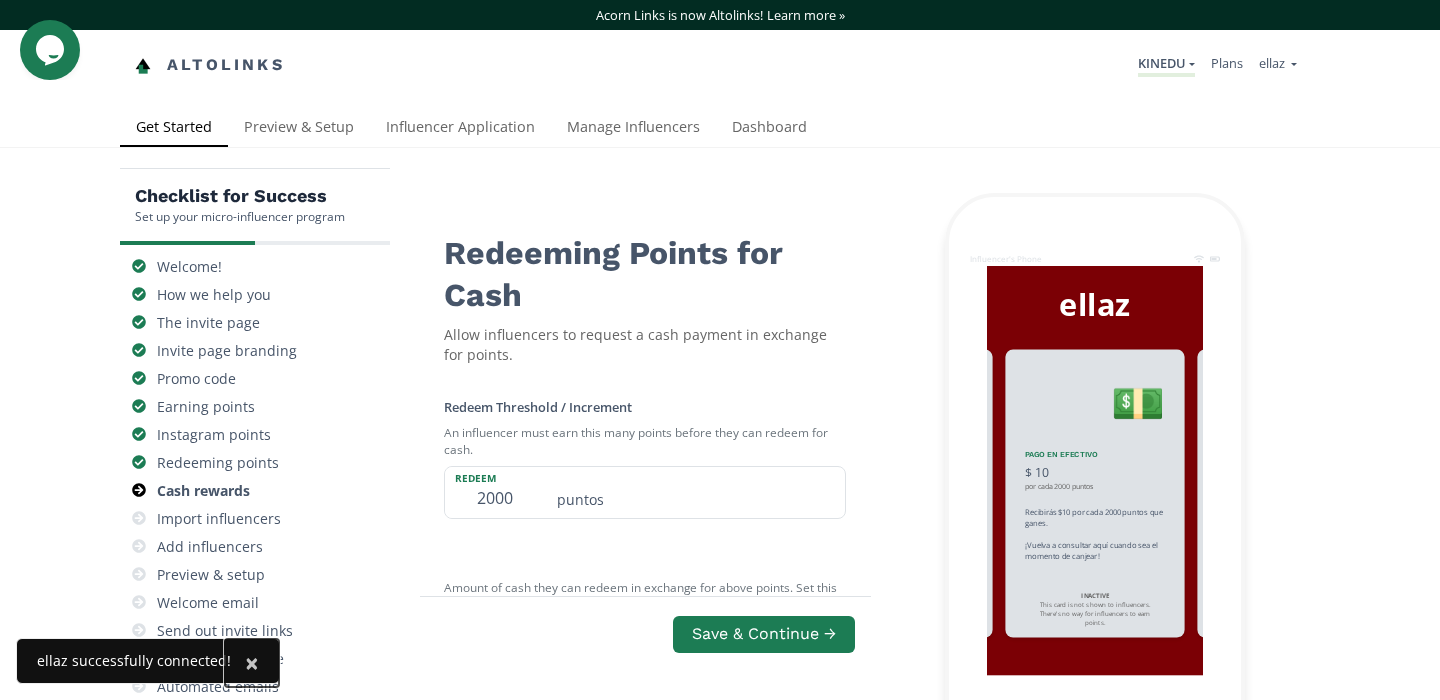 click on "×" at bounding box center [252, 662] 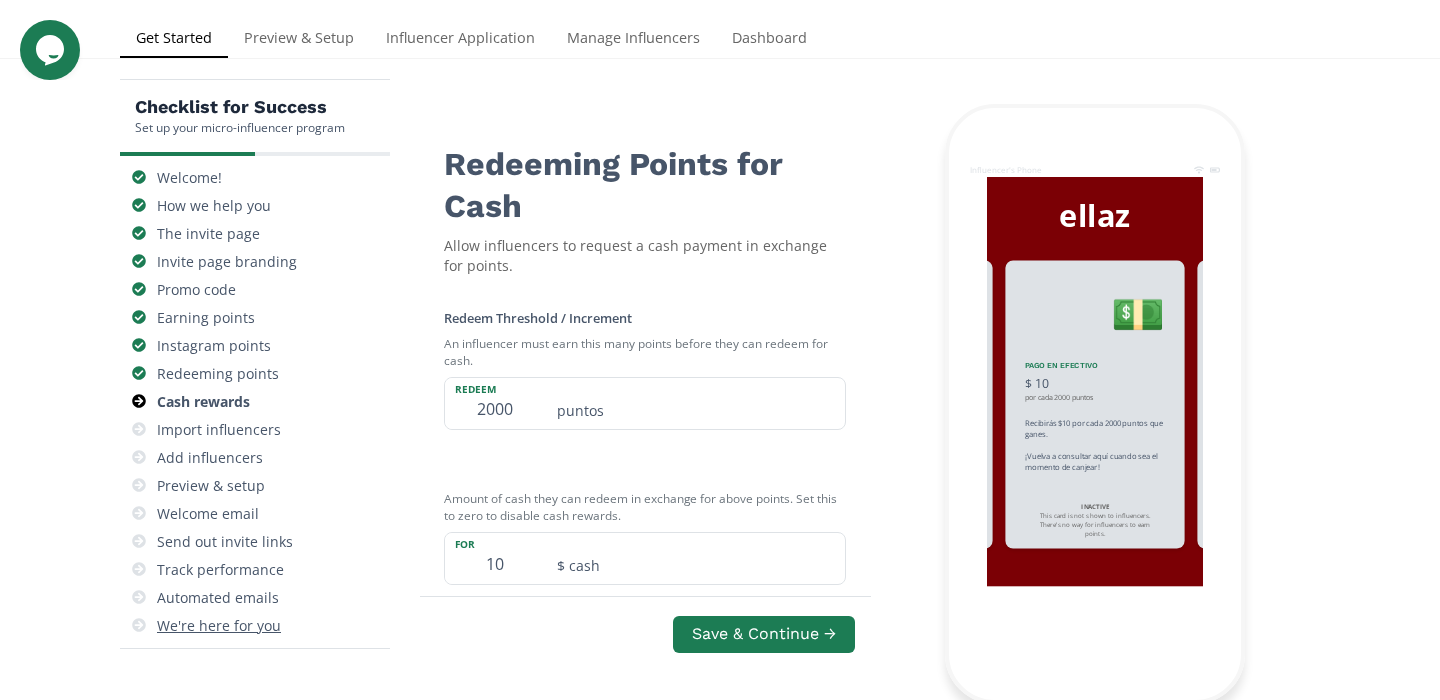 click on "We're here for you" at bounding box center [219, 626] 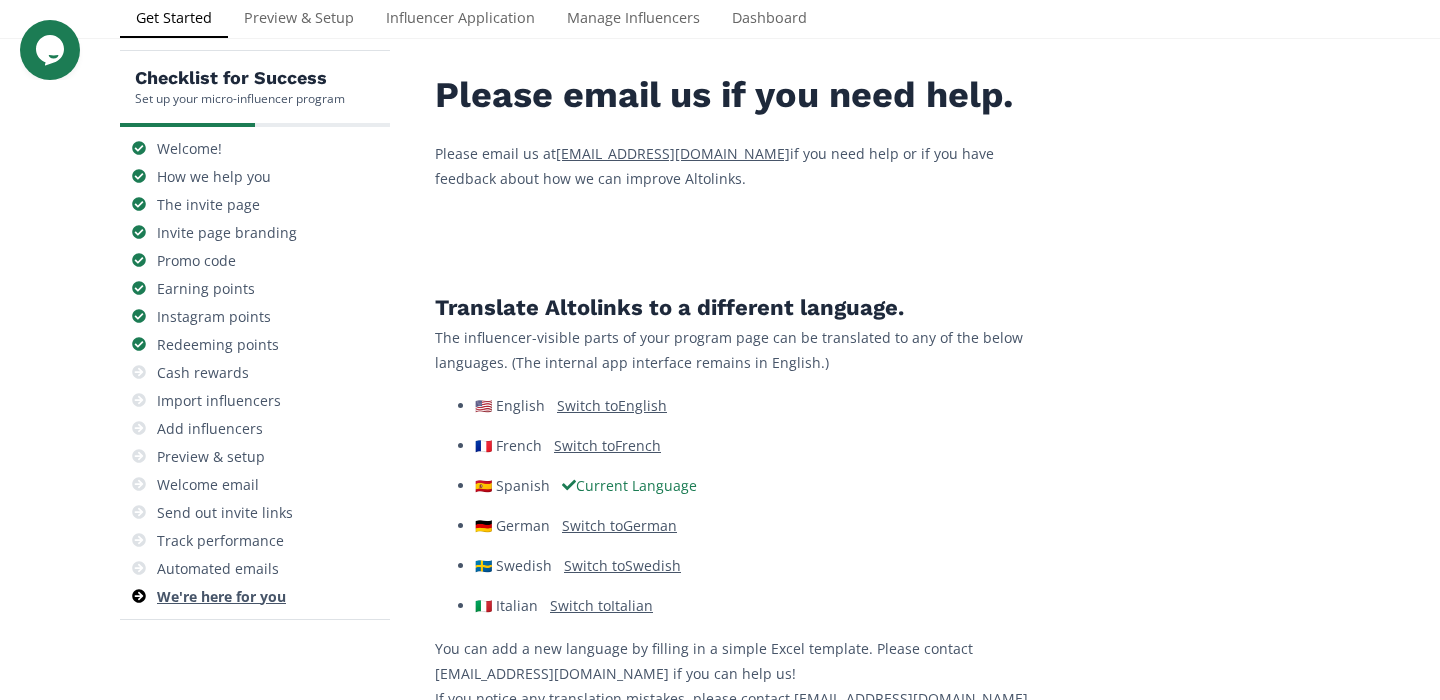 scroll, scrollTop: 119, scrollLeft: 0, axis: vertical 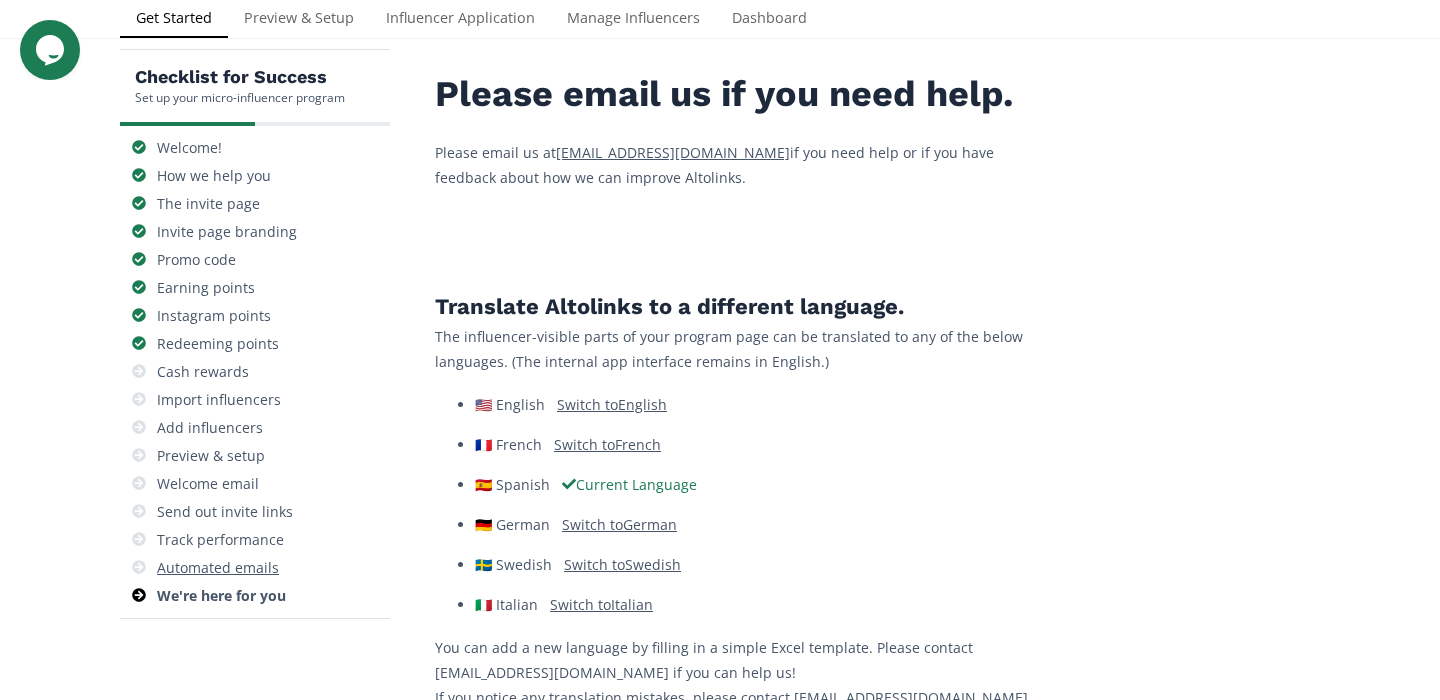 click on "Automated emails" at bounding box center [218, 568] 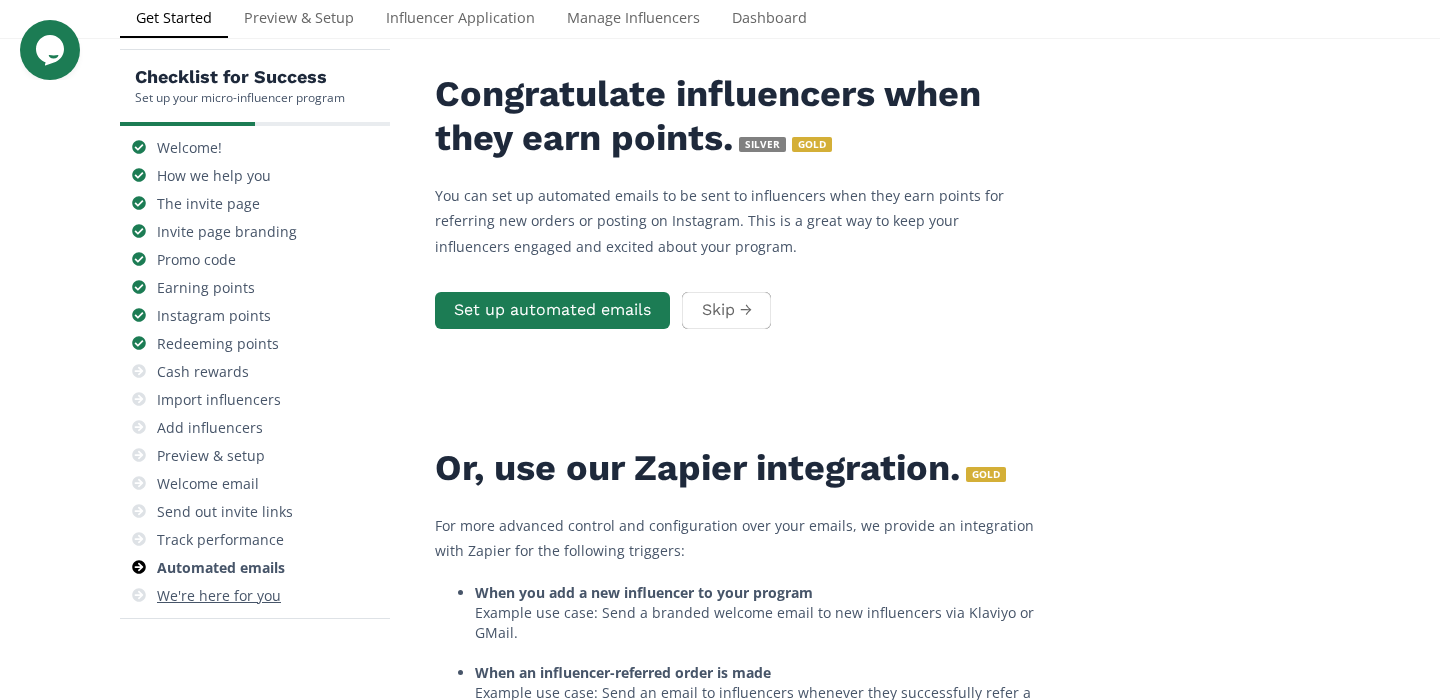 click on "We're here for you" at bounding box center (219, 596) 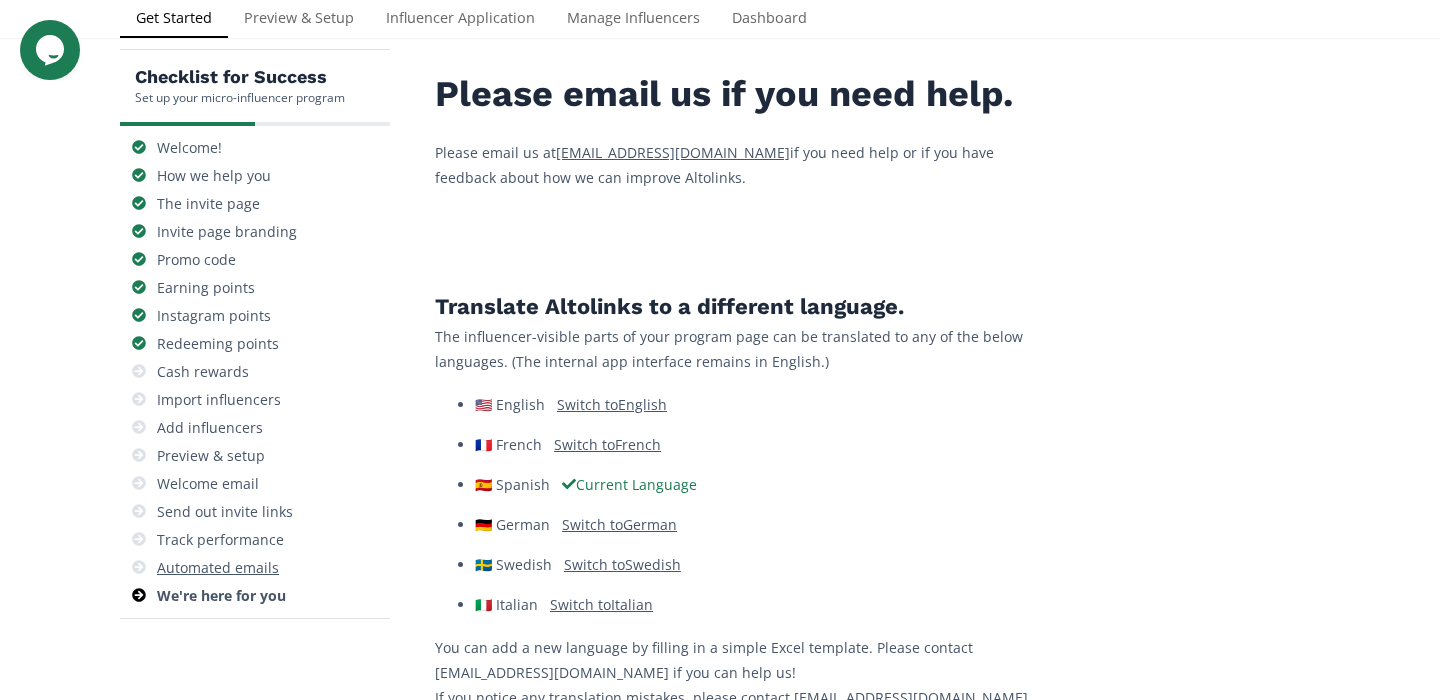 click on "Automated emails" at bounding box center (218, 568) 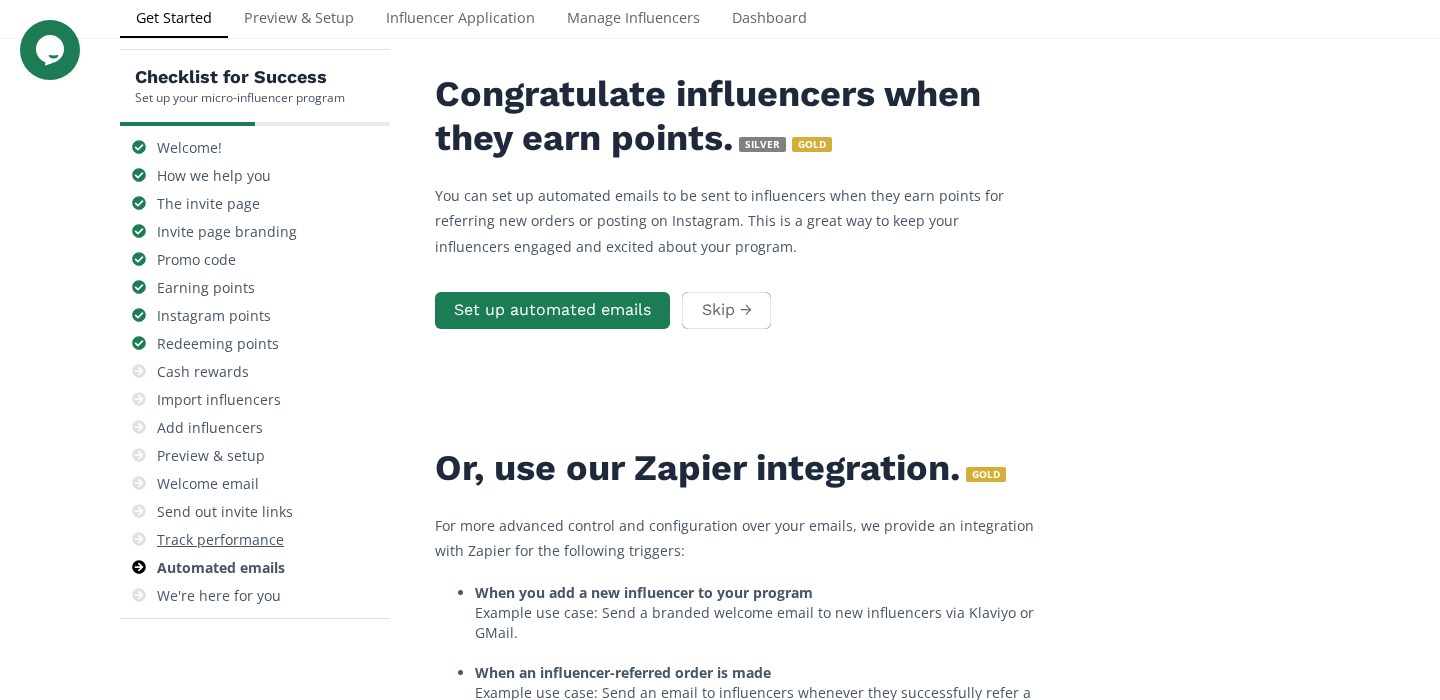 click on "Track performance" at bounding box center [220, 540] 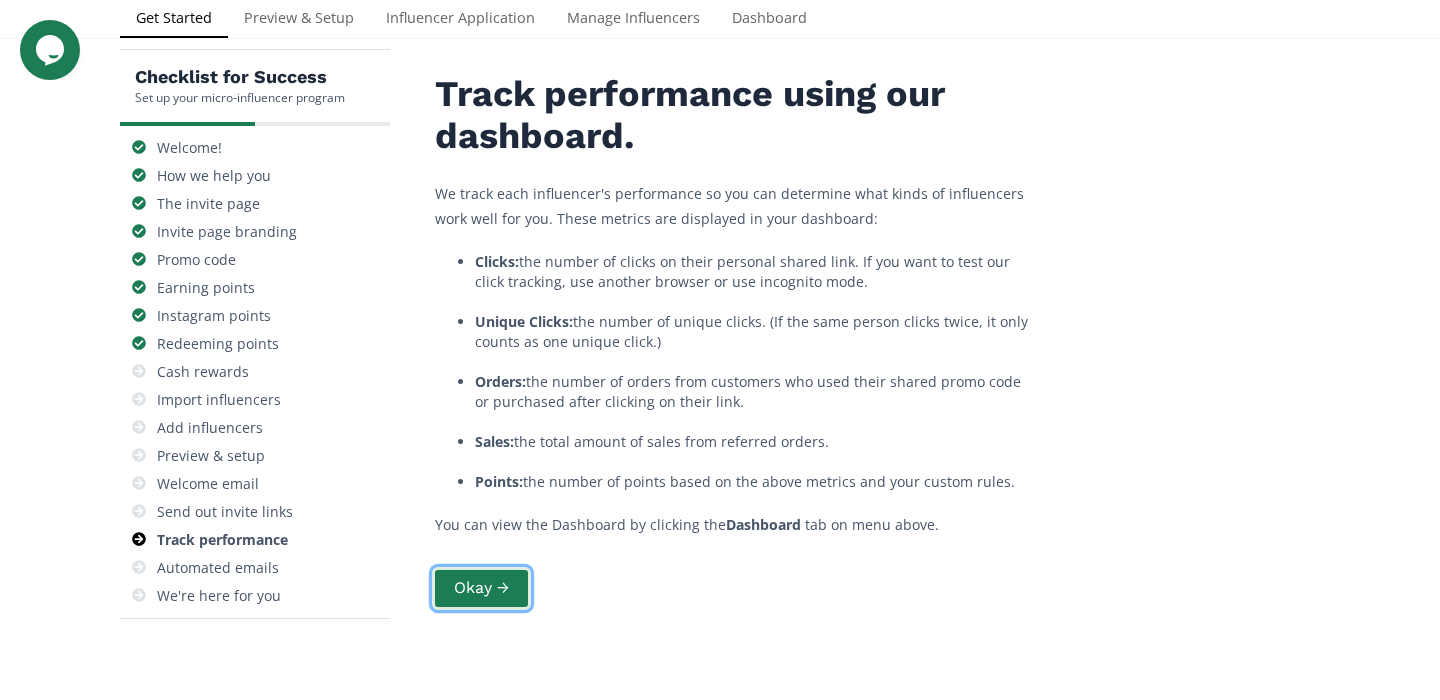 click on "Okay →" at bounding box center [481, 588] 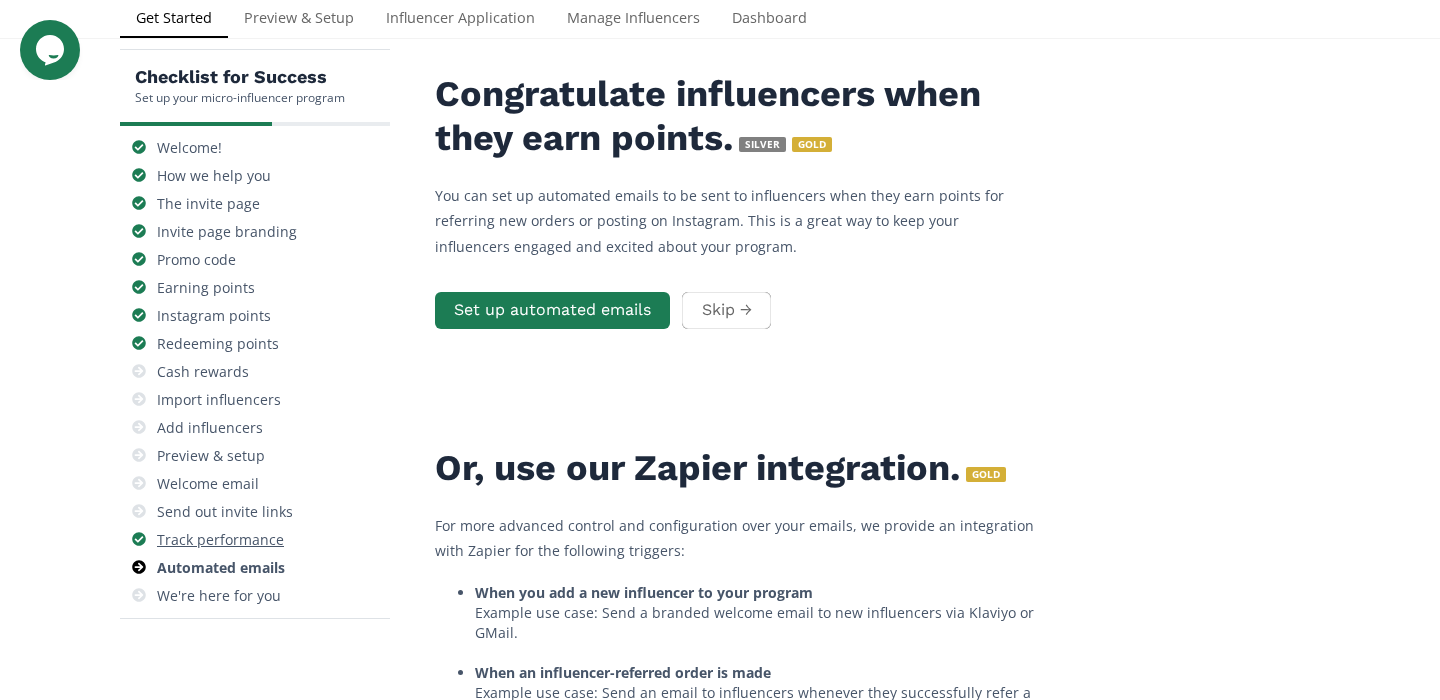 click on "Track performance" at bounding box center [220, 540] 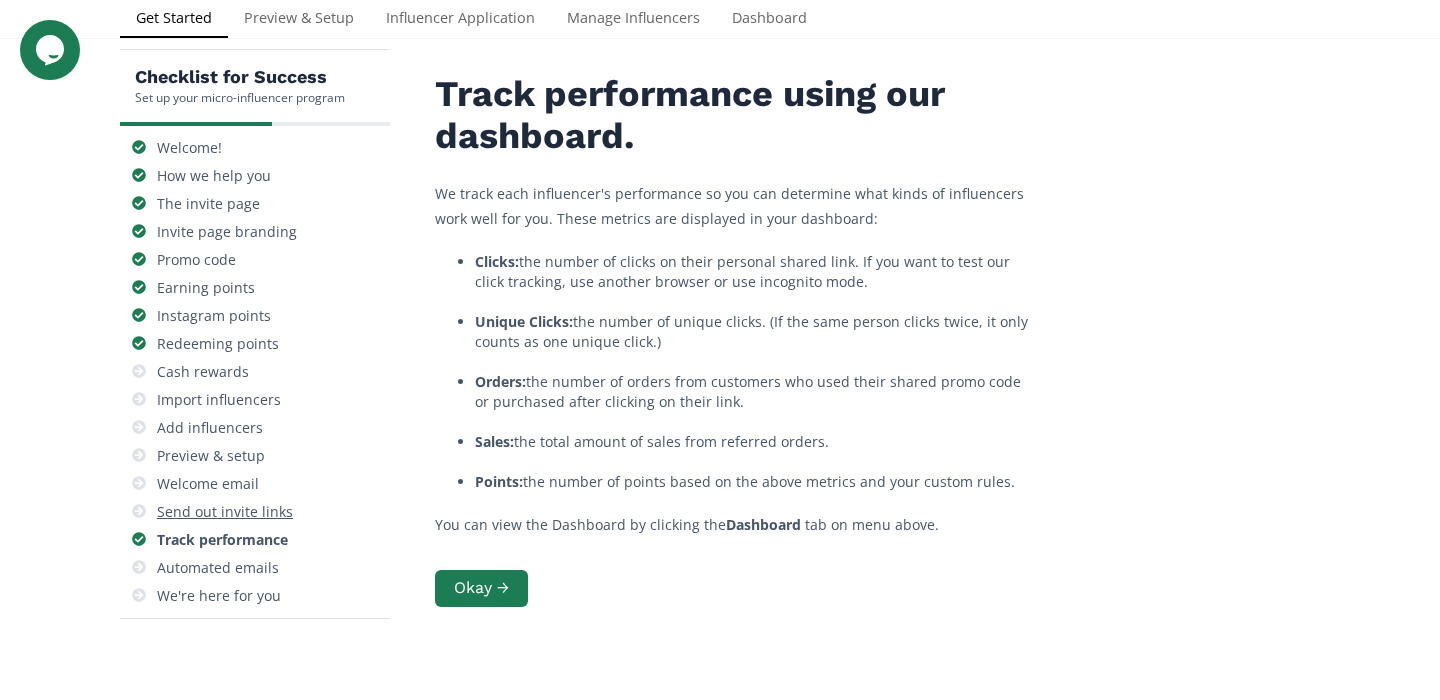 click on "Send out invite links" at bounding box center [225, 512] 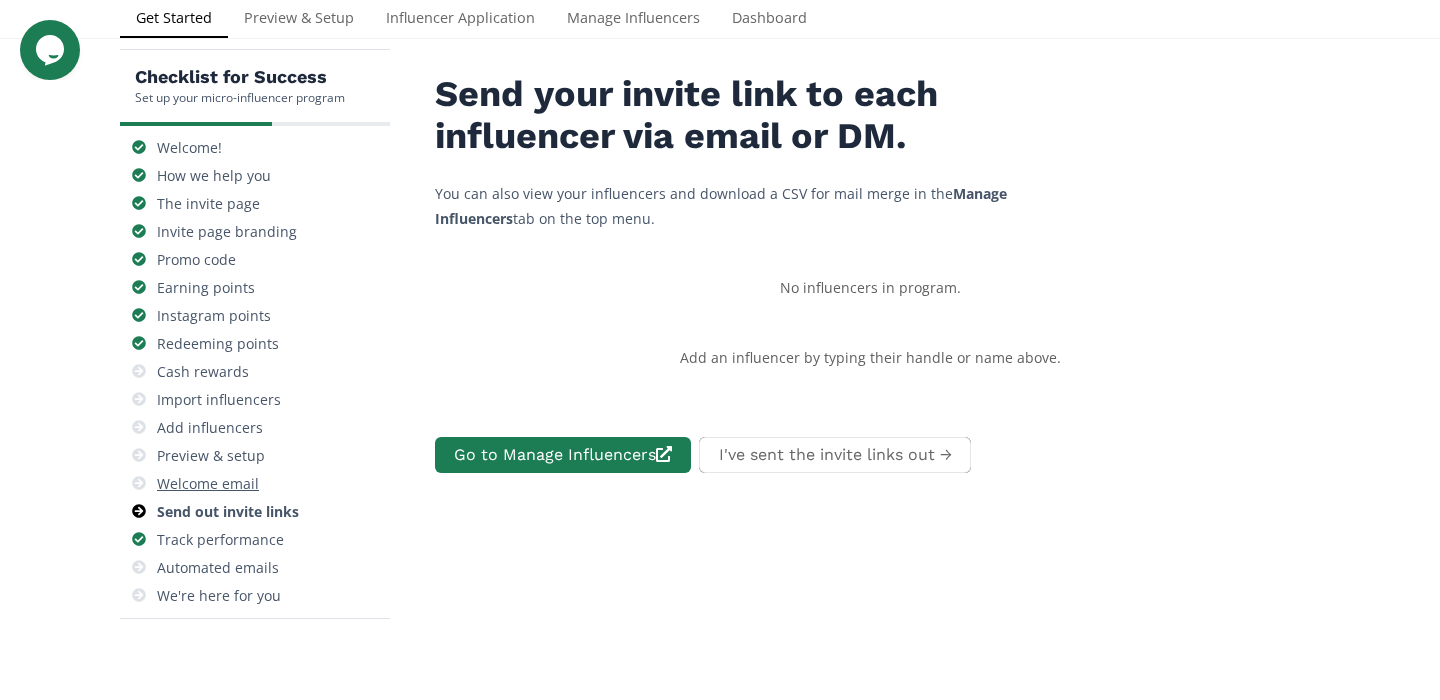click on "Welcome email" at bounding box center [208, 484] 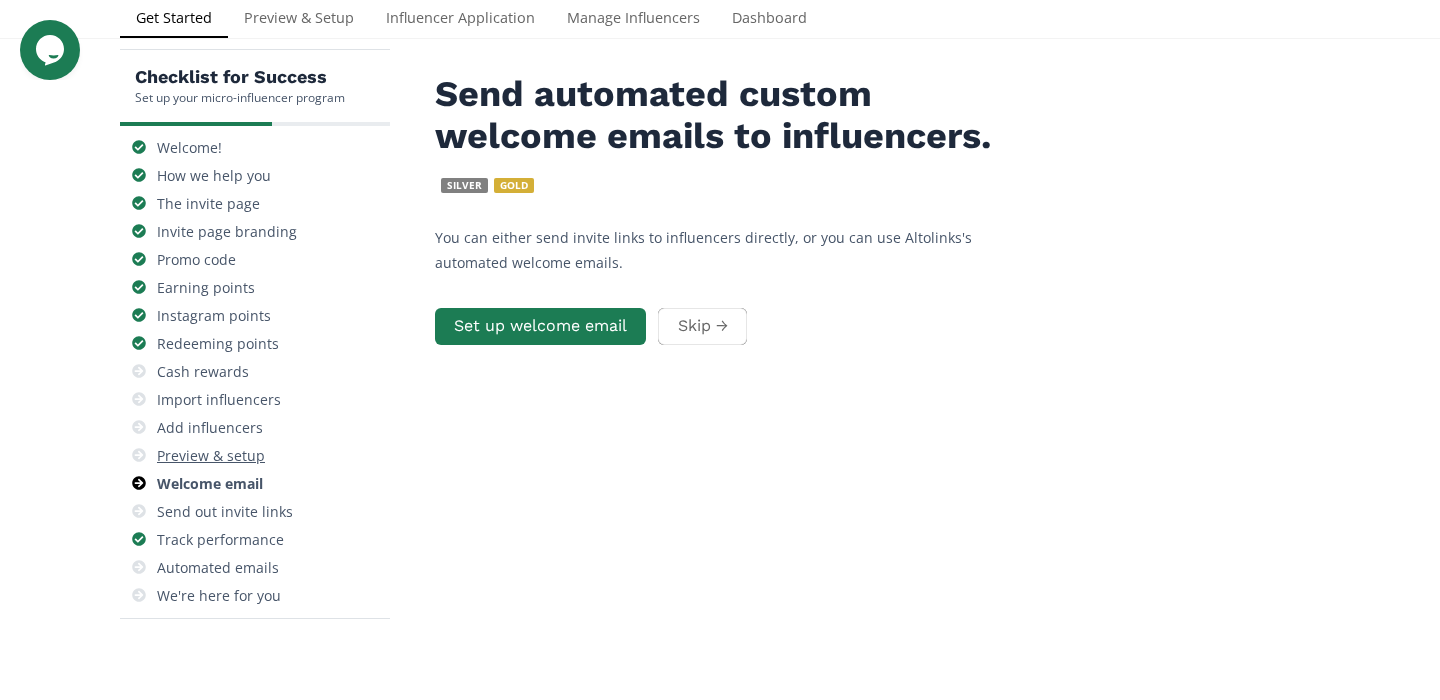 click on "Preview & setup" at bounding box center (211, 456) 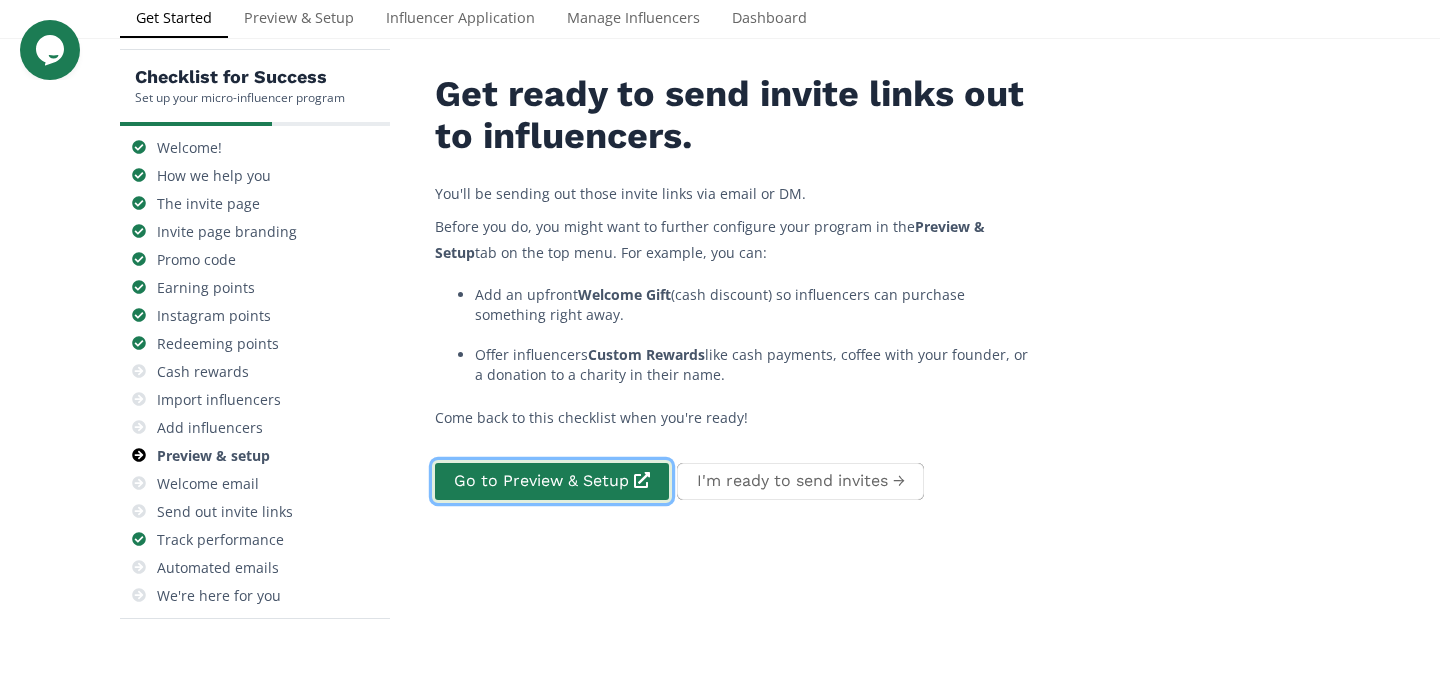 click on "Go to Preview & Setup" at bounding box center (552, 481) 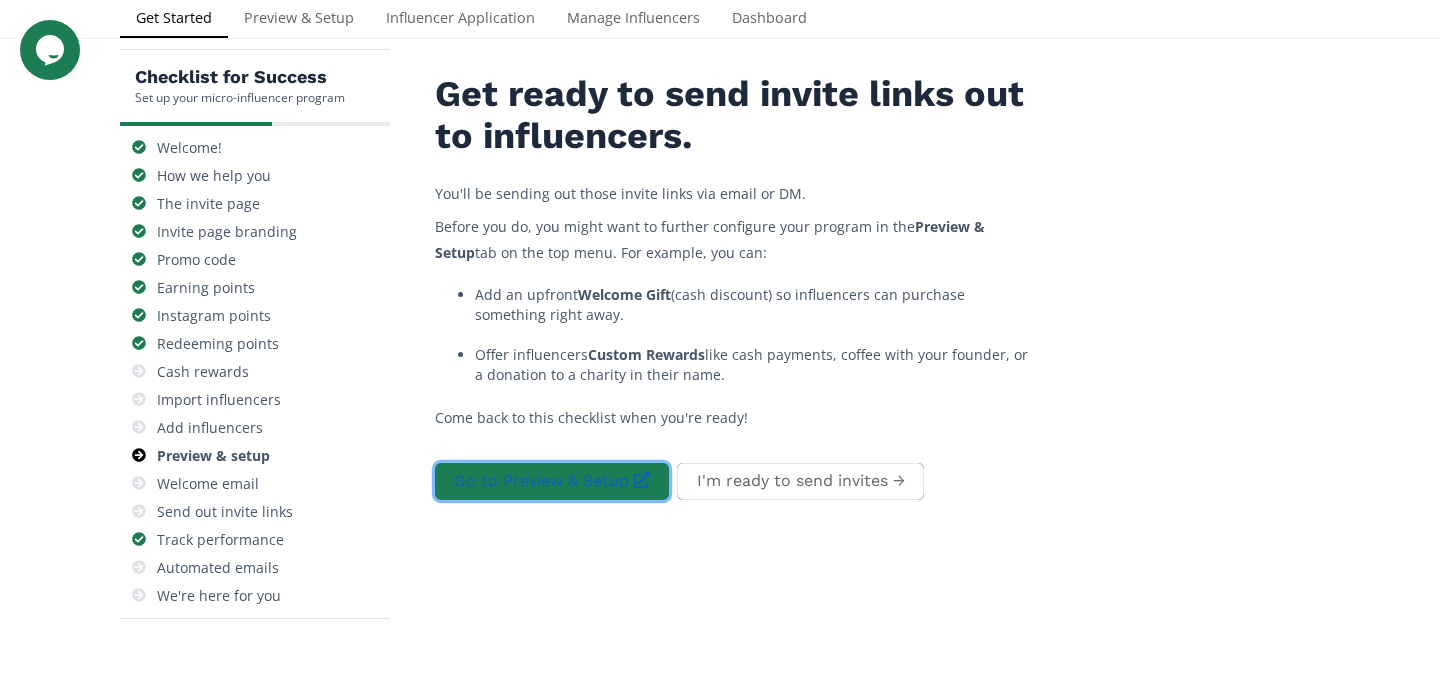 scroll, scrollTop: 0, scrollLeft: 0, axis: both 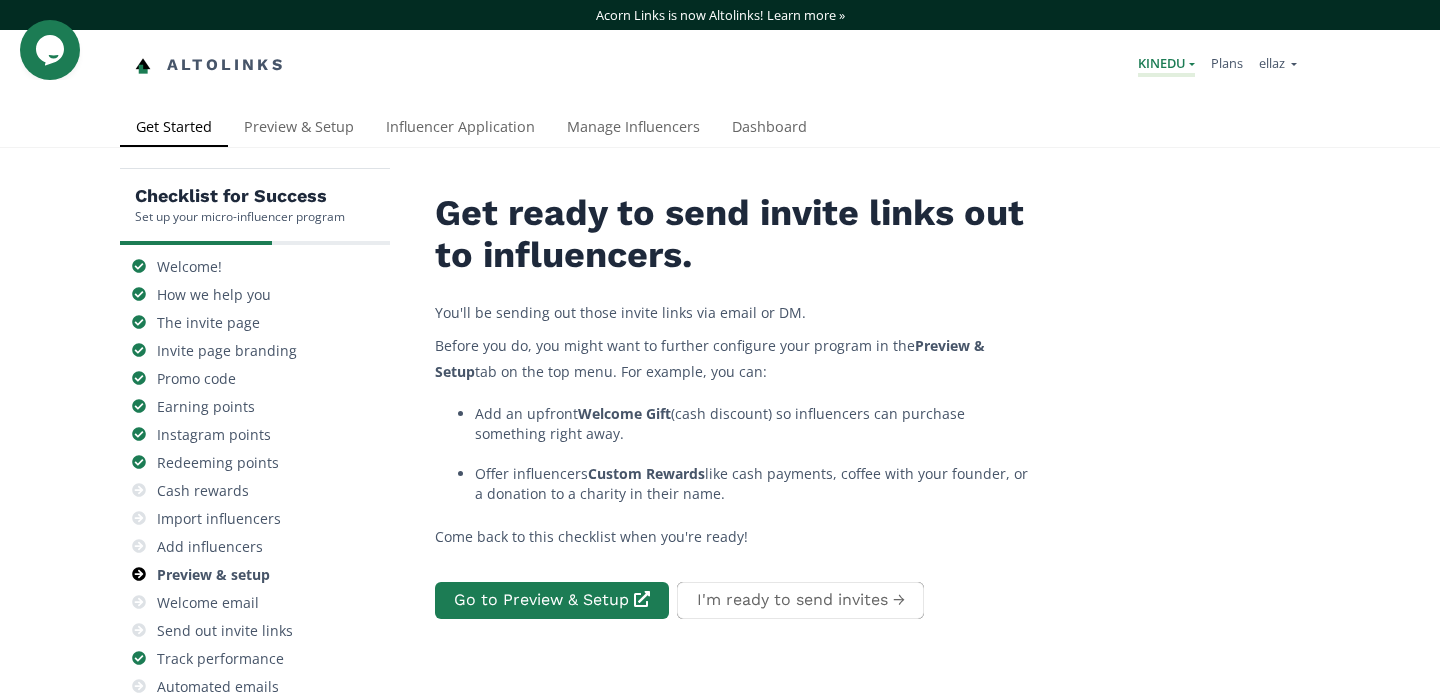 click on "KINEDU" at bounding box center (1166, 65) 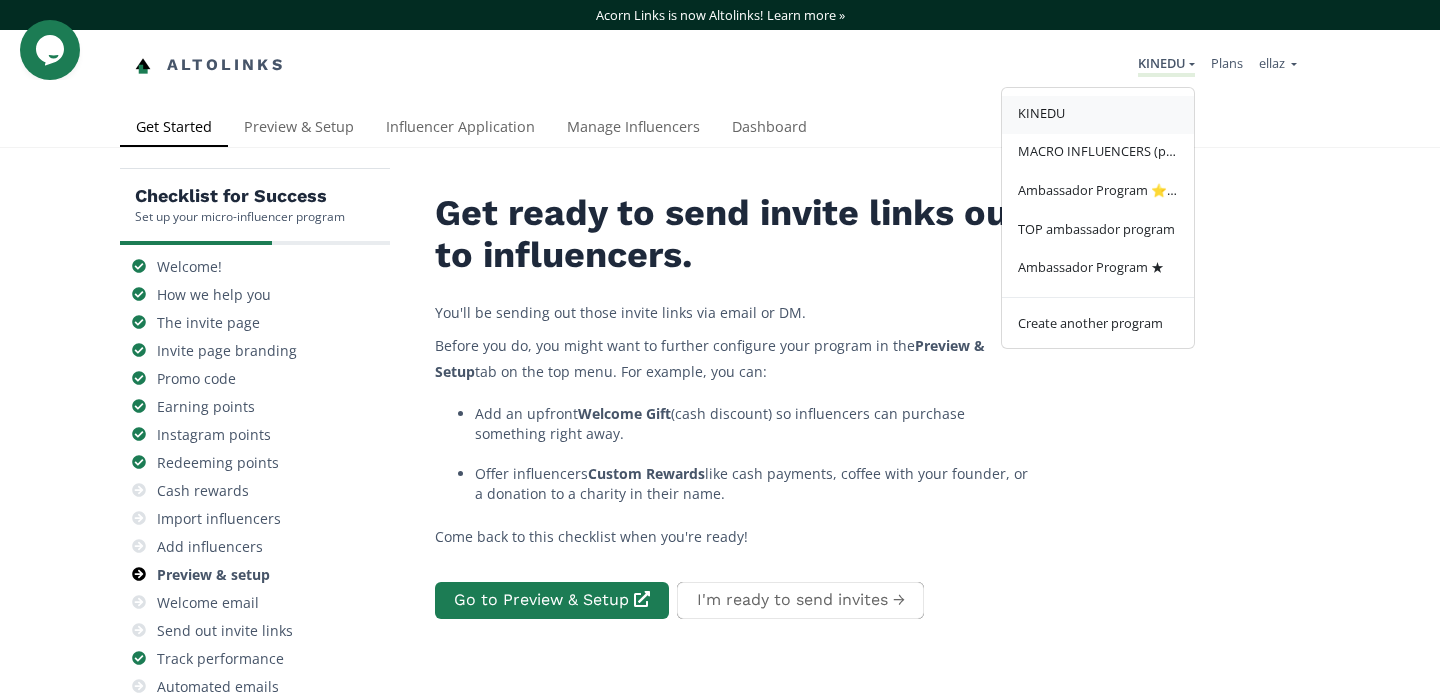 click on "KINEDU" at bounding box center [1098, 115] 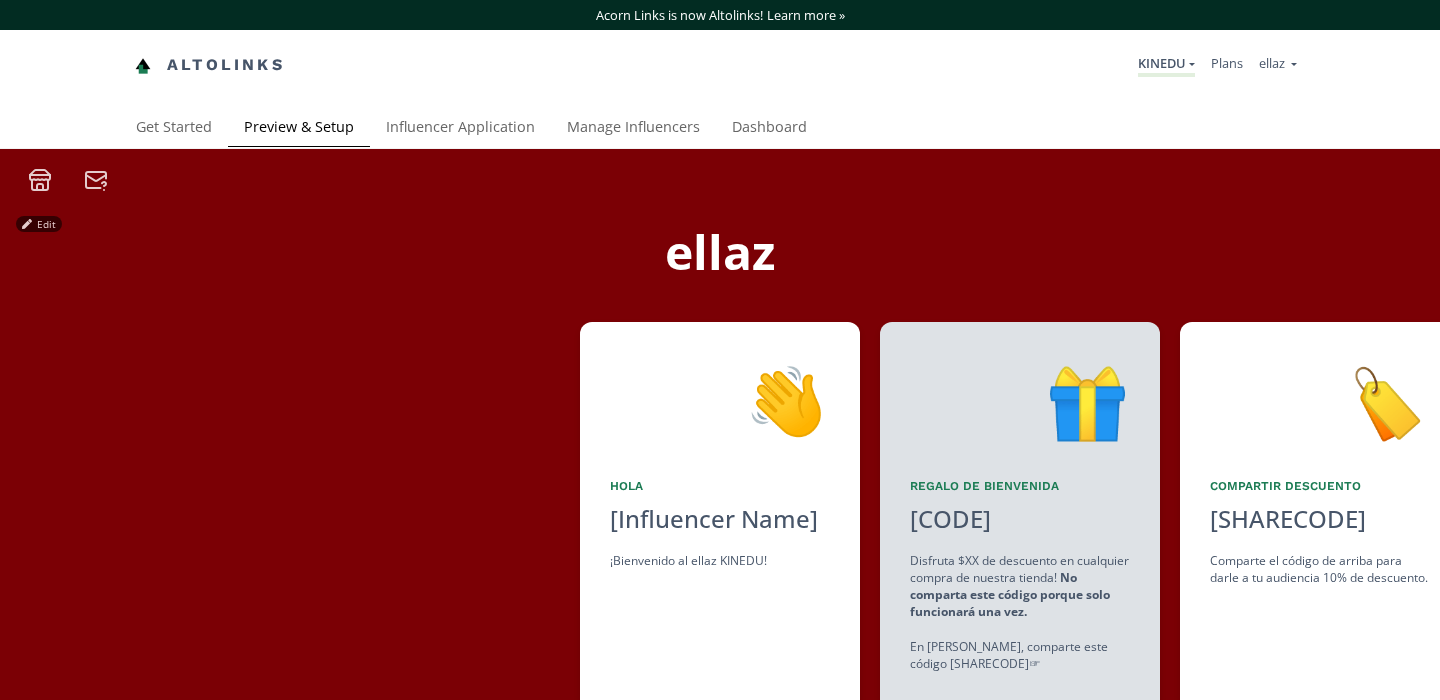 scroll, scrollTop: 0, scrollLeft: 0, axis: both 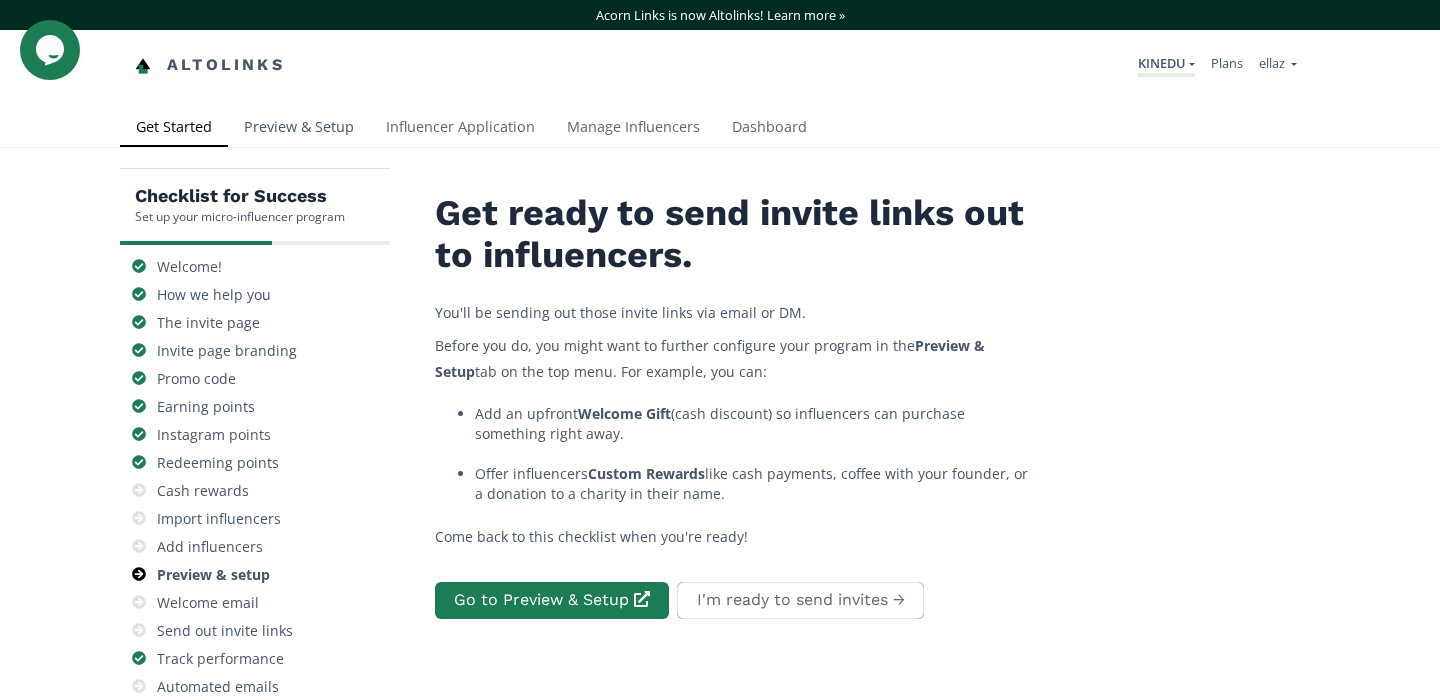 click on "Preview & Setup" at bounding box center (299, 129) 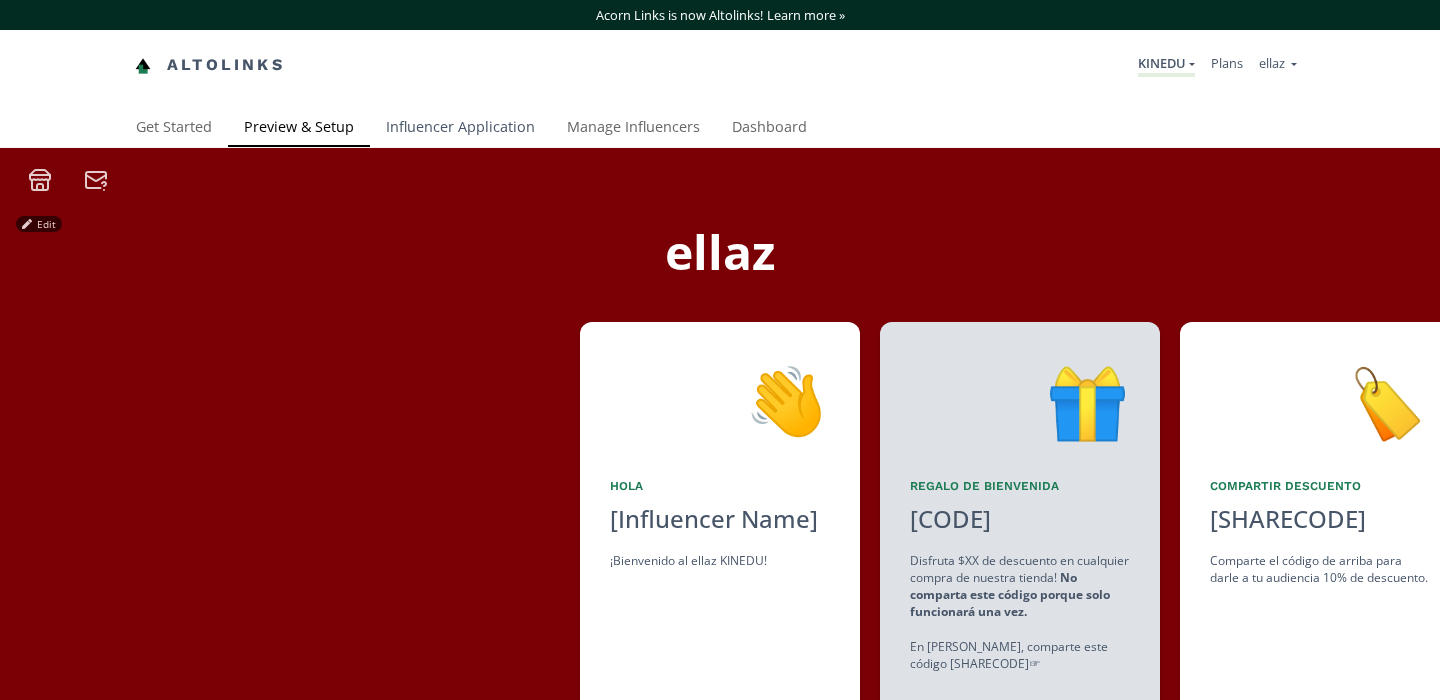 scroll, scrollTop: 0, scrollLeft: 0, axis: both 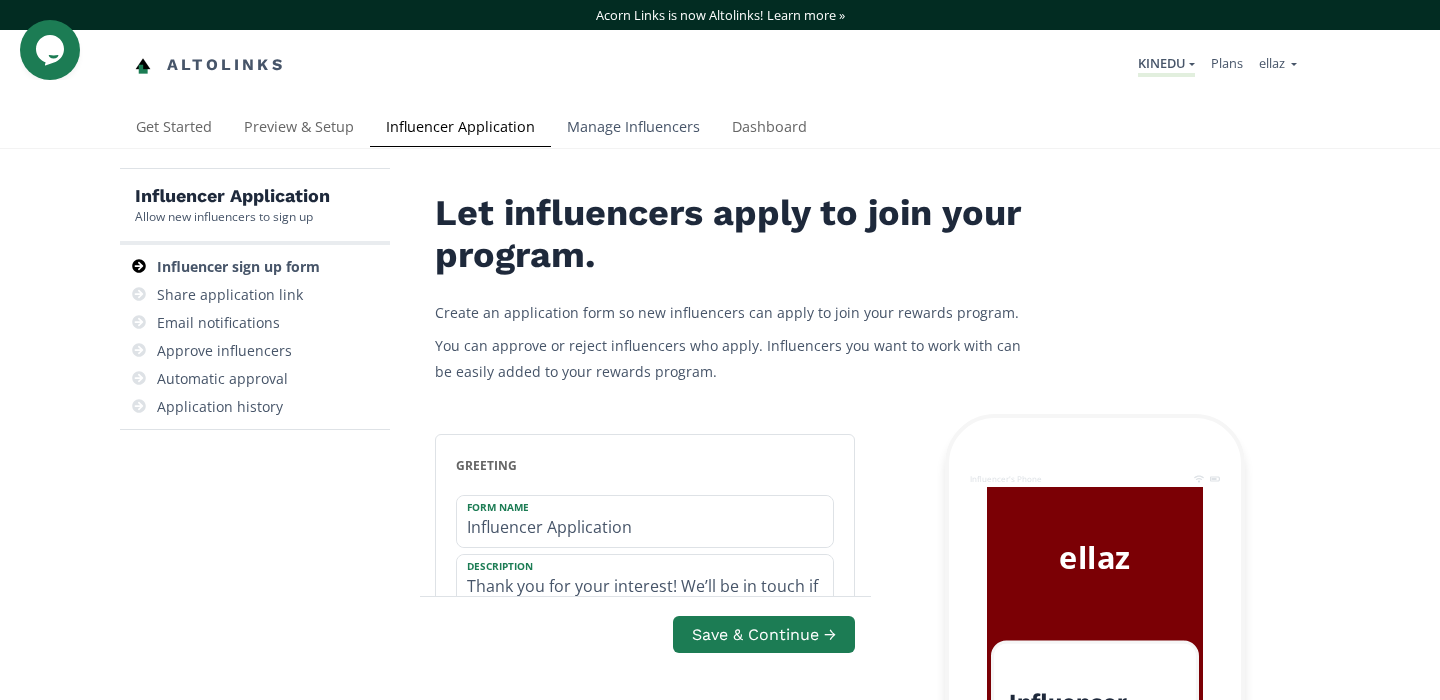 click on "Manage Influencers" at bounding box center (633, 129) 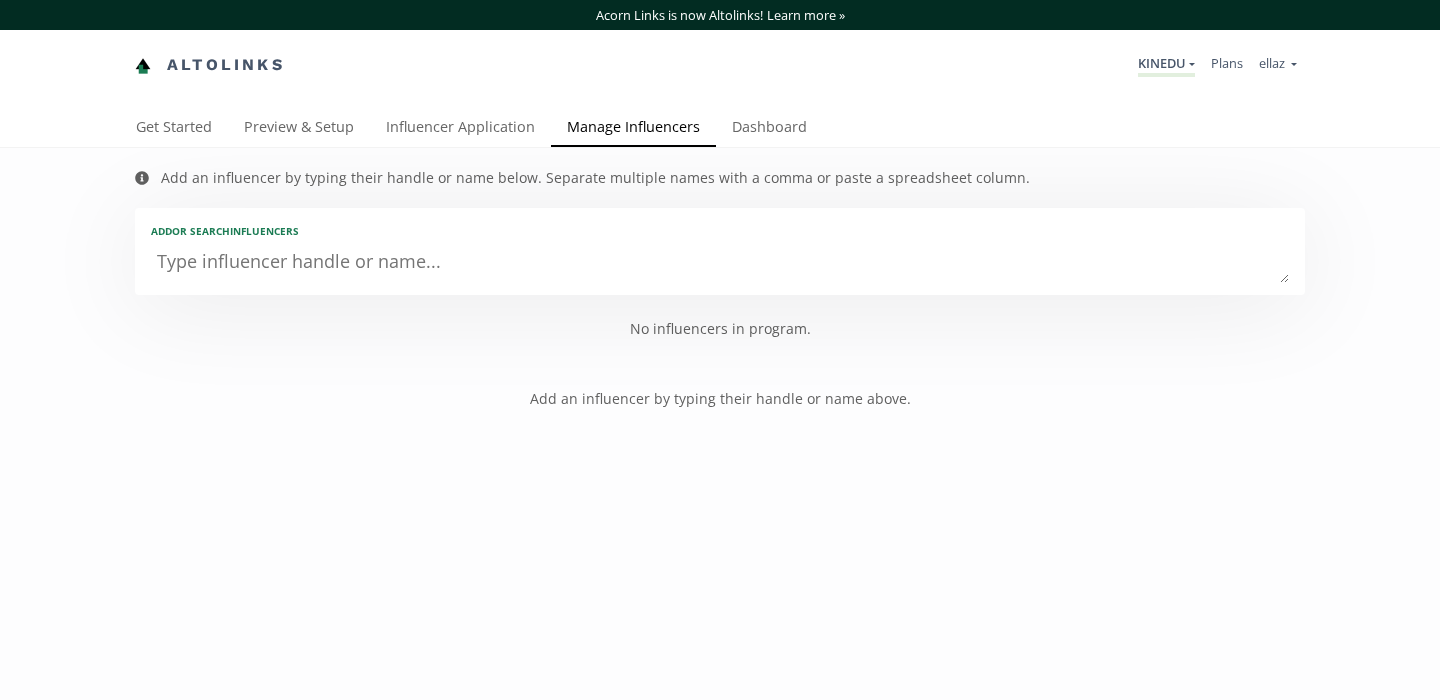 scroll, scrollTop: 0, scrollLeft: 0, axis: both 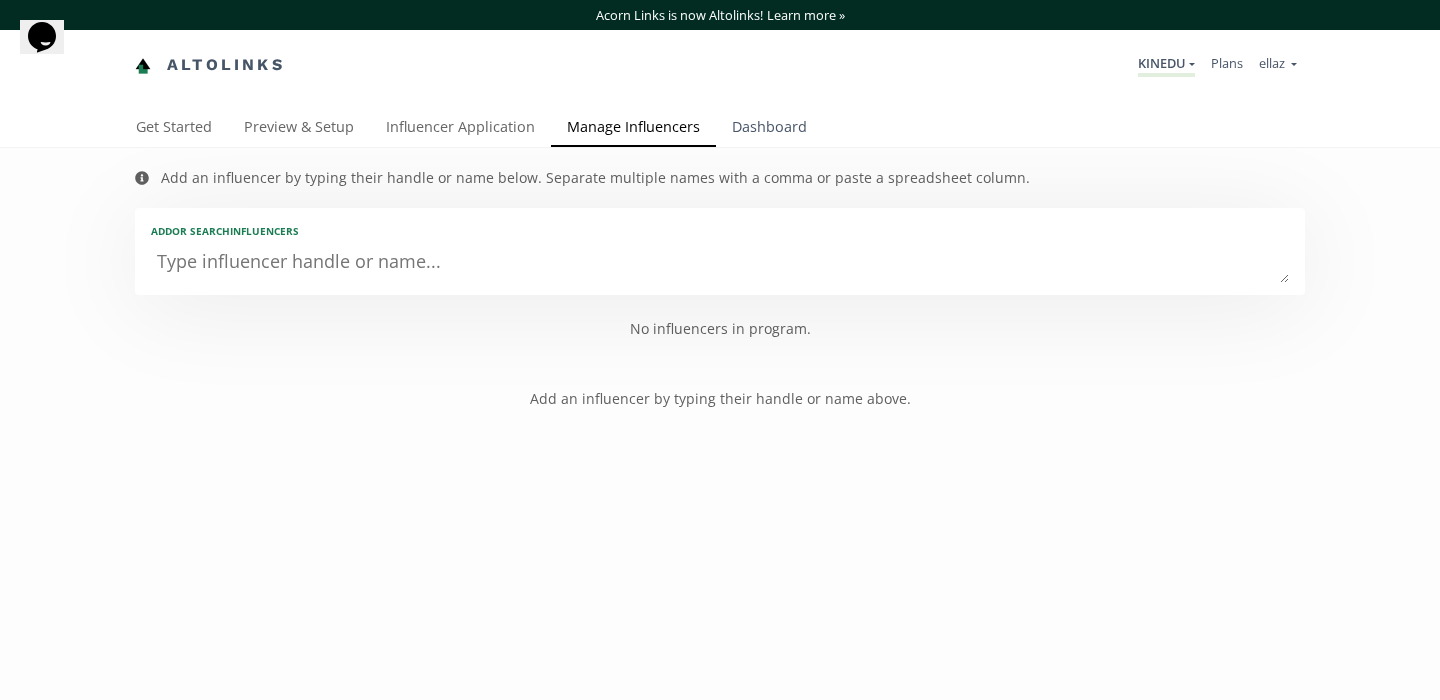 click on "Dashboard" at bounding box center (769, 129) 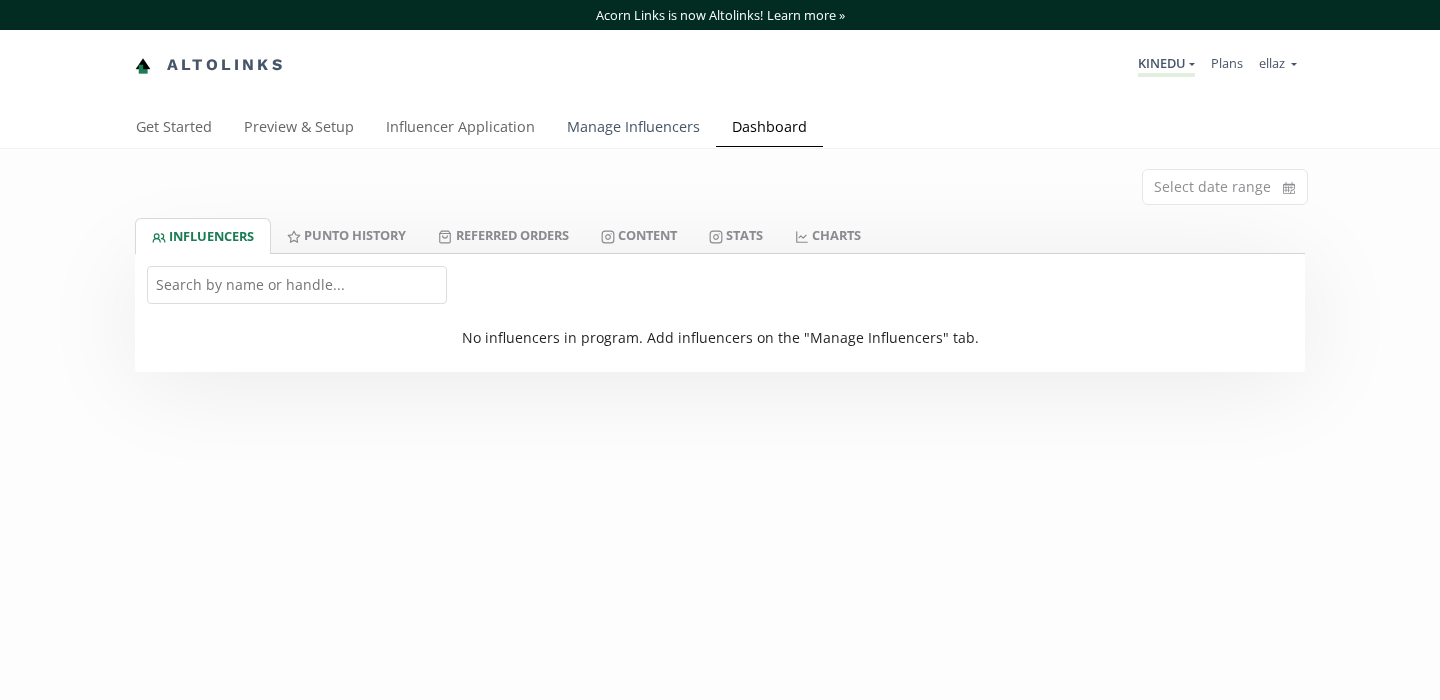 scroll, scrollTop: 0, scrollLeft: 0, axis: both 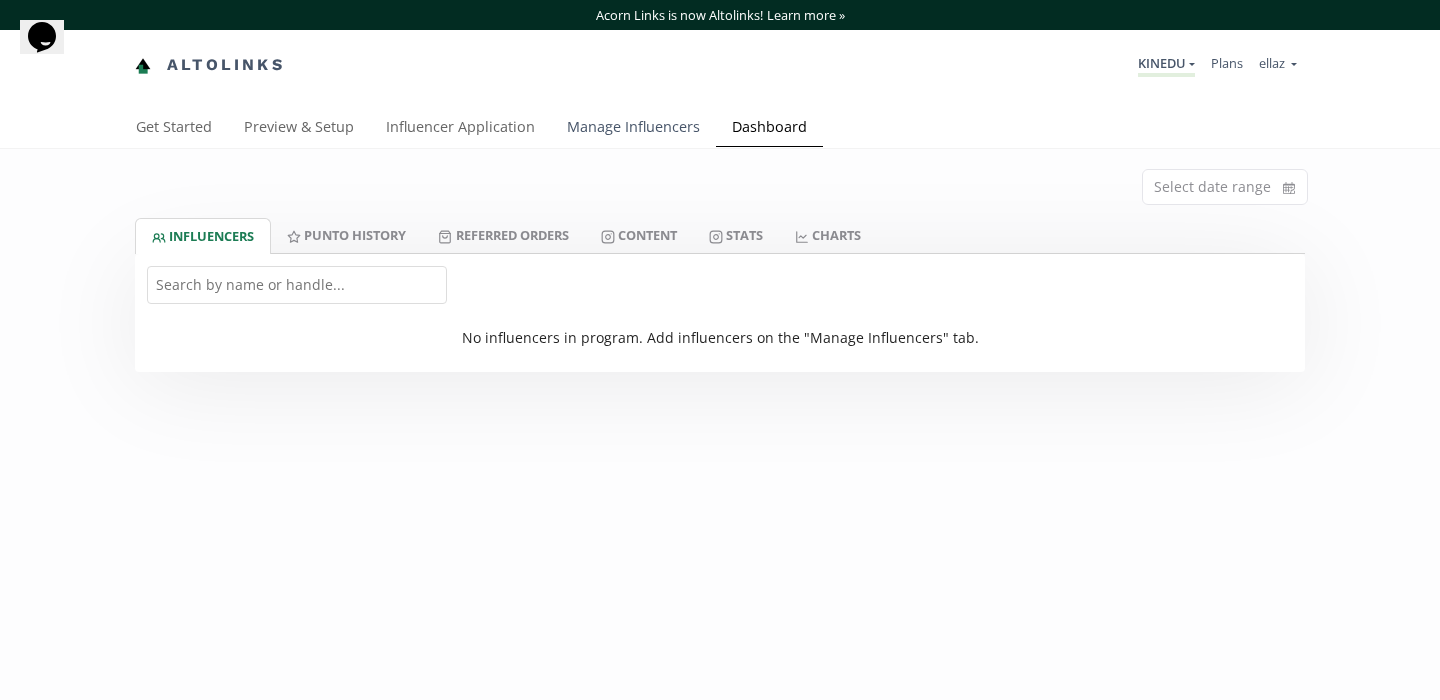 click on "Manage Influencers" at bounding box center [633, 129] 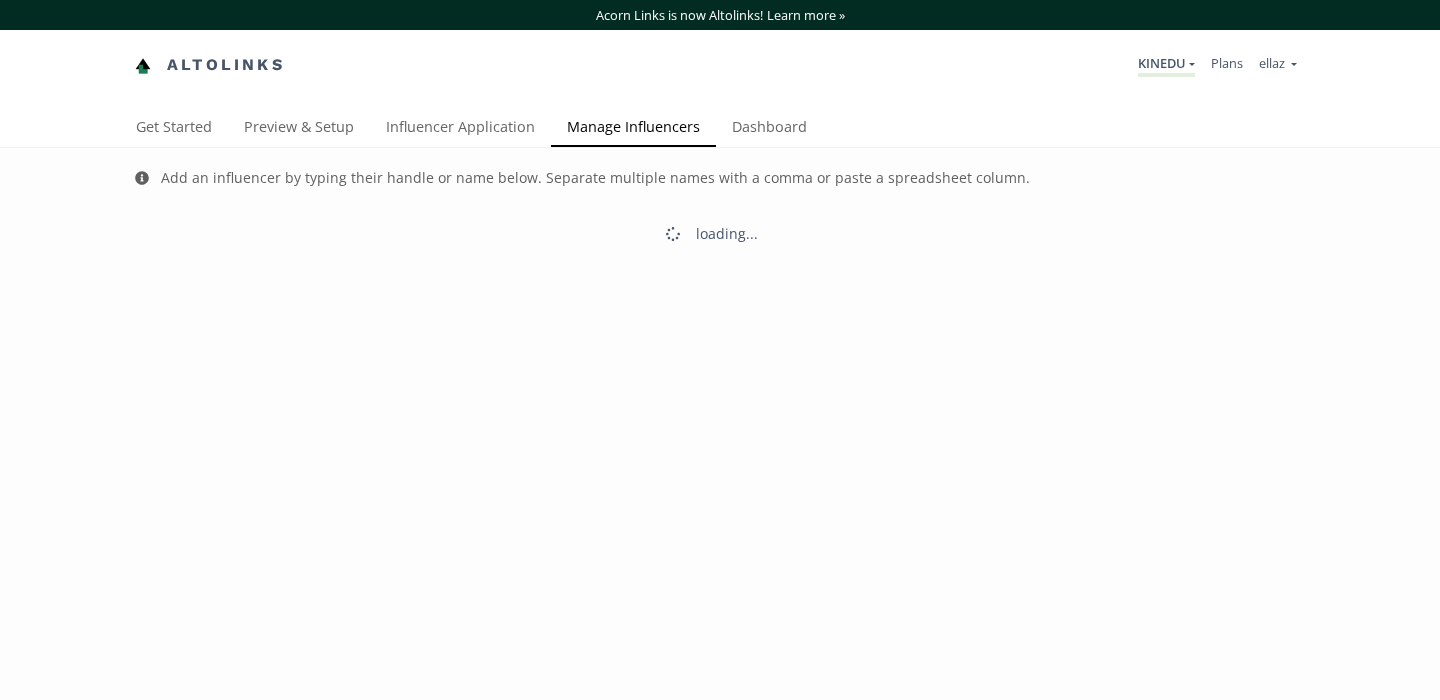 scroll, scrollTop: 0, scrollLeft: 0, axis: both 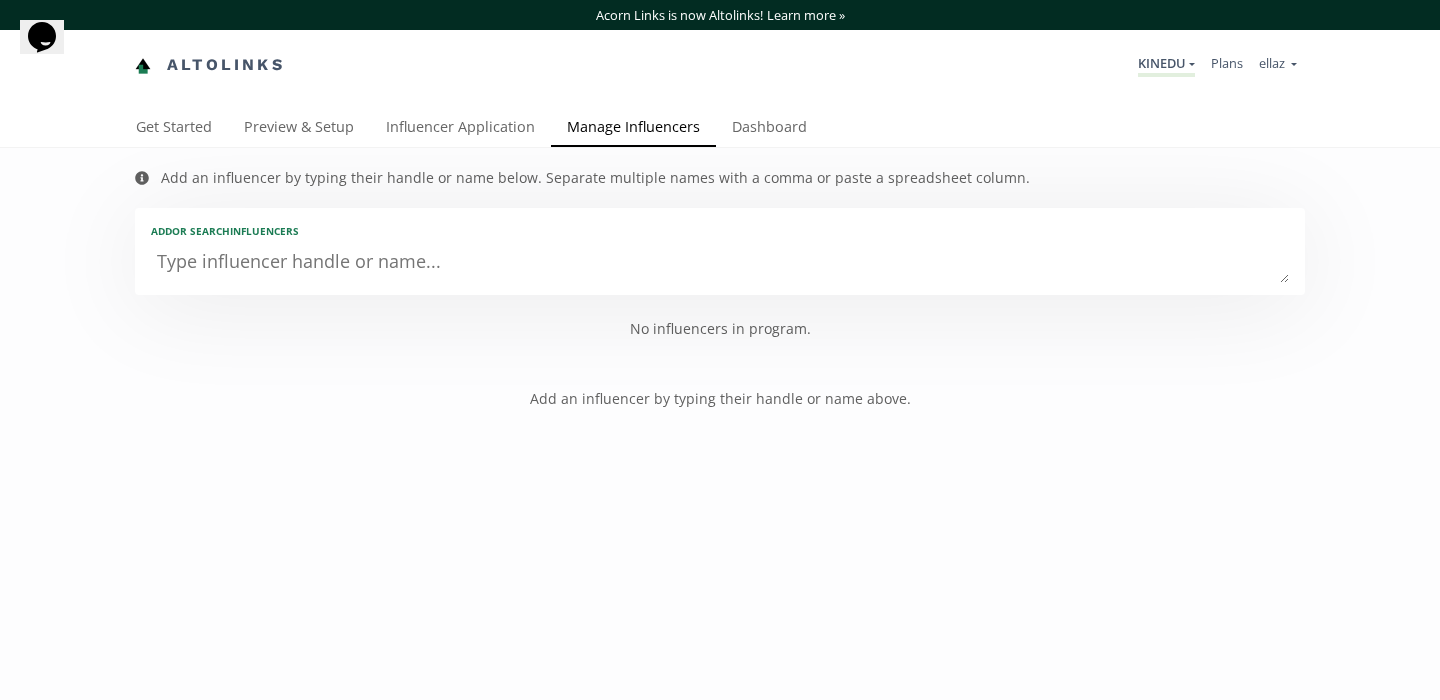 click at bounding box center [720, 263] 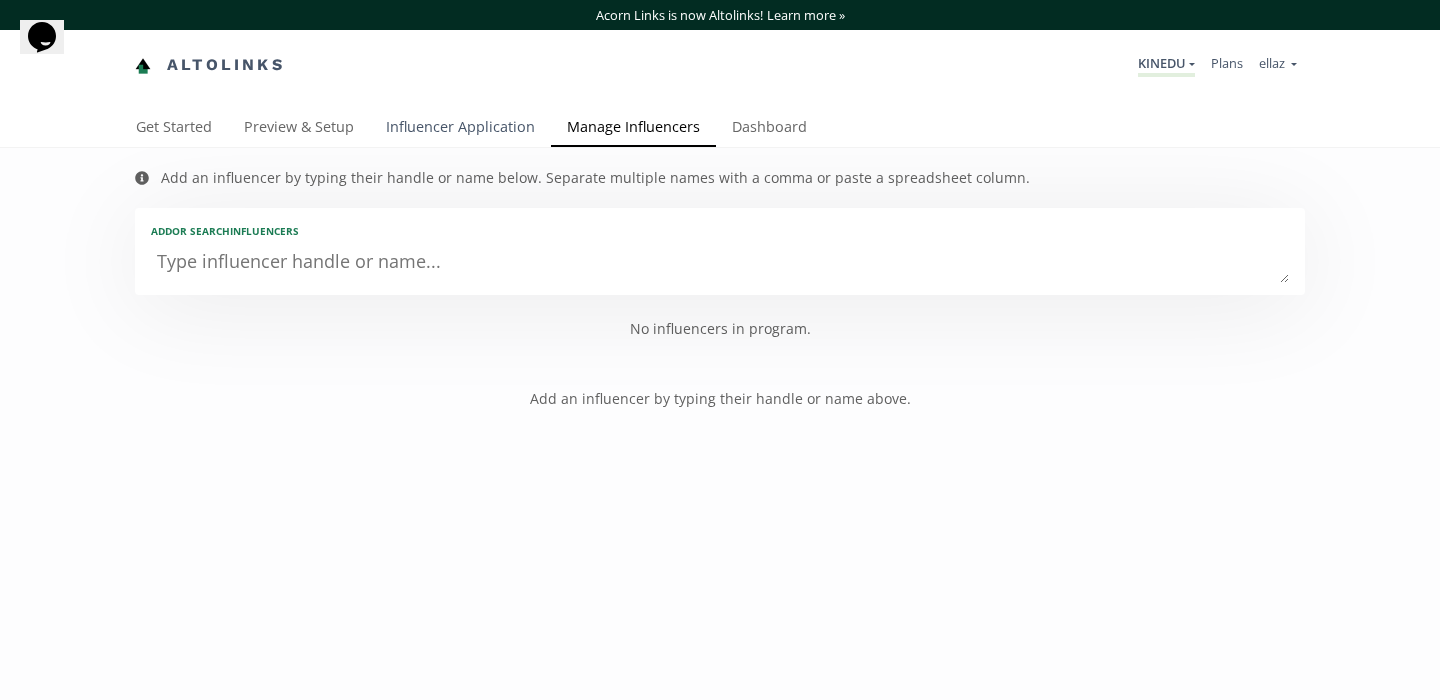 click on "Influencer Application" at bounding box center (460, 129) 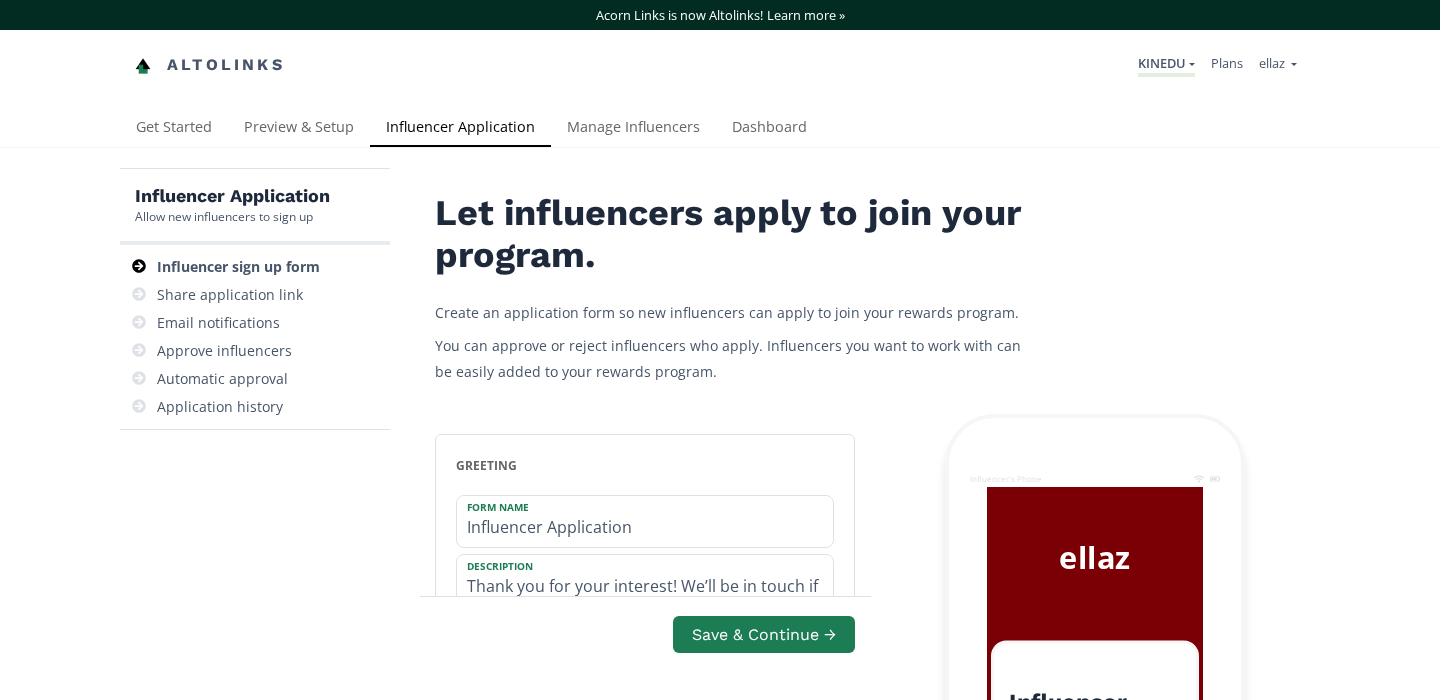 scroll, scrollTop: 0, scrollLeft: 0, axis: both 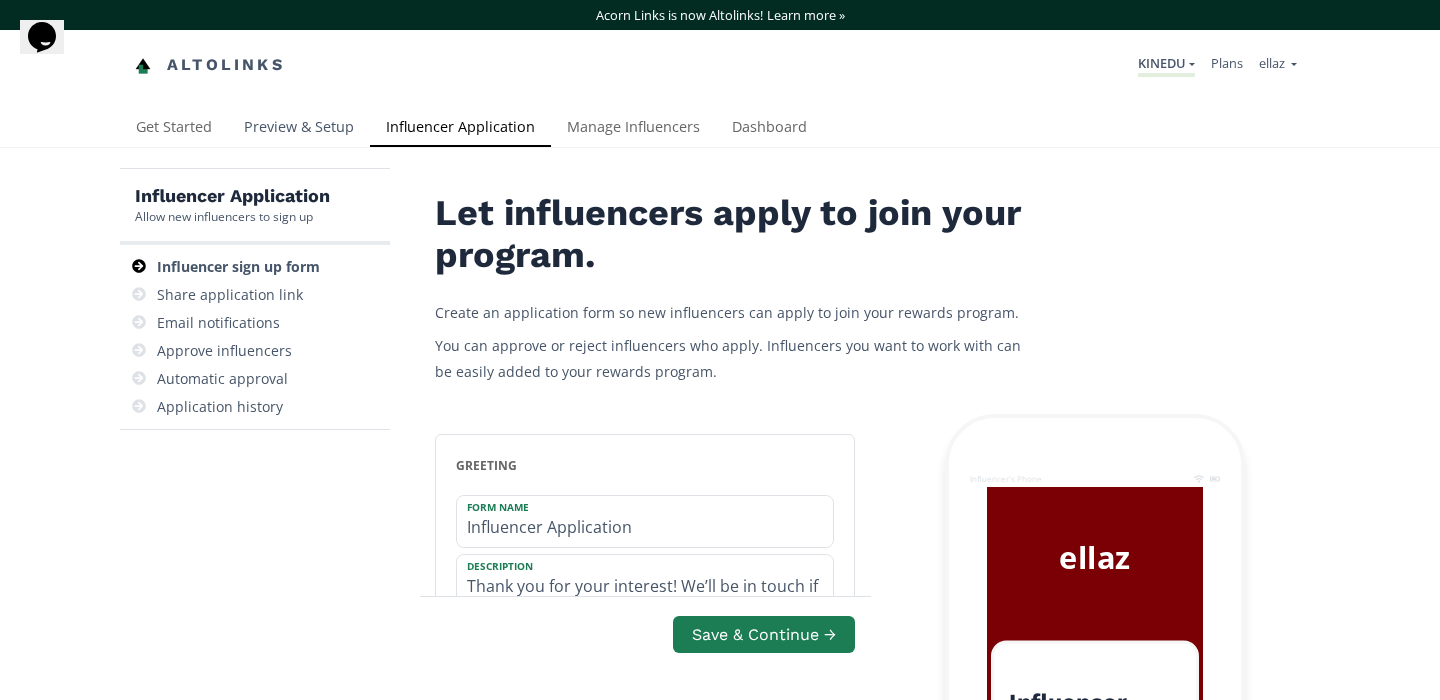 click on "Preview & Setup" at bounding box center [299, 129] 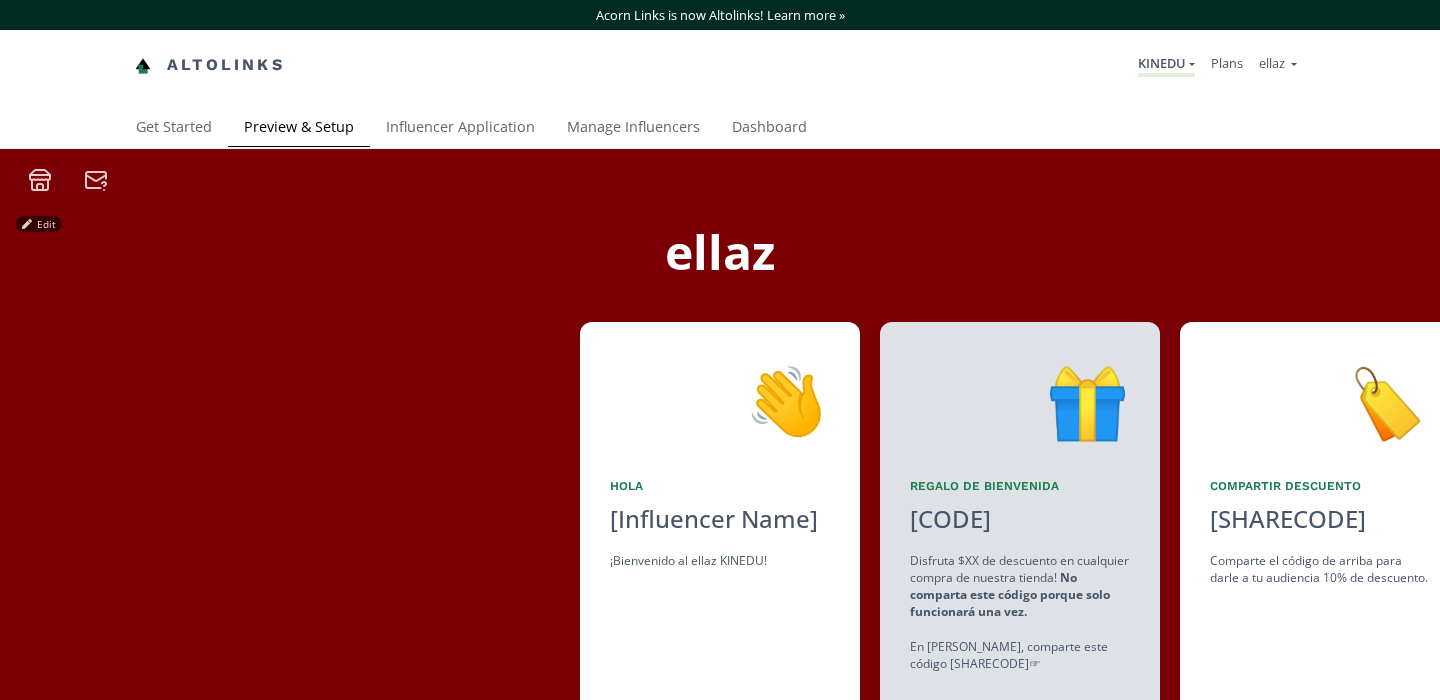 scroll, scrollTop: 0, scrollLeft: 0, axis: both 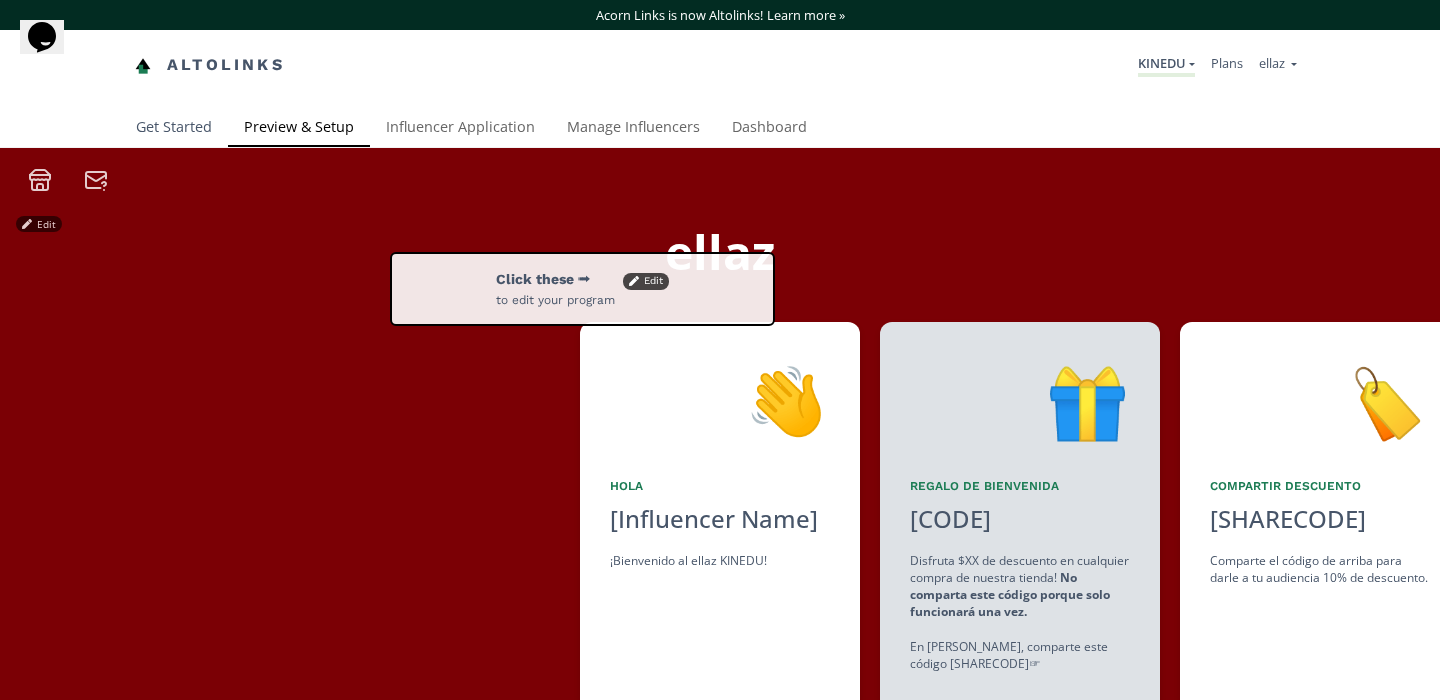 click on "Get Started" at bounding box center (174, 129) 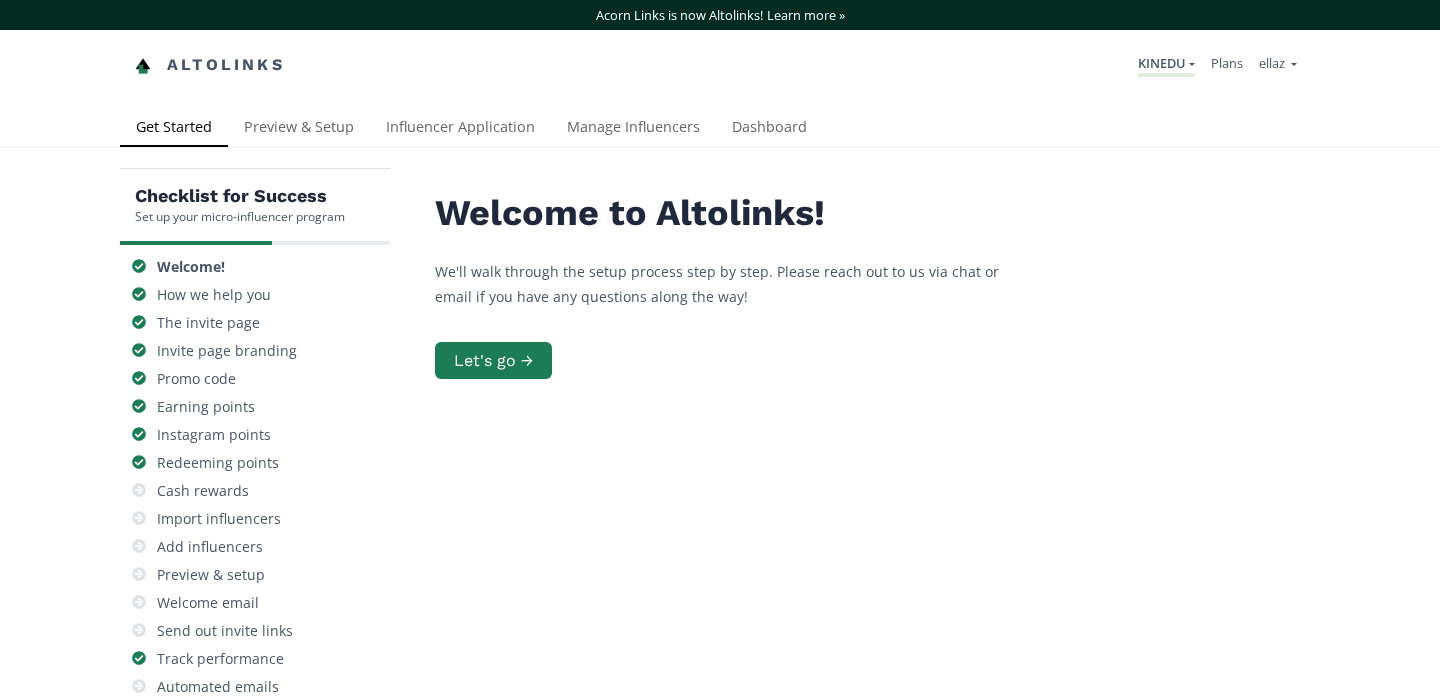 scroll, scrollTop: 0, scrollLeft: 0, axis: both 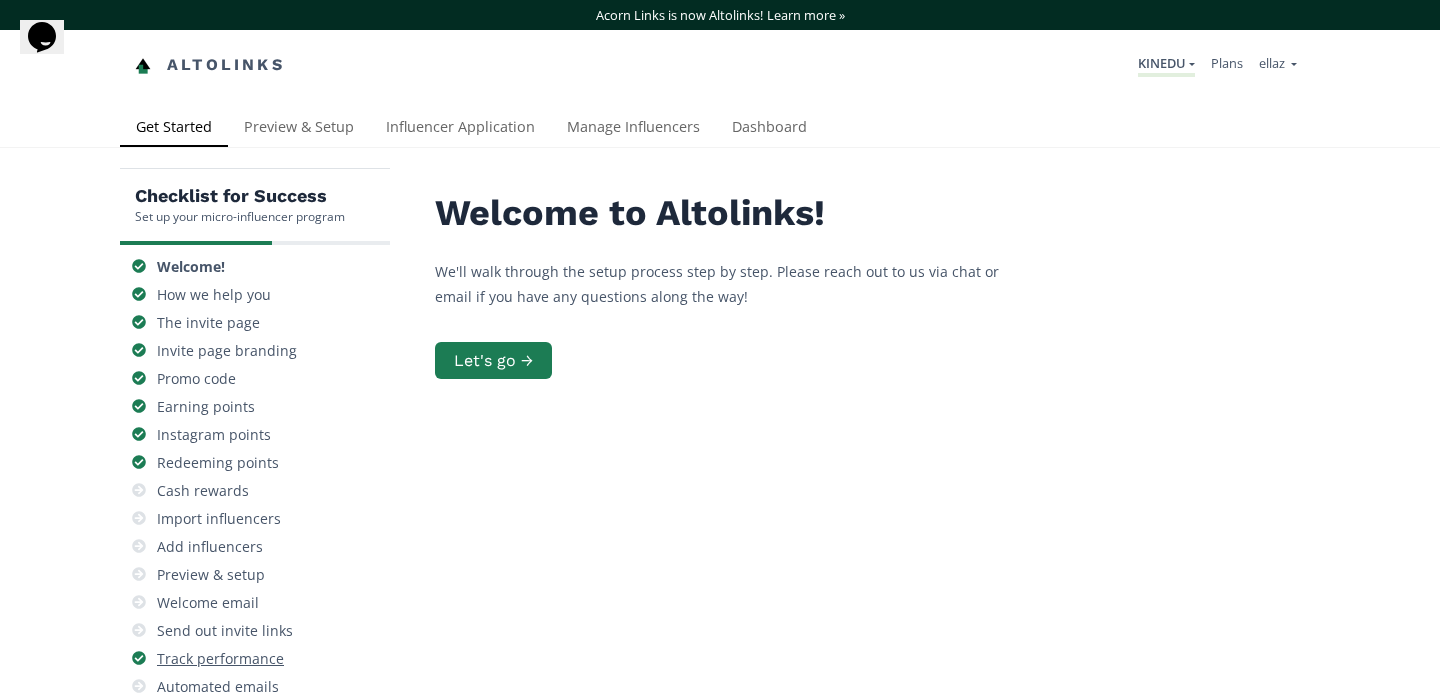 click on "Track performance" at bounding box center [220, 659] 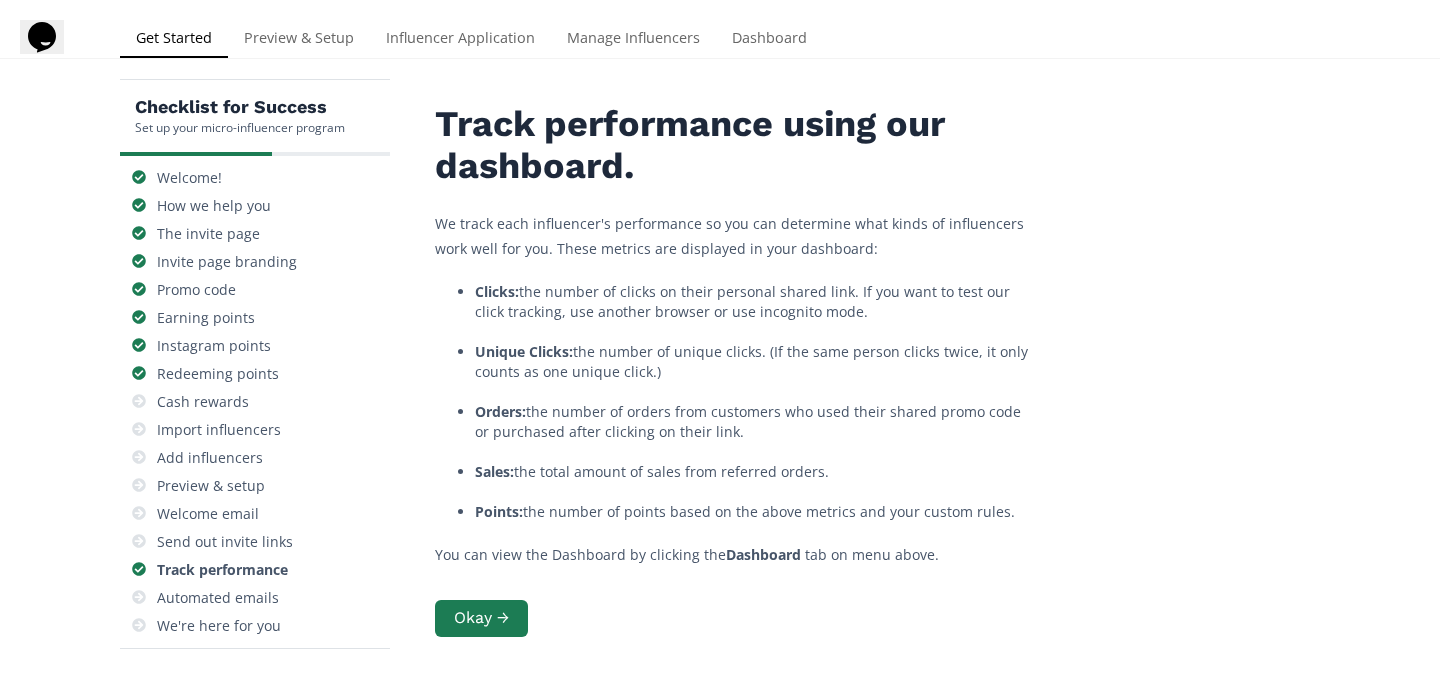 scroll, scrollTop: 67, scrollLeft: 0, axis: vertical 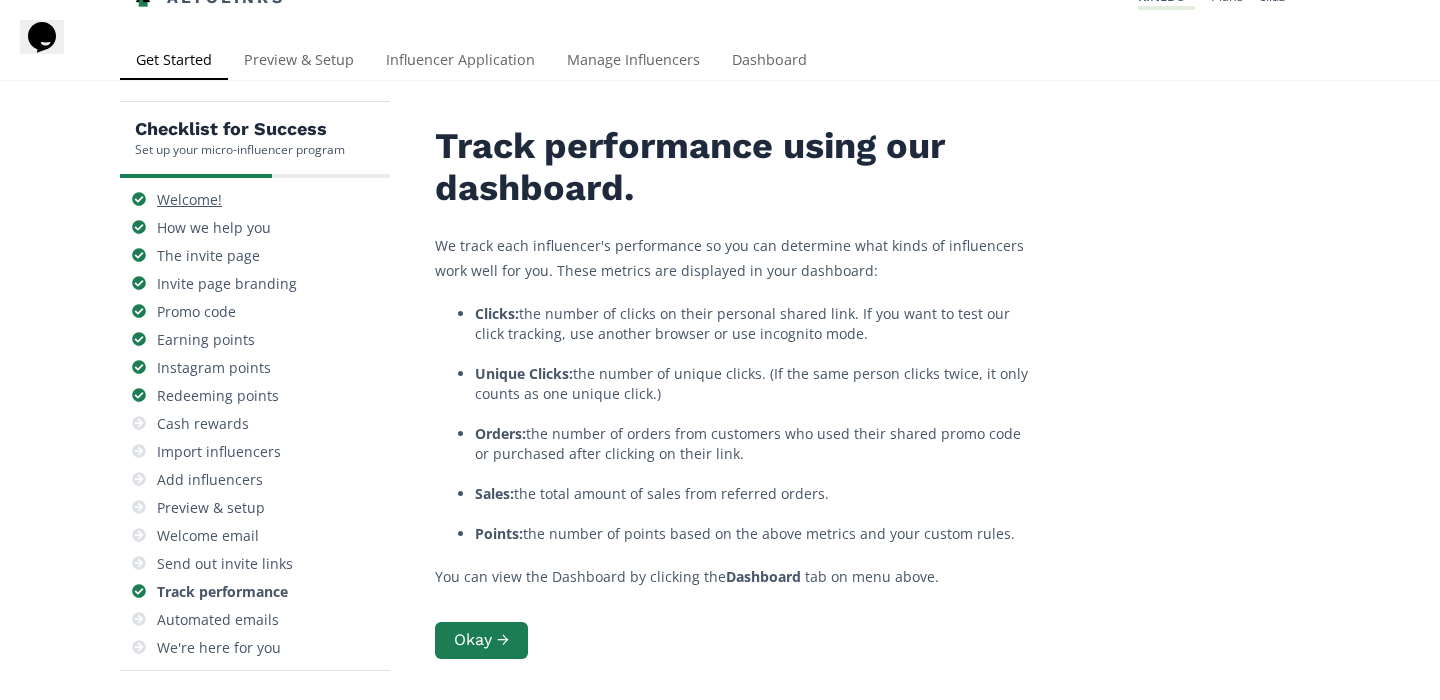 click on "Welcome!" at bounding box center (189, 200) 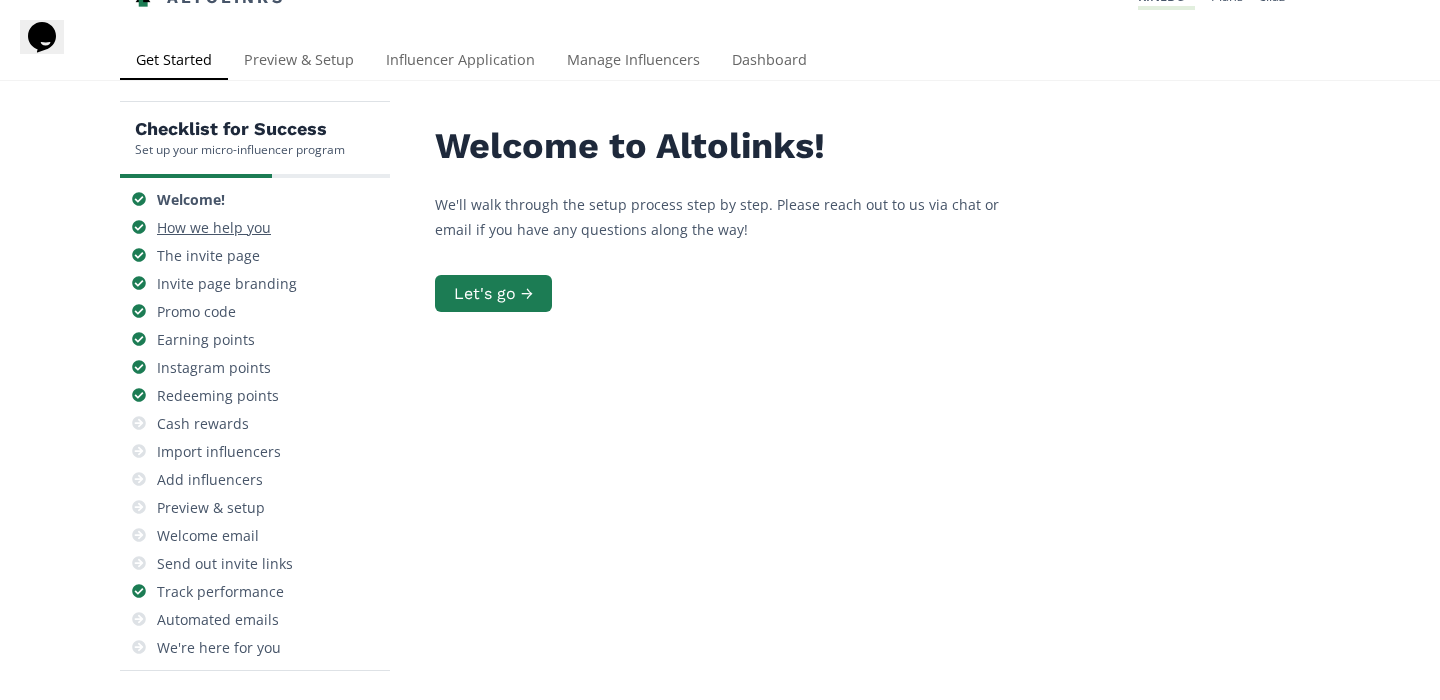 click on "How we help you" at bounding box center (214, 228) 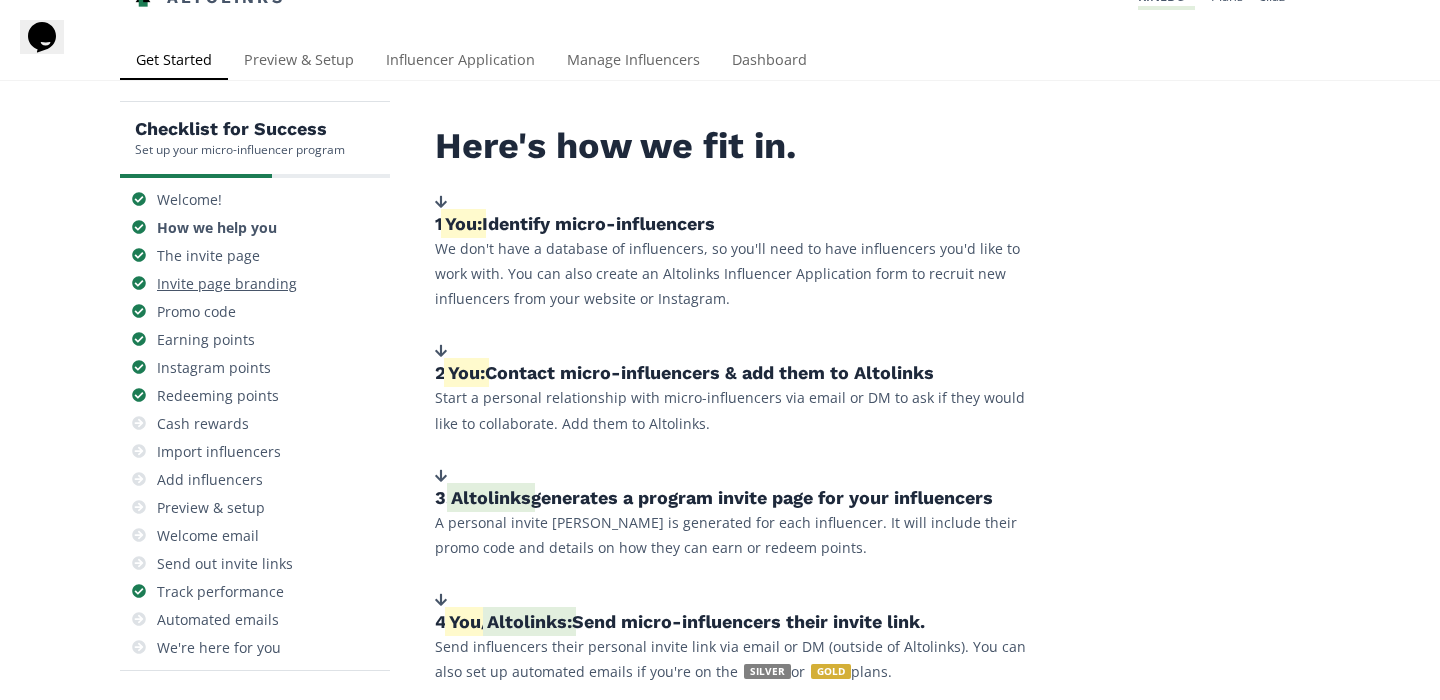 click on "Invite page branding" at bounding box center (255, 284) 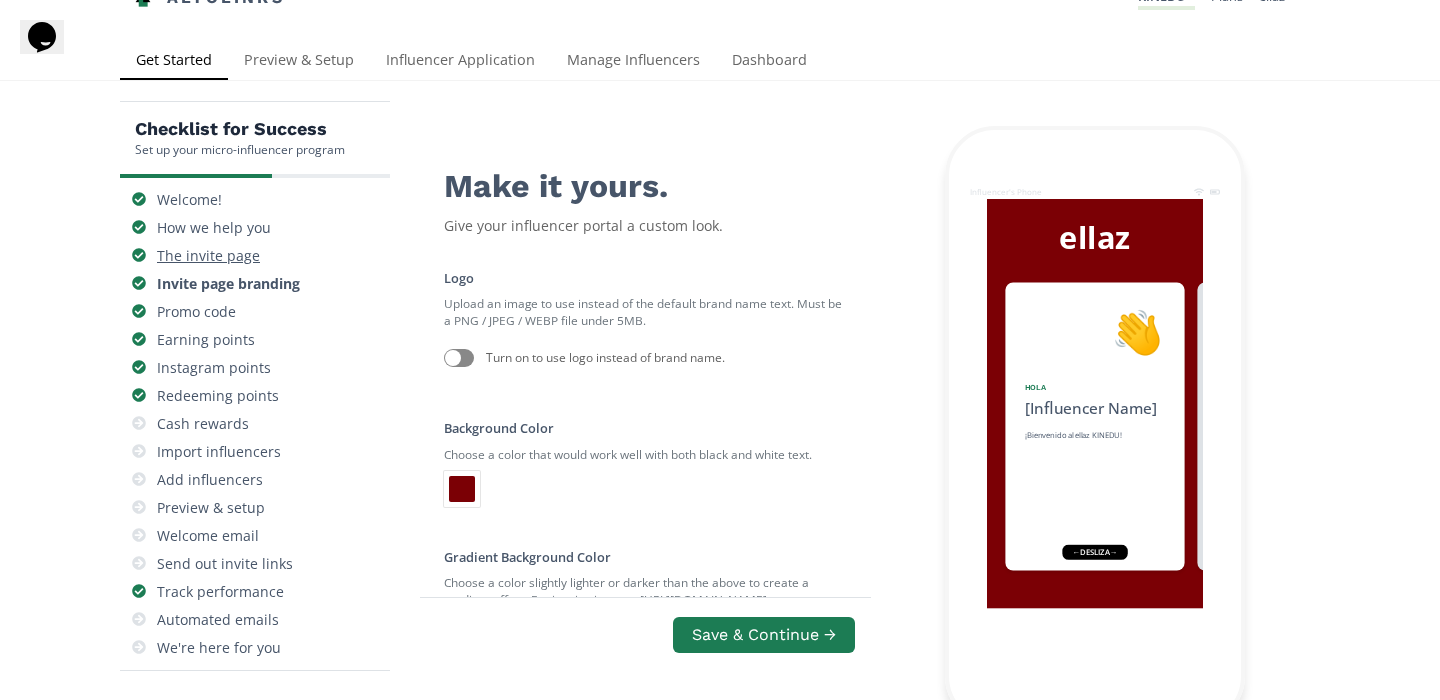 click on "The invite page" at bounding box center (255, 256) 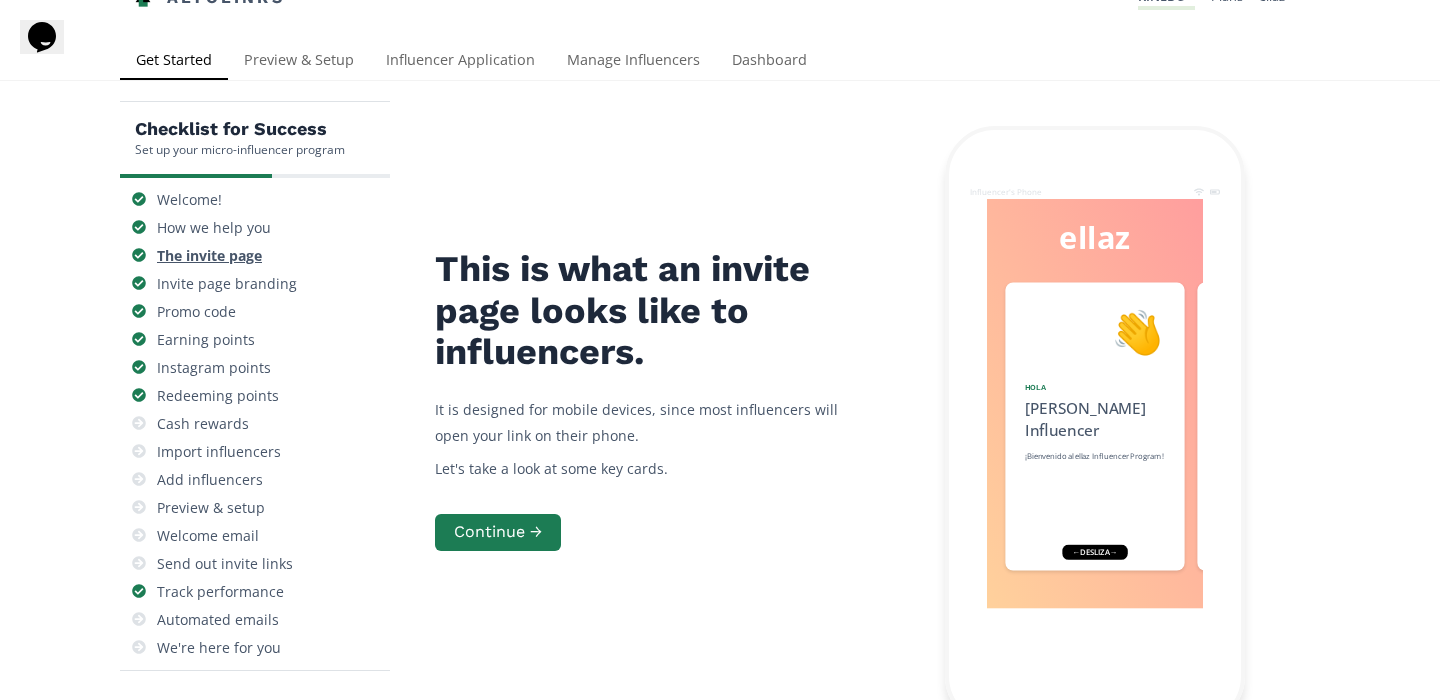 scroll, scrollTop: 119, scrollLeft: 0, axis: vertical 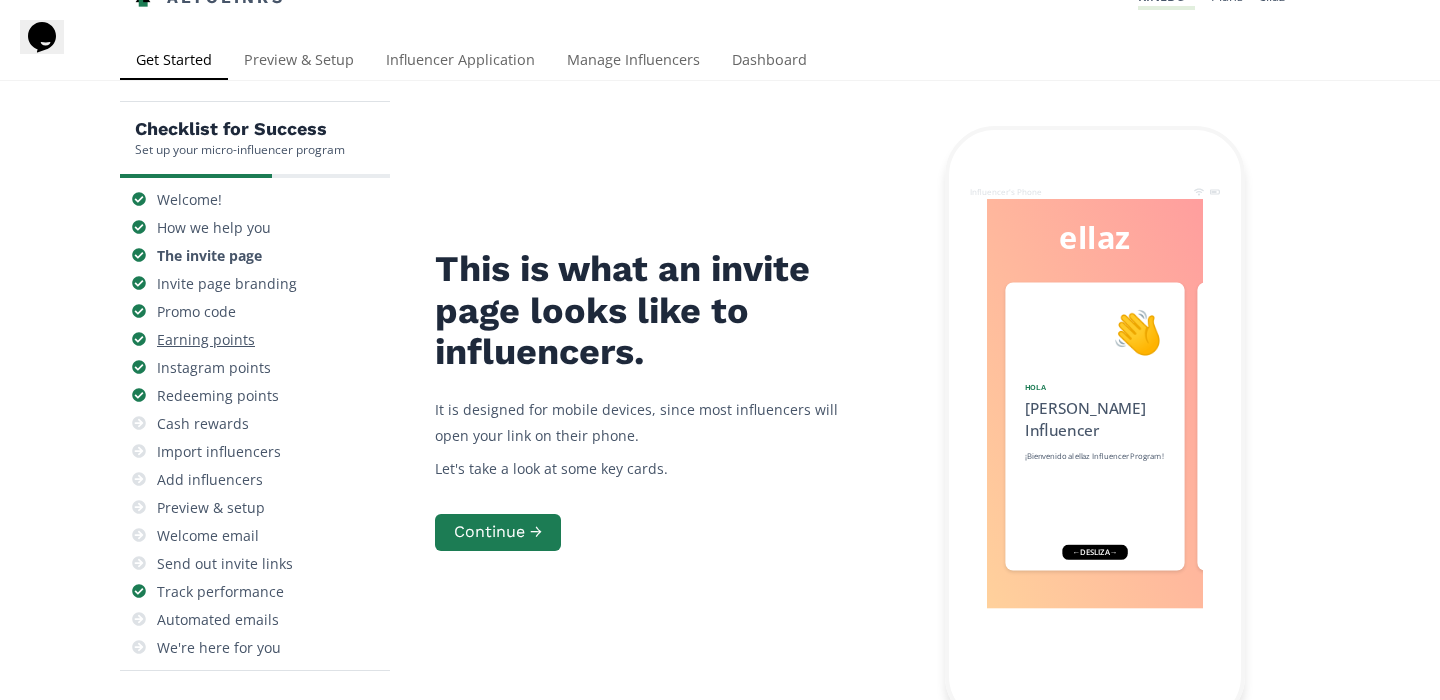 click on "Earning points" at bounding box center (206, 340) 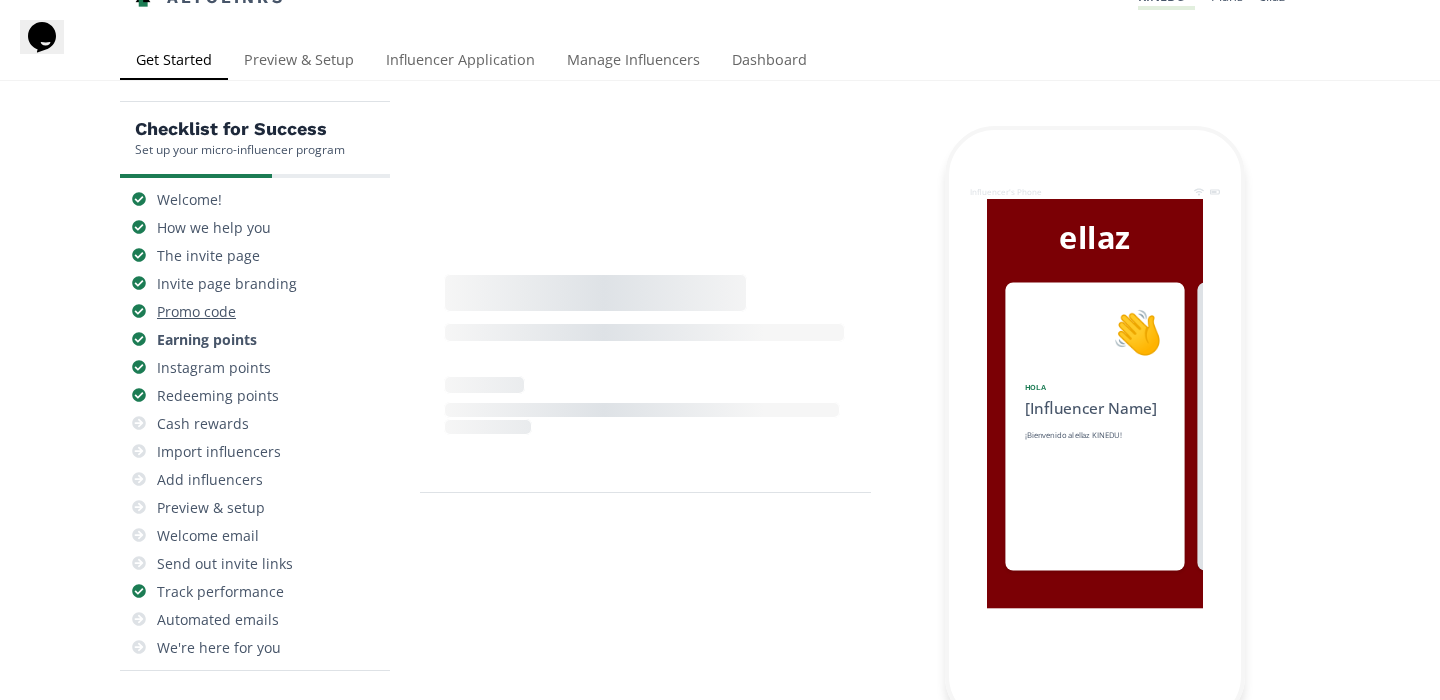 scroll, scrollTop: 0, scrollLeft: 1200, axis: horizontal 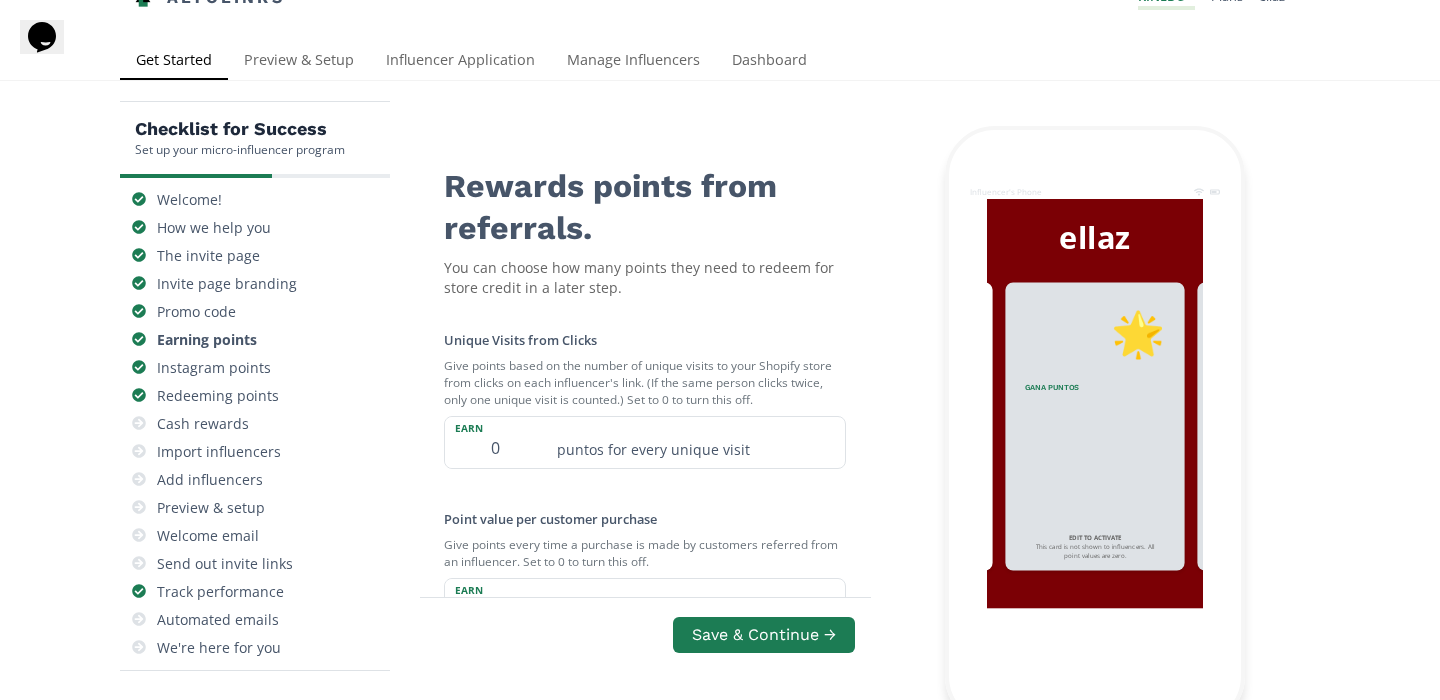 click on "KINEDU" at bounding box center (1166, -2) 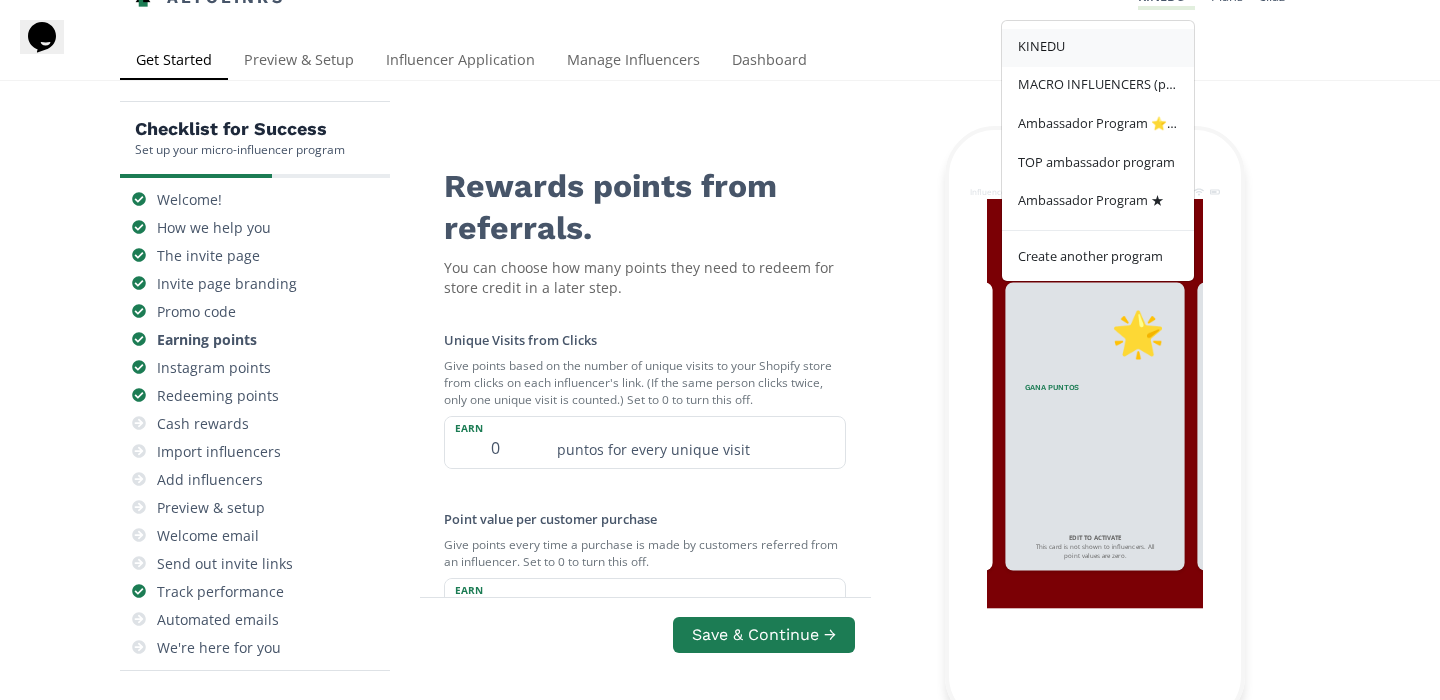 click on "KINEDU" at bounding box center (1098, 48) 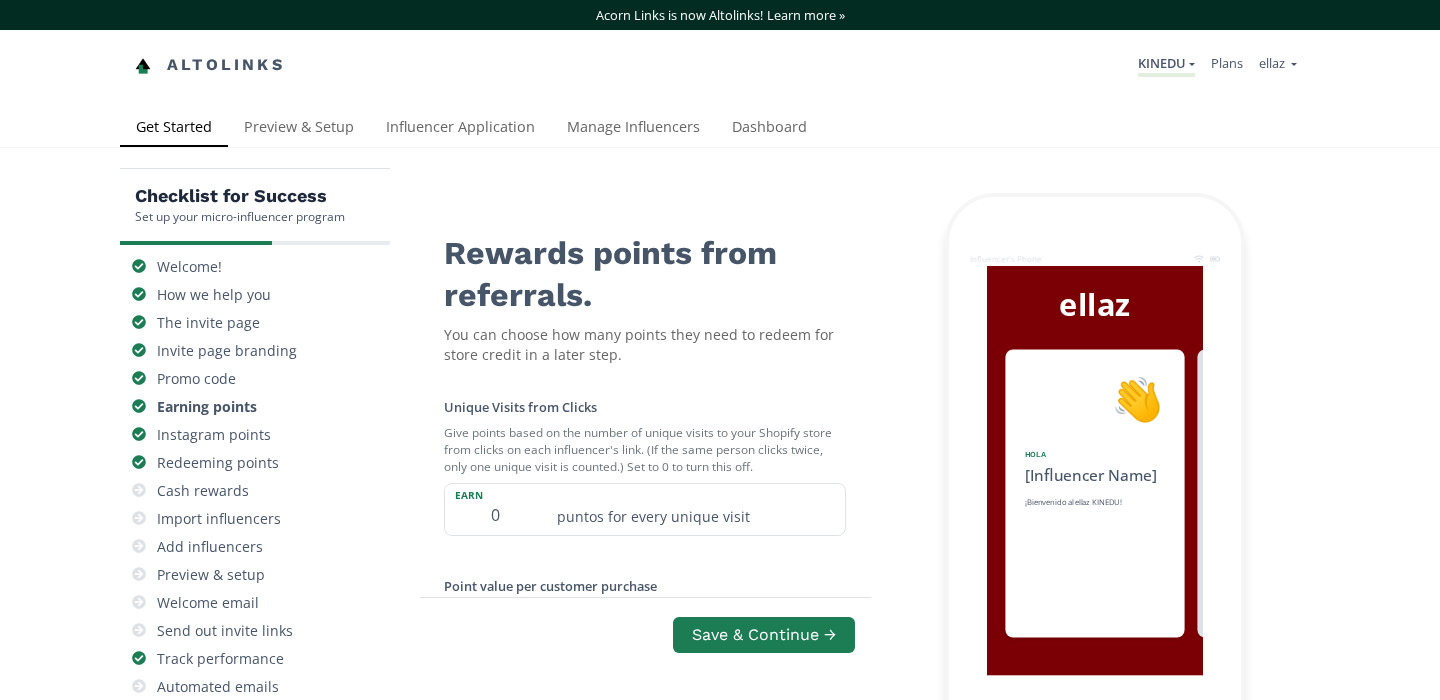 scroll, scrollTop: 0, scrollLeft: 0, axis: both 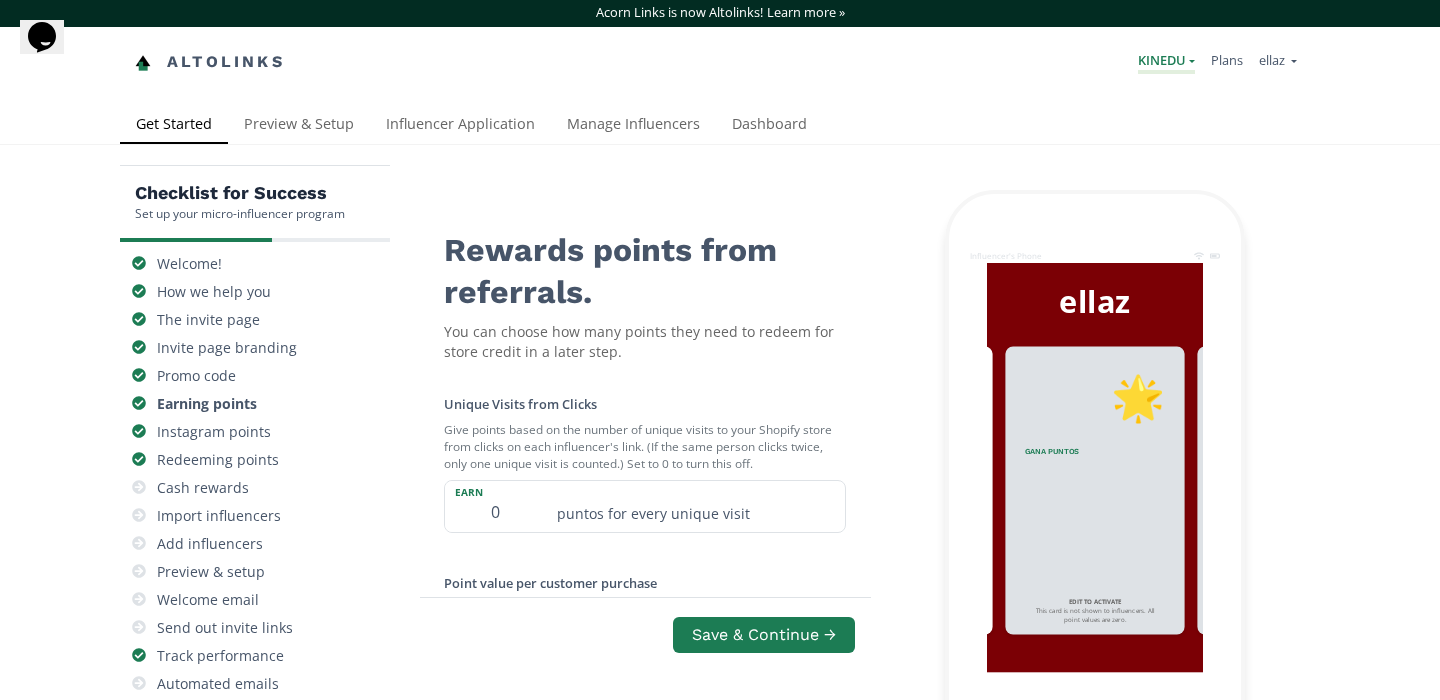 click on "KINEDU" at bounding box center [1166, 62] 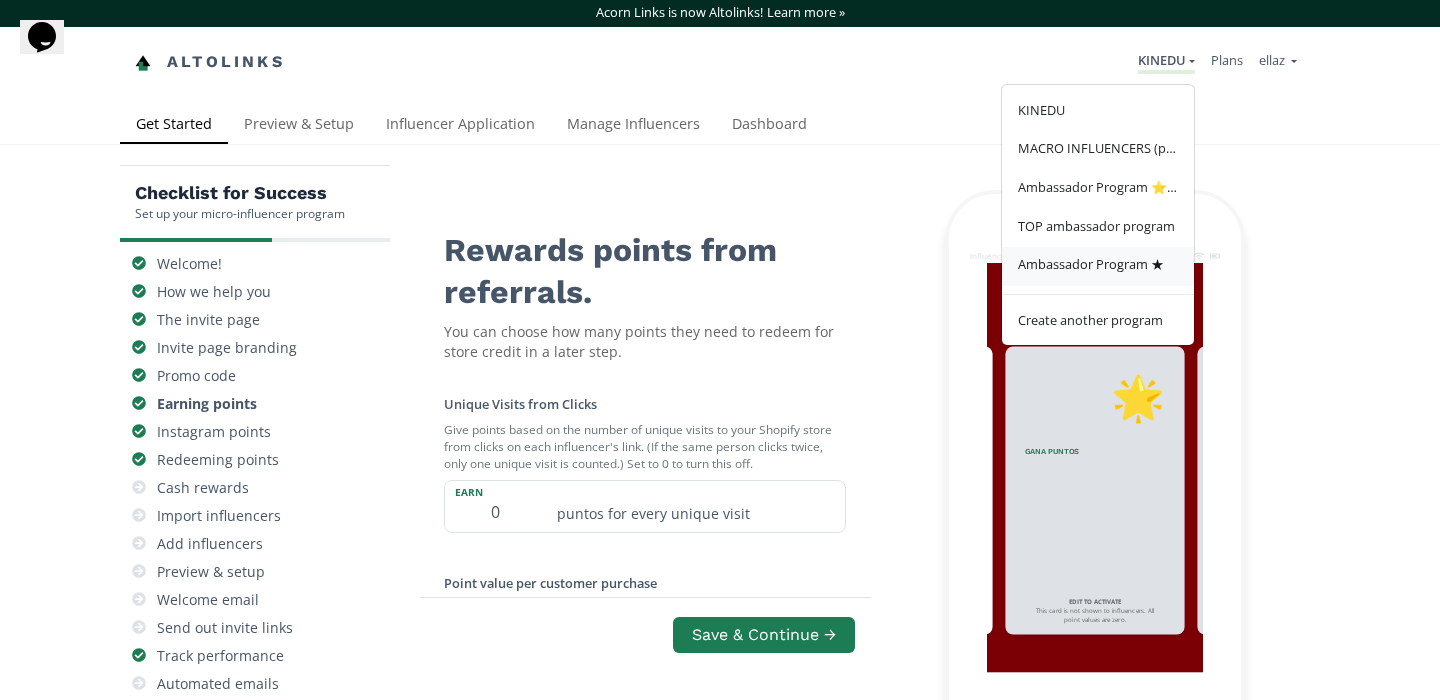 click on "Ambassador Program ★" at bounding box center [1098, 266] 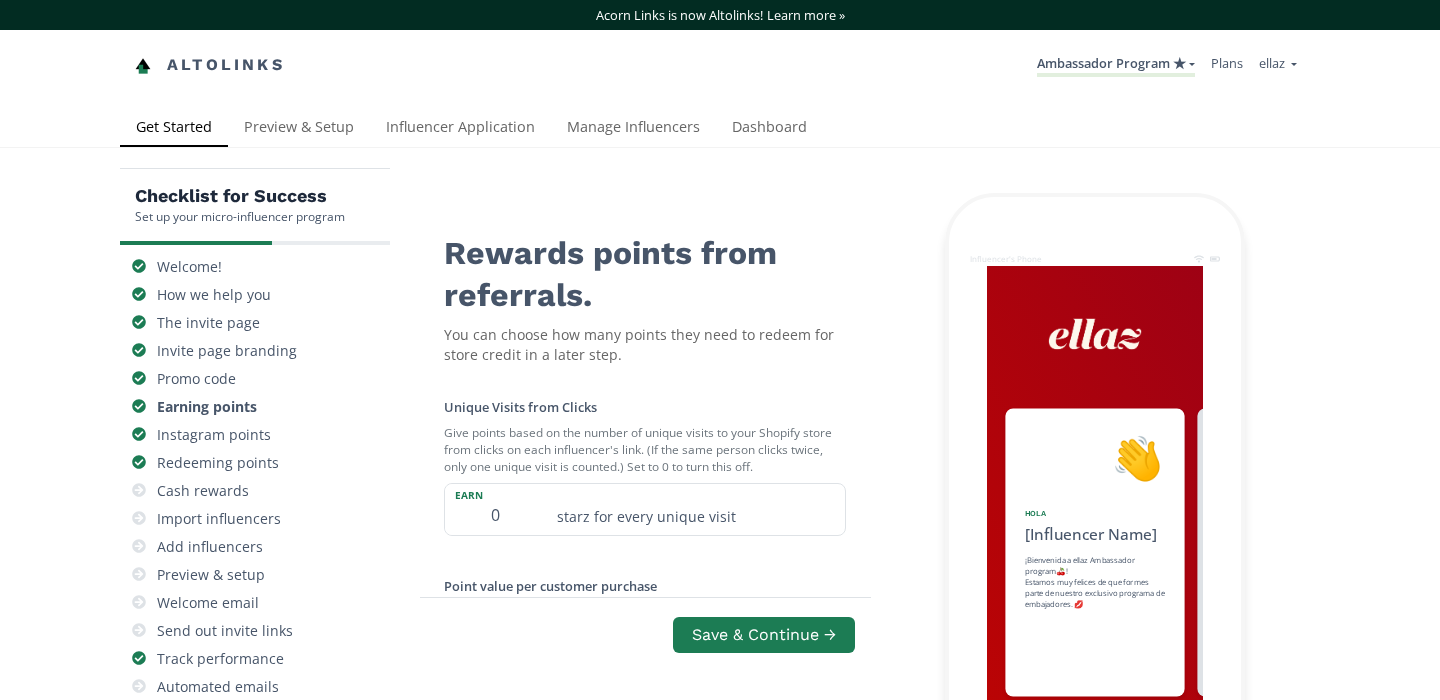 scroll, scrollTop: 0, scrollLeft: 0, axis: both 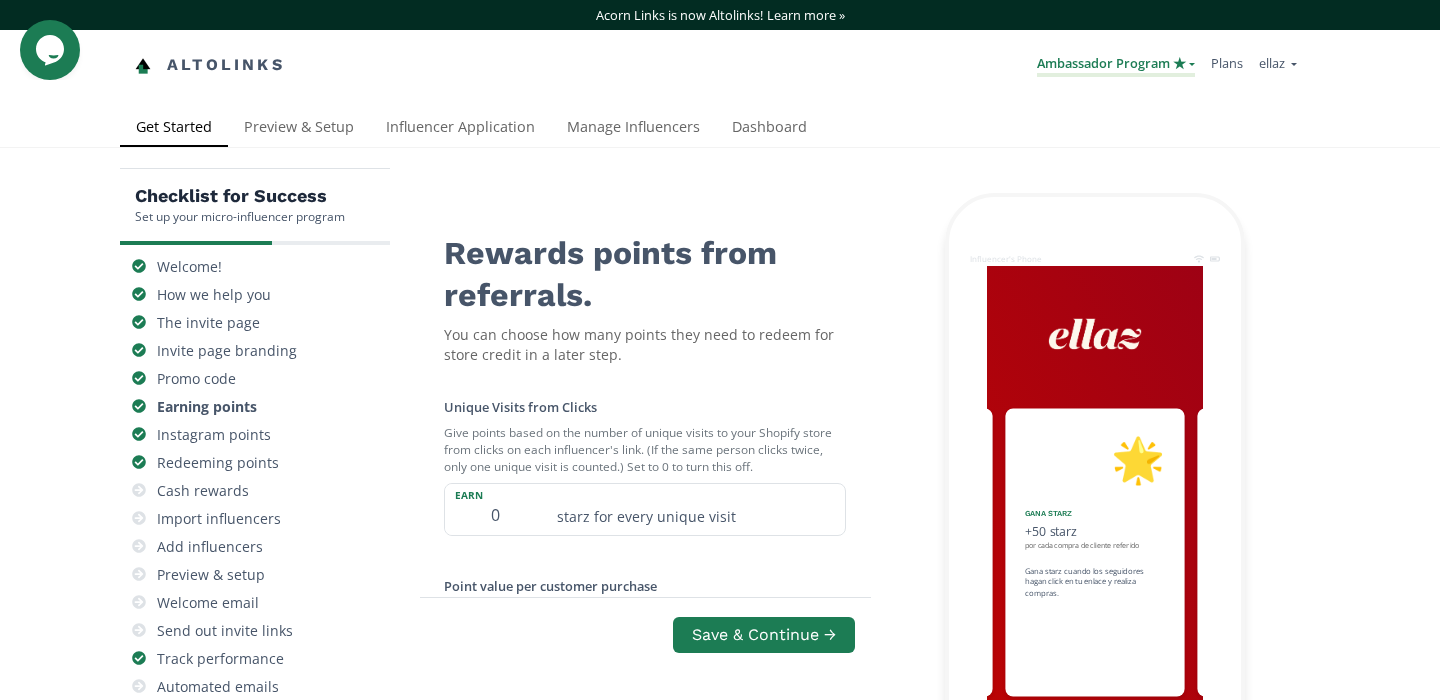 click on "Ambassador Program ★" at bounding box center (1116, 65) 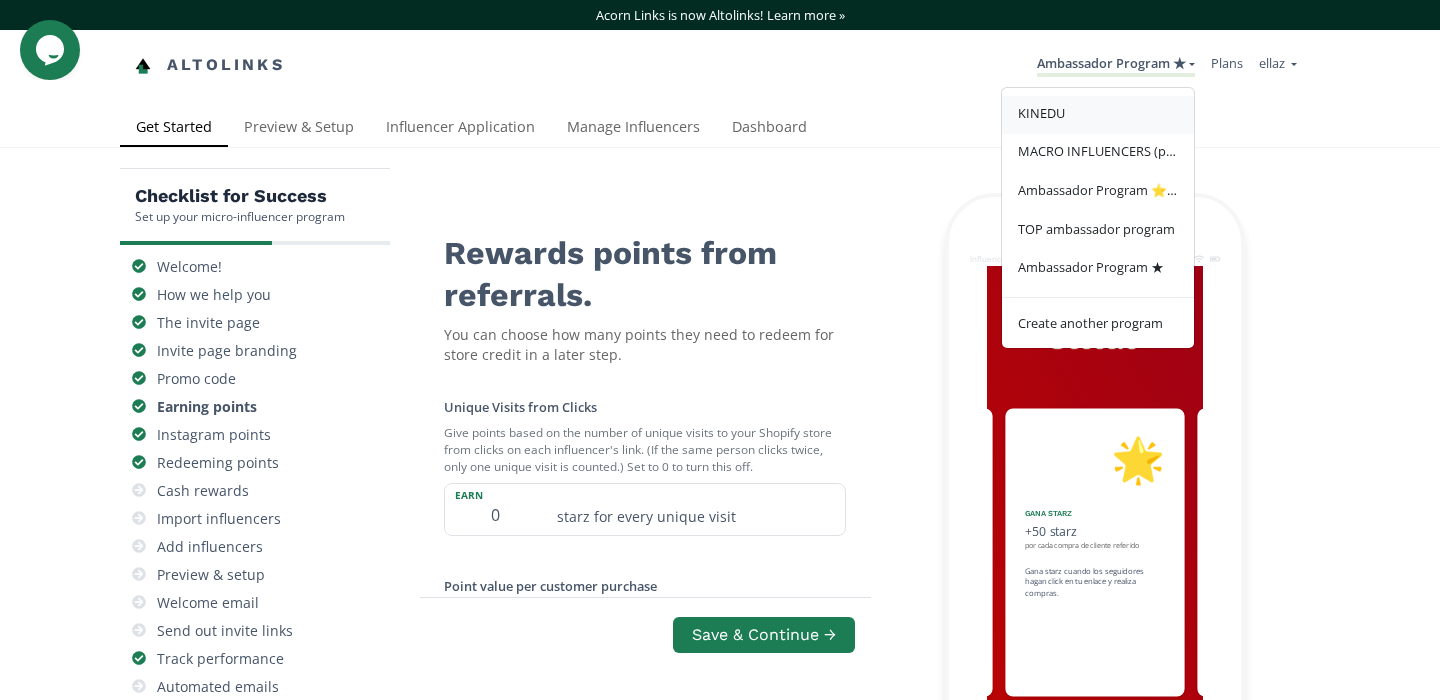 click on "KINEDU" at bounding box center (1098, 115) 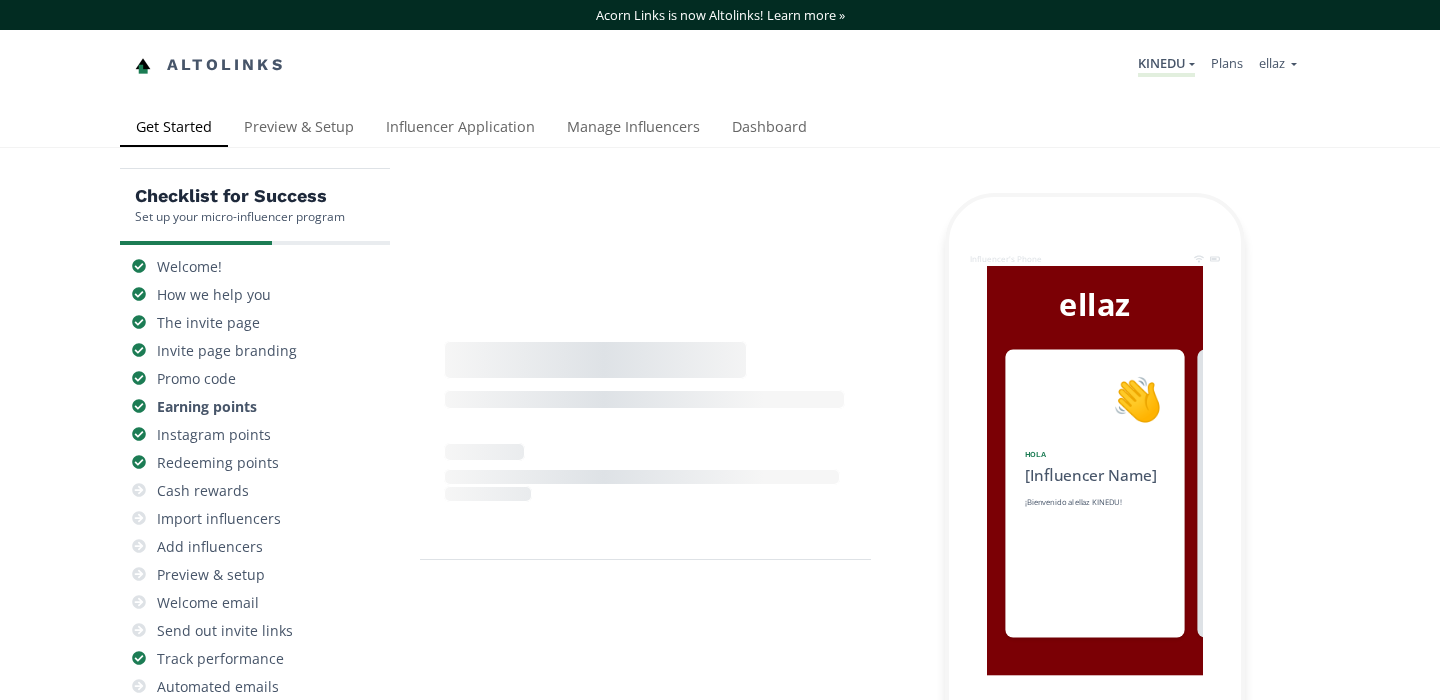scroll, scrollTop: 0, scrollLeft: 0, axis: both 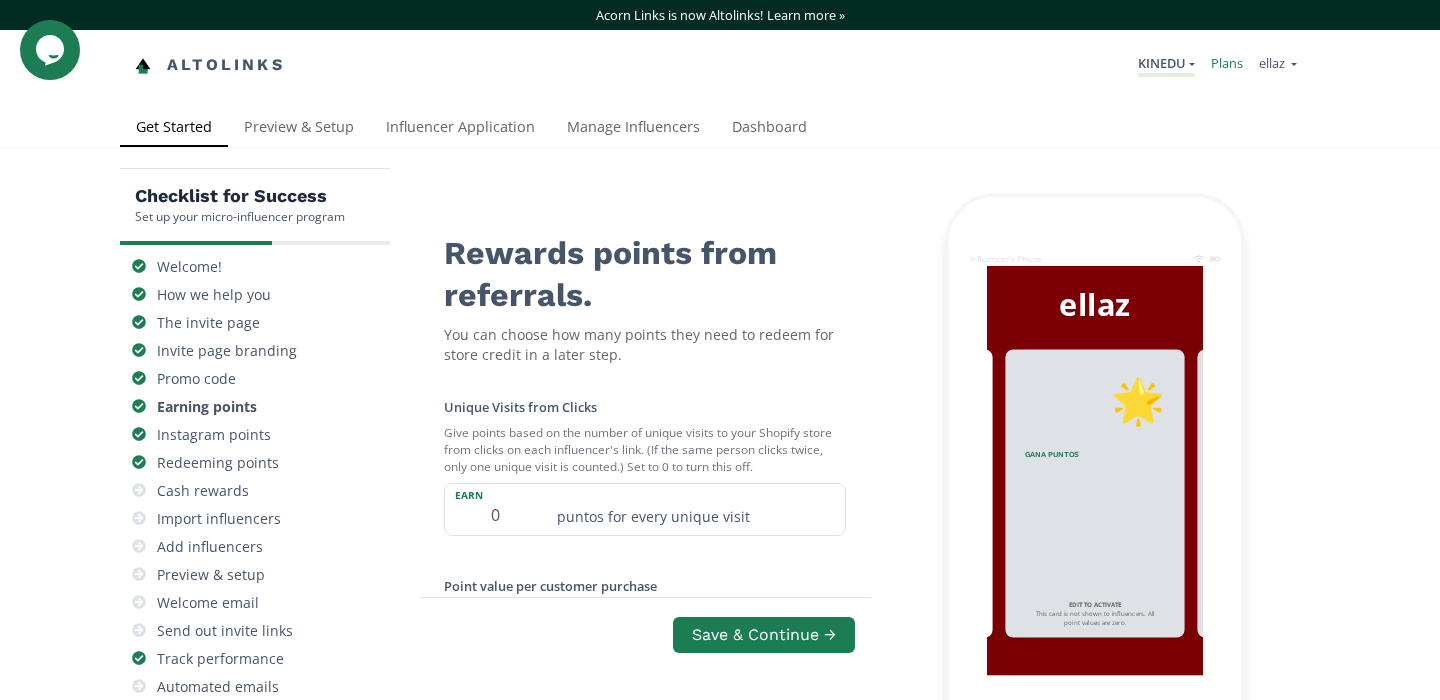 click on "Plans" at bounding box center [1227, 63] 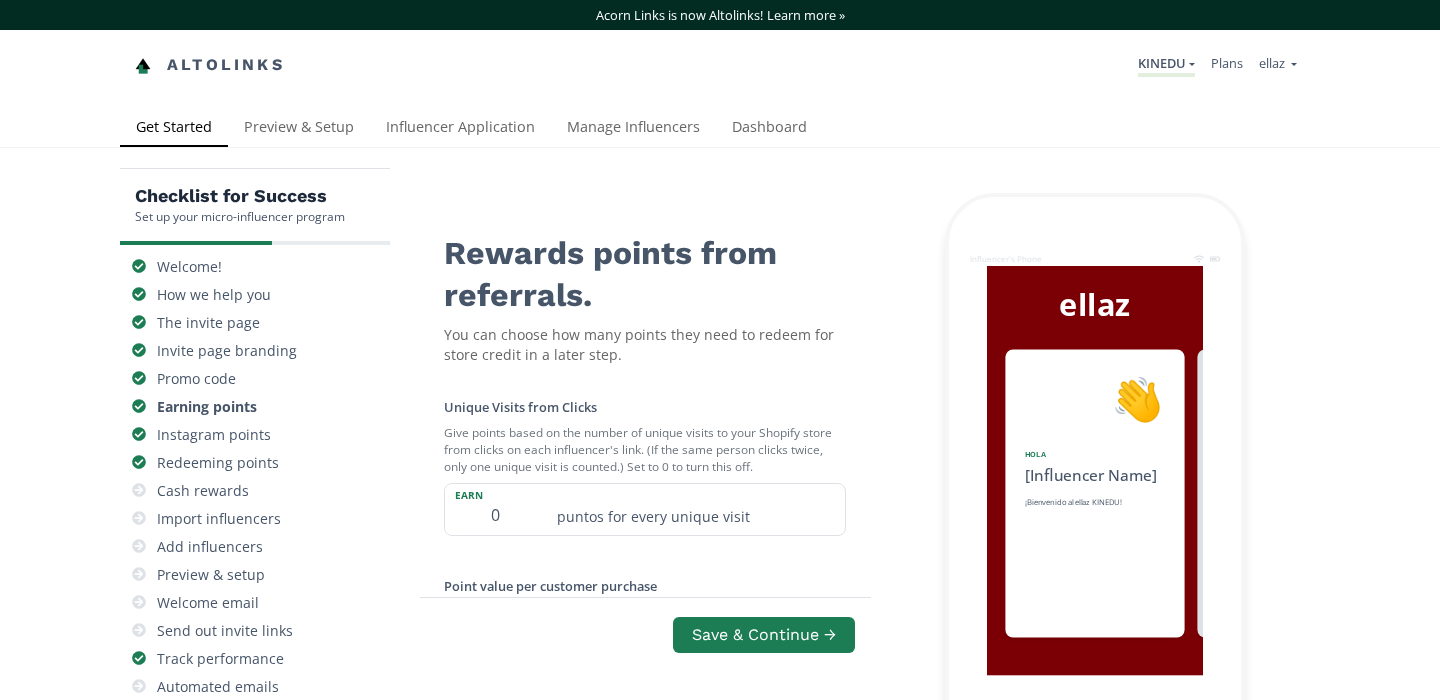 scroll, scrollTop: 0, scrollLeft: 0, axis: both 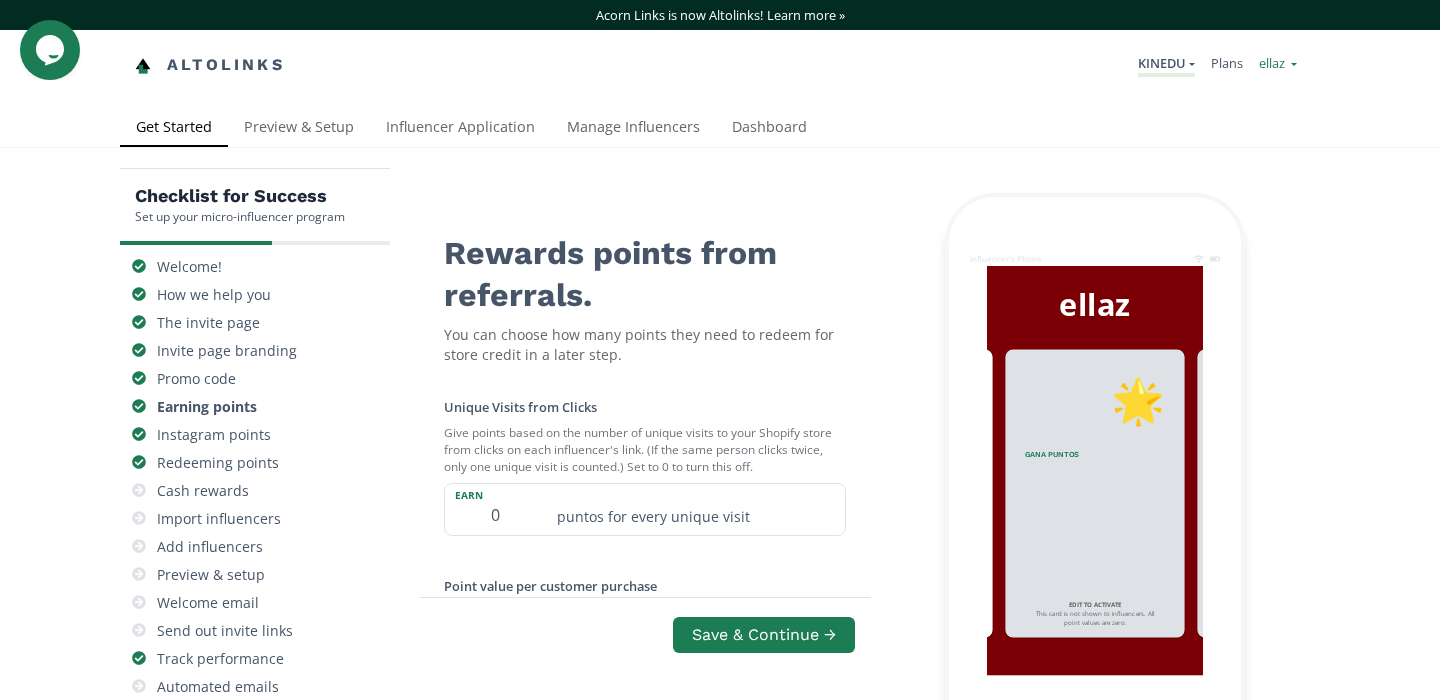 click on "ellaz" at bounding box center [1278, 65] 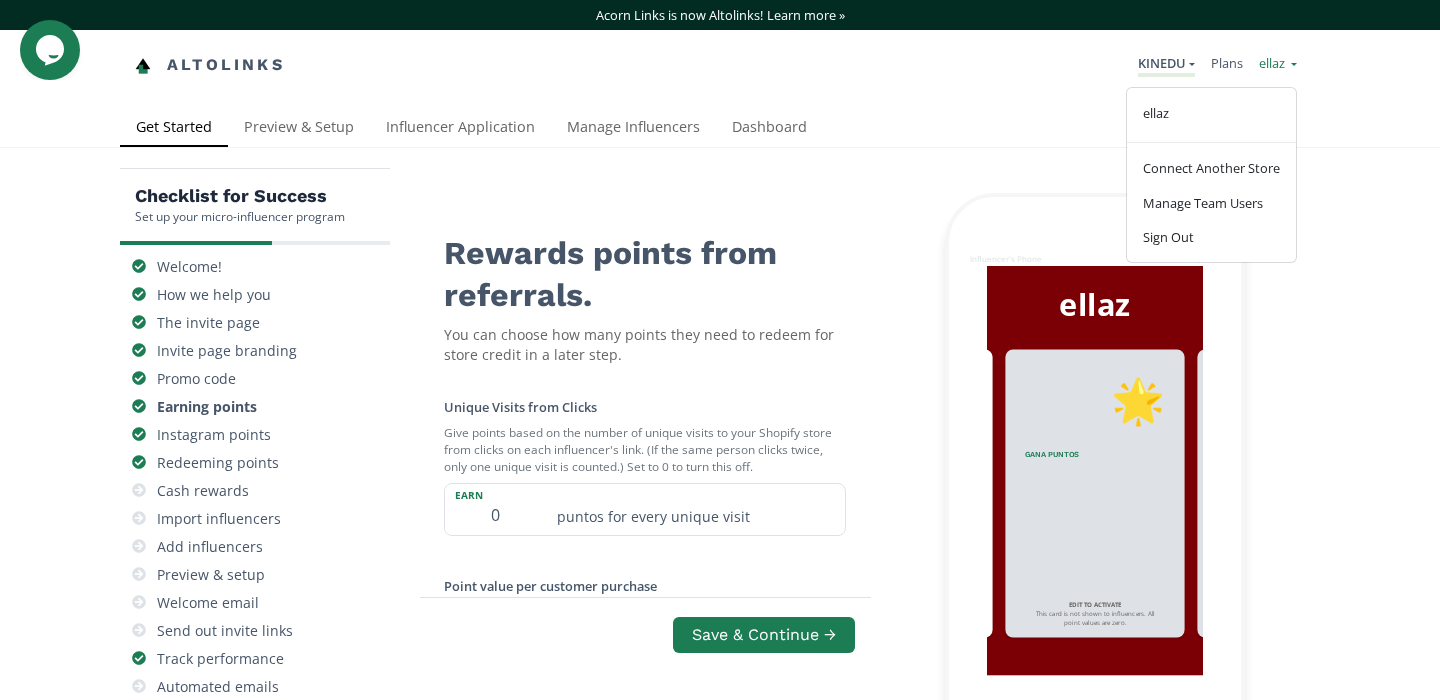 click on "ellaz" at bounding box center (1278, 65) 